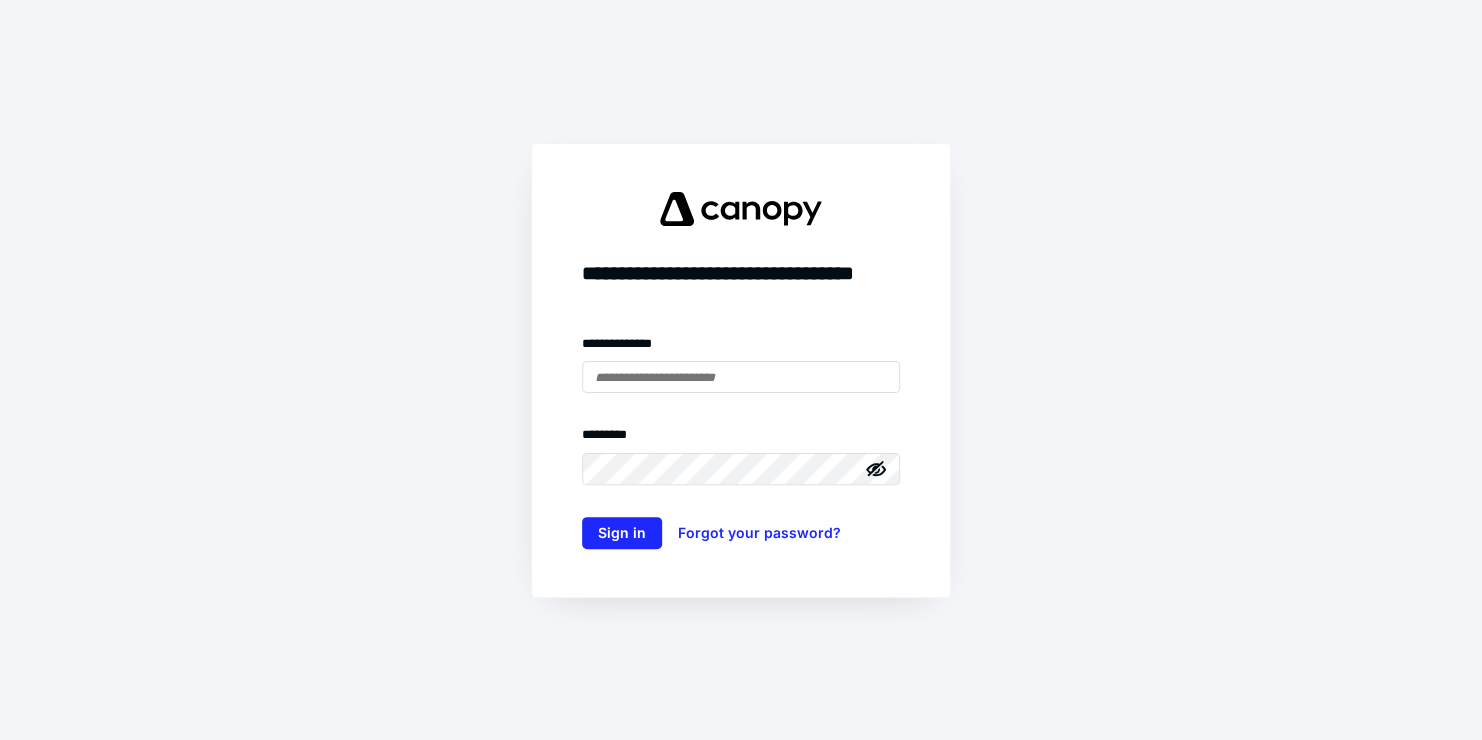 scroll, scrollTop: 0, scrollLeft: 0, axis: both 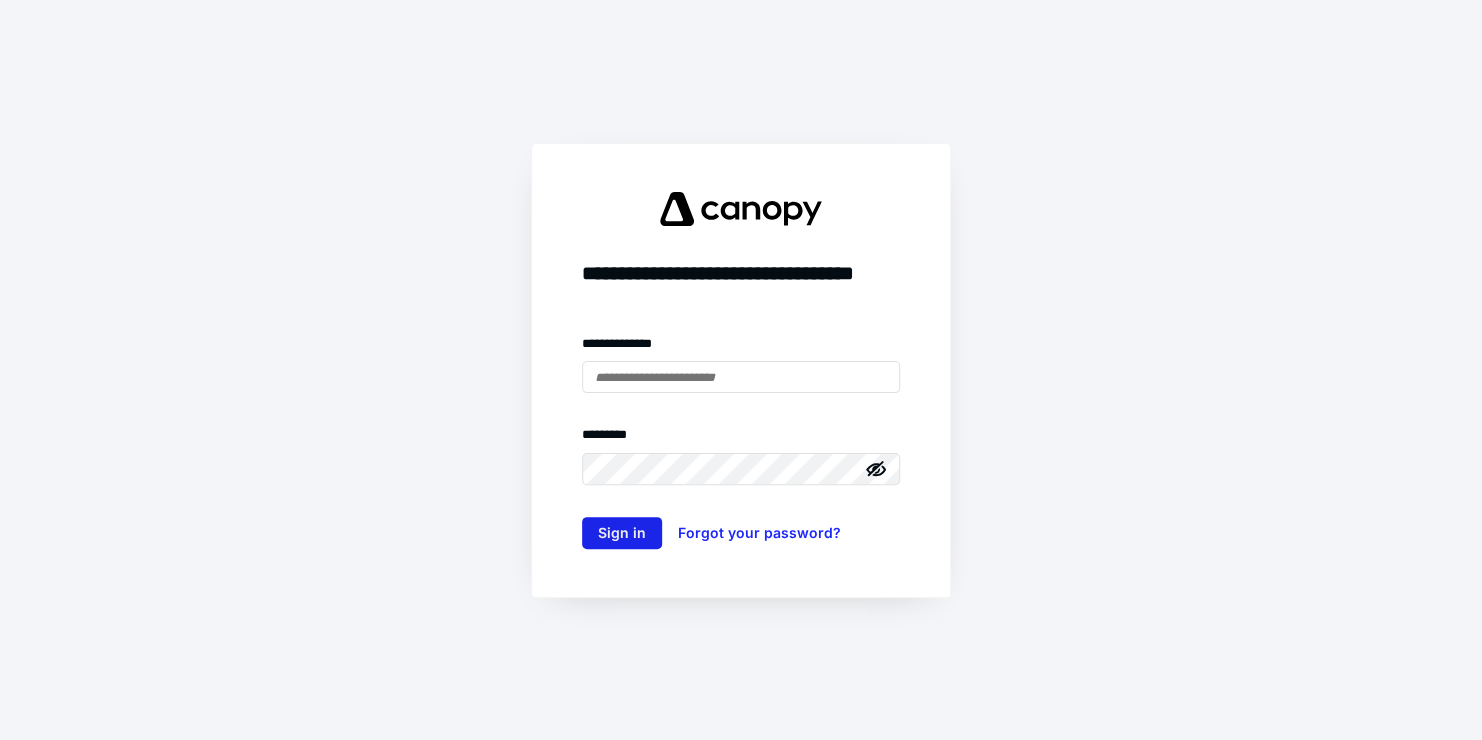 type on "**********" 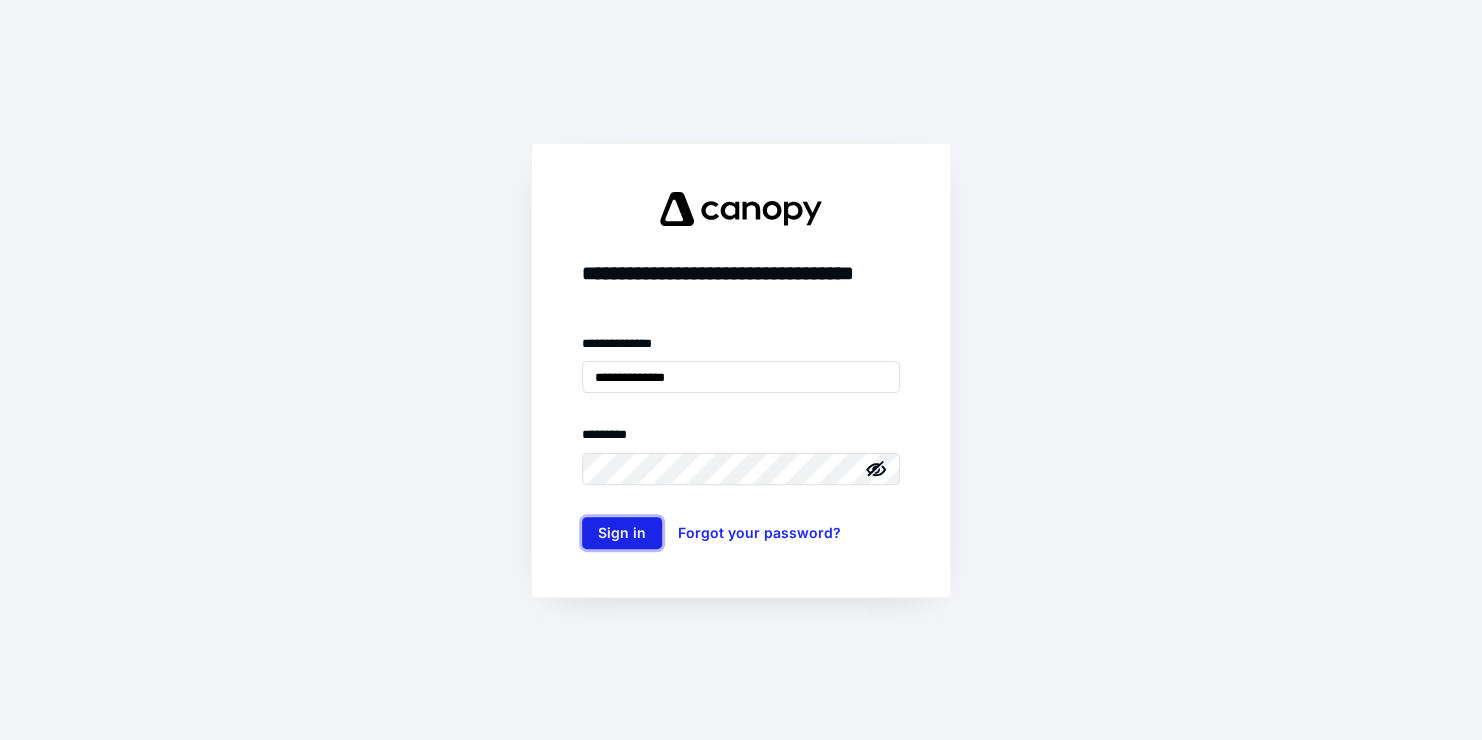 click on "Sign in" at bounding box center [622, 533] 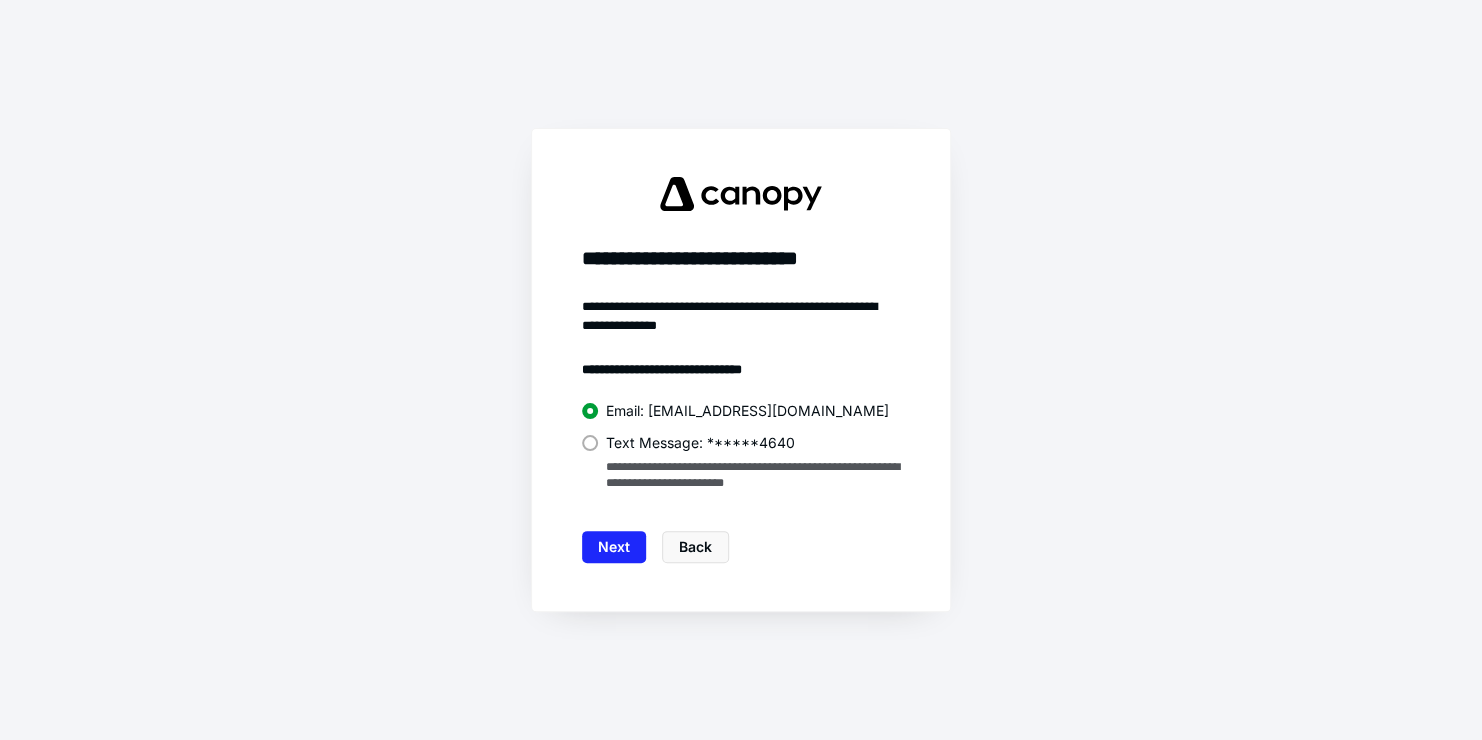 click on "Text Message: ******4640" at bounding box center (741, 441) 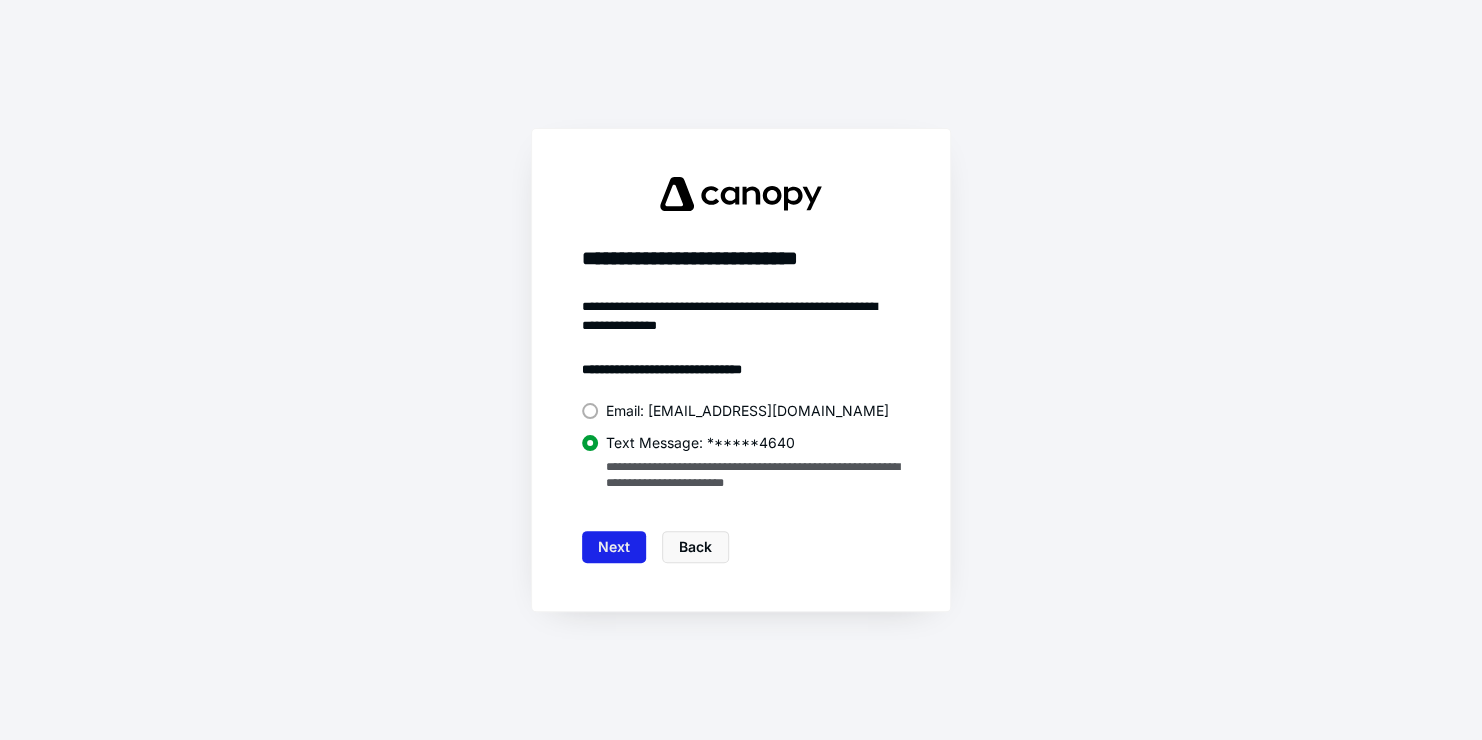 click on "Next" at bounding box center [614, 547] 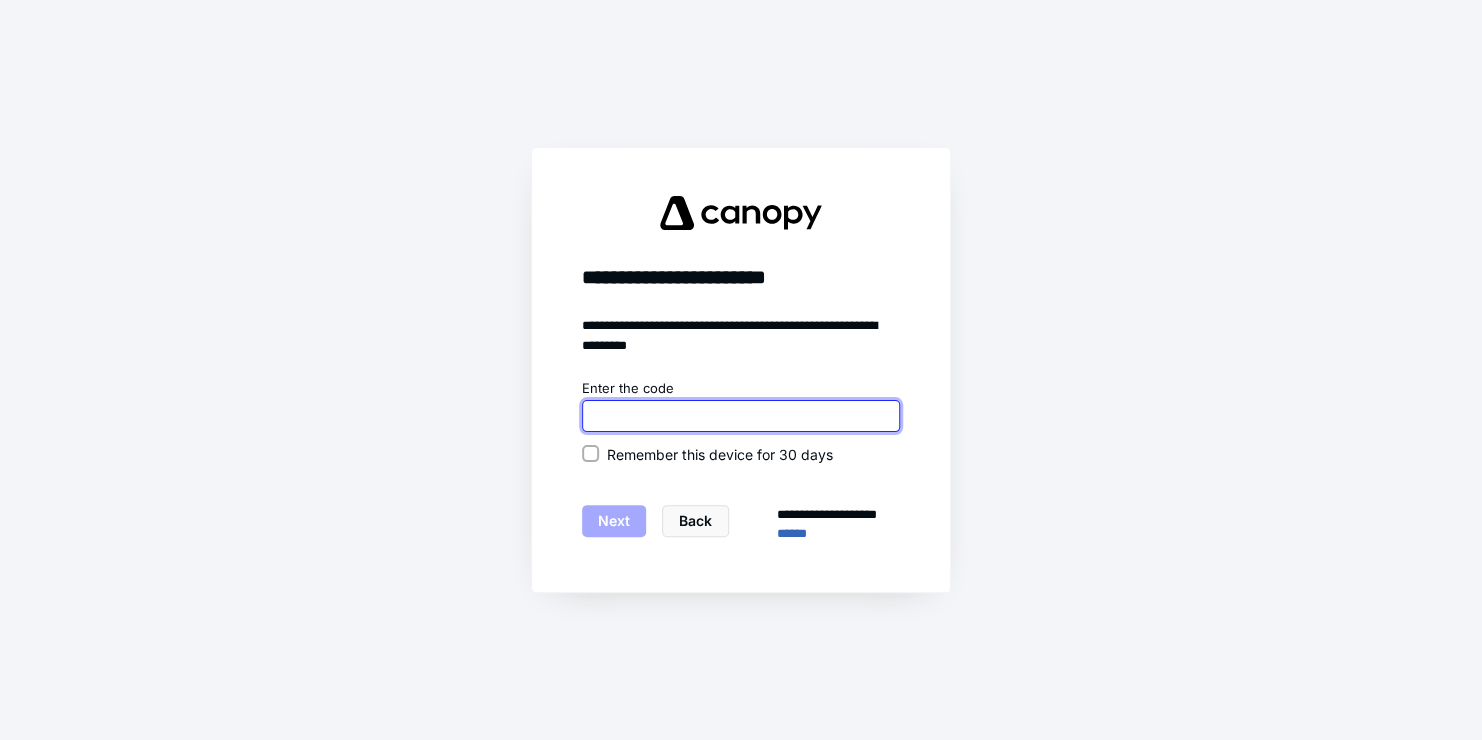 click at bounding box center (741, 416) 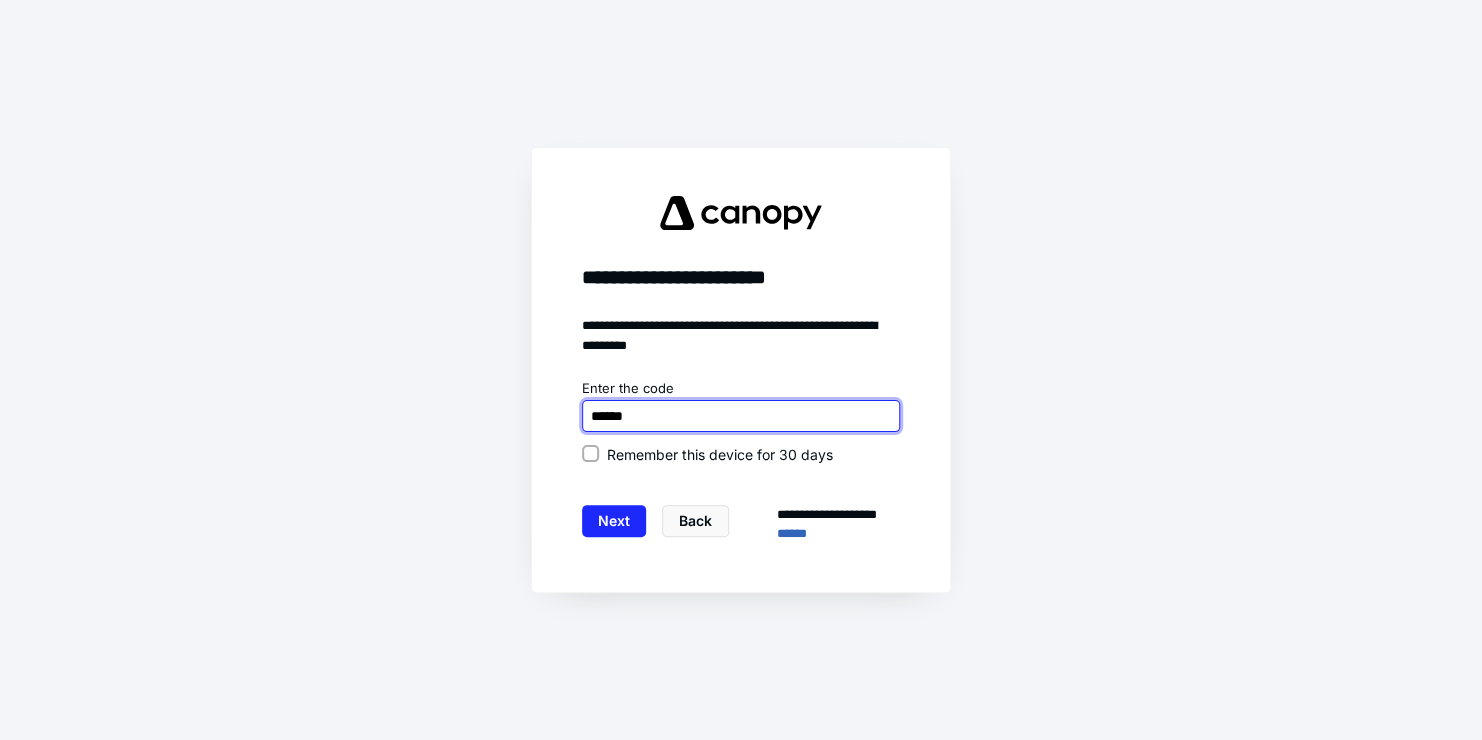 type on "******" 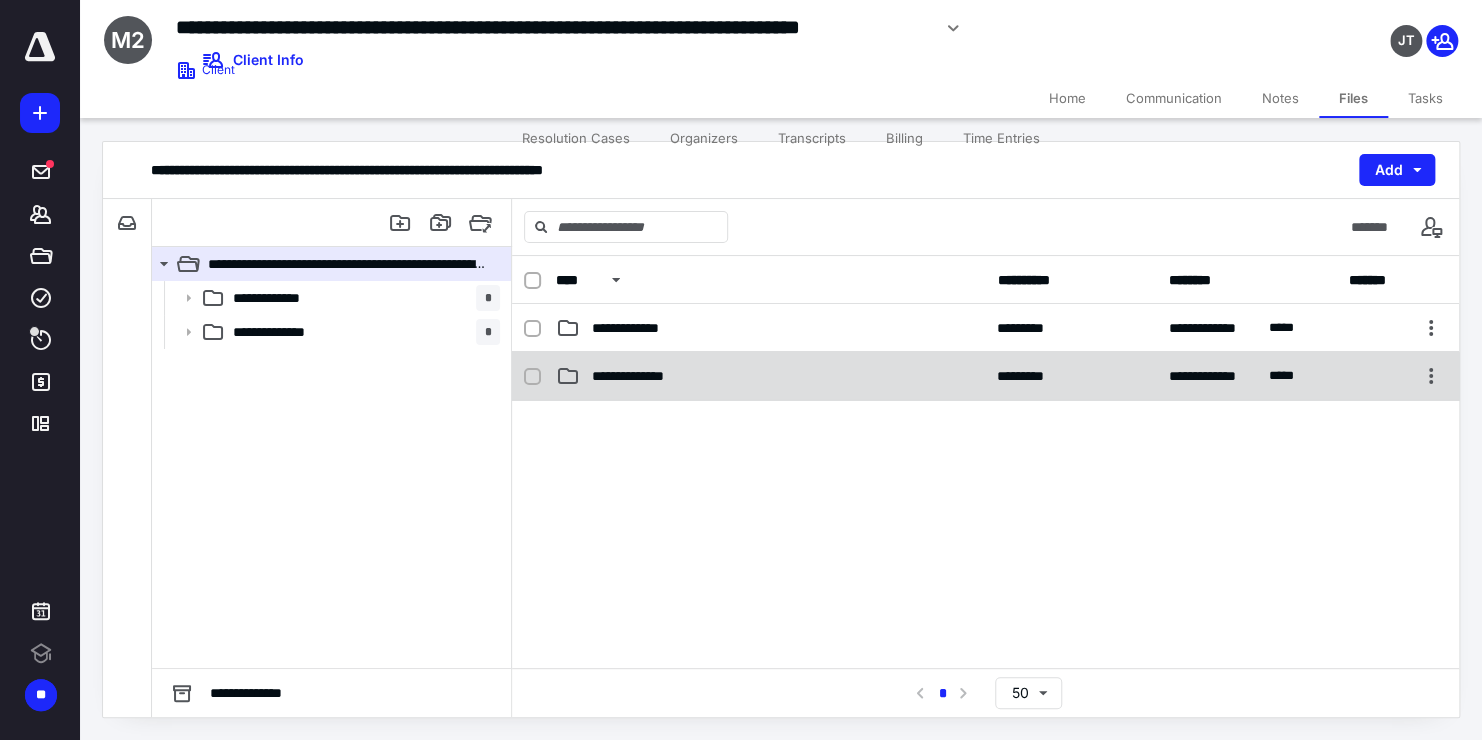scroll, scrollTop: 0, scrollLeft: 0, axis: both 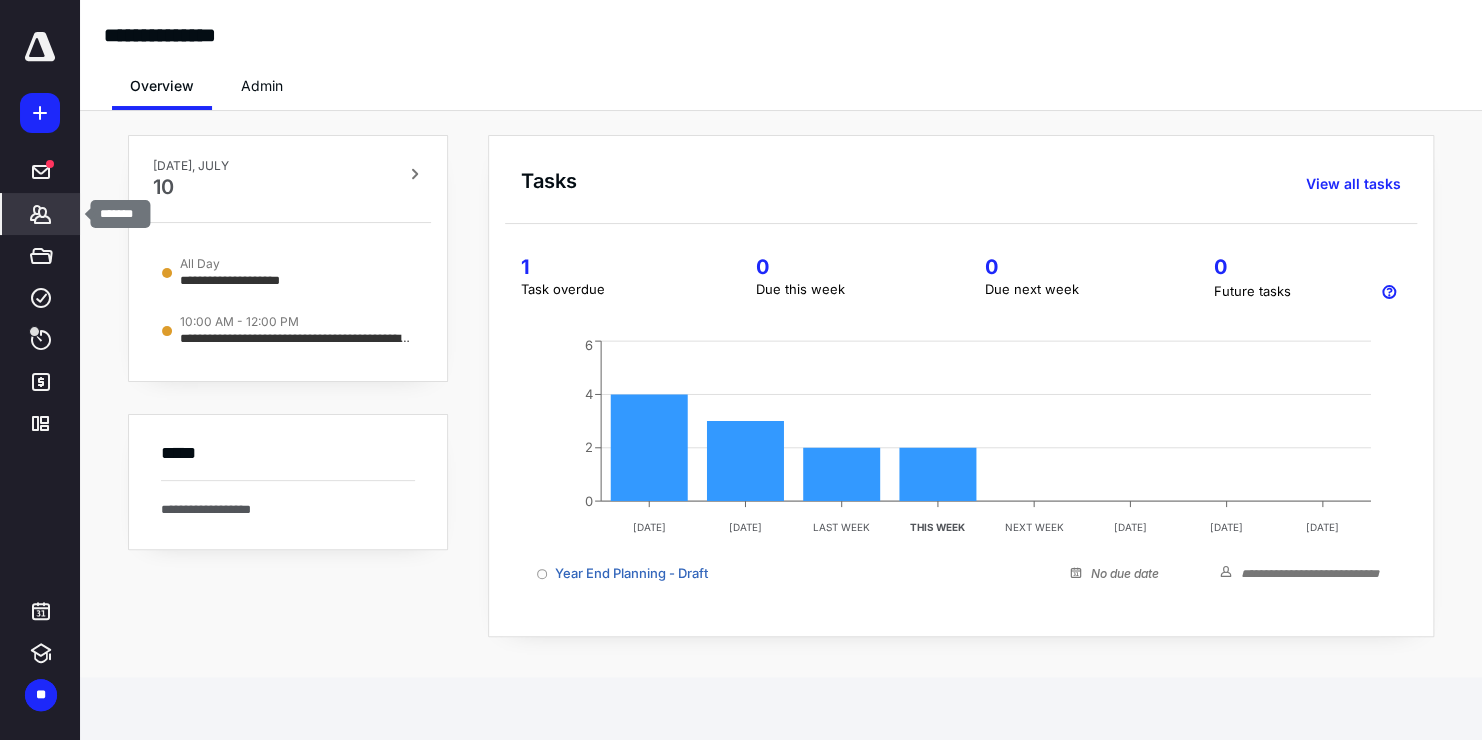 click 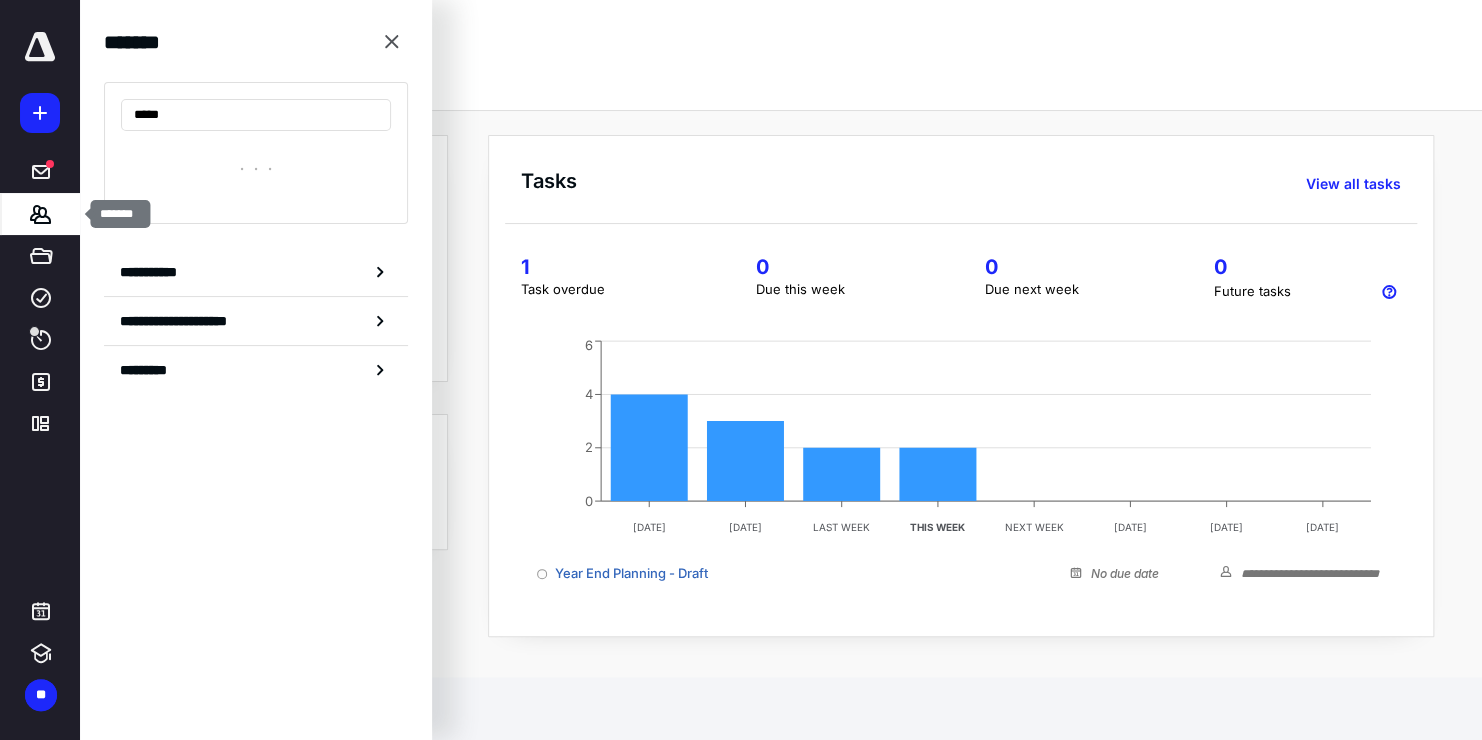 type on "*****" 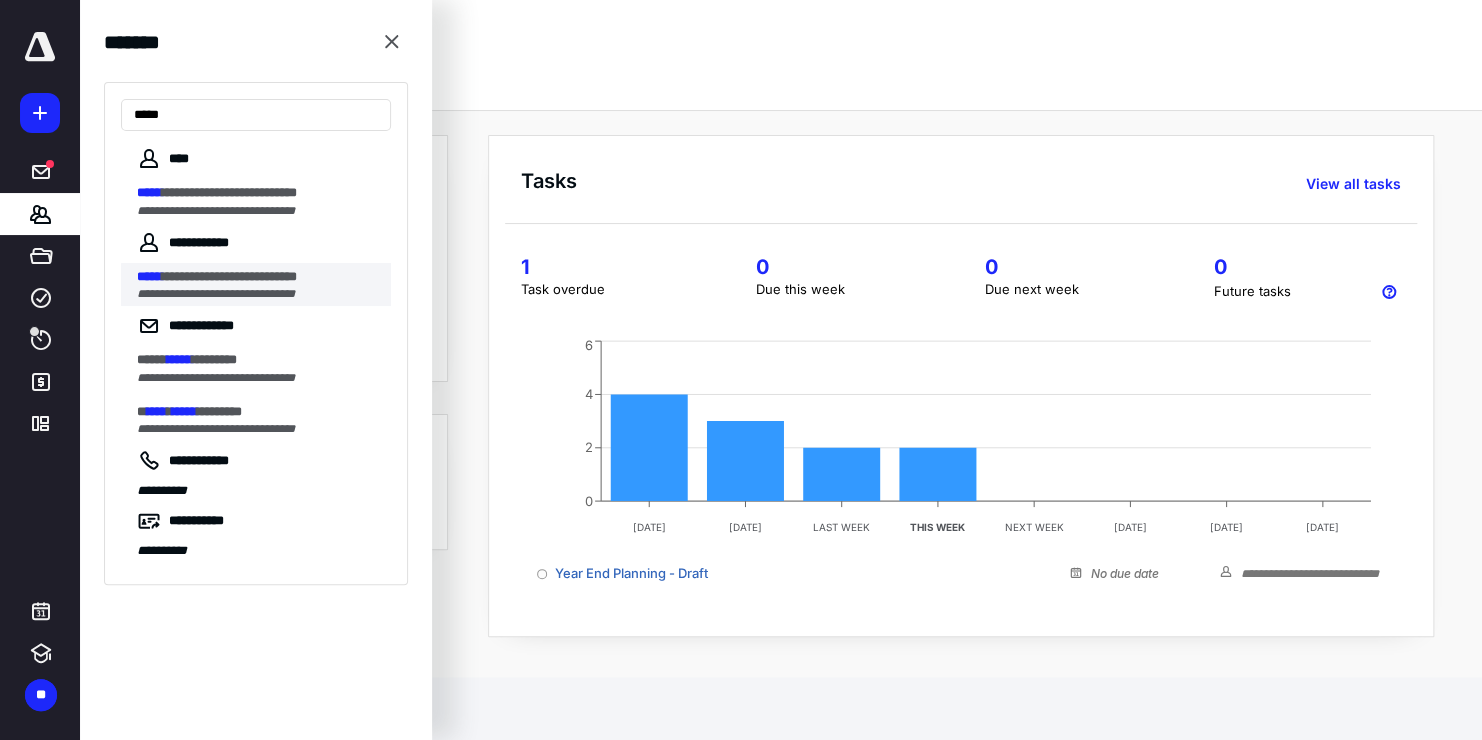 click on "**********" at bounding box center [216, 294] 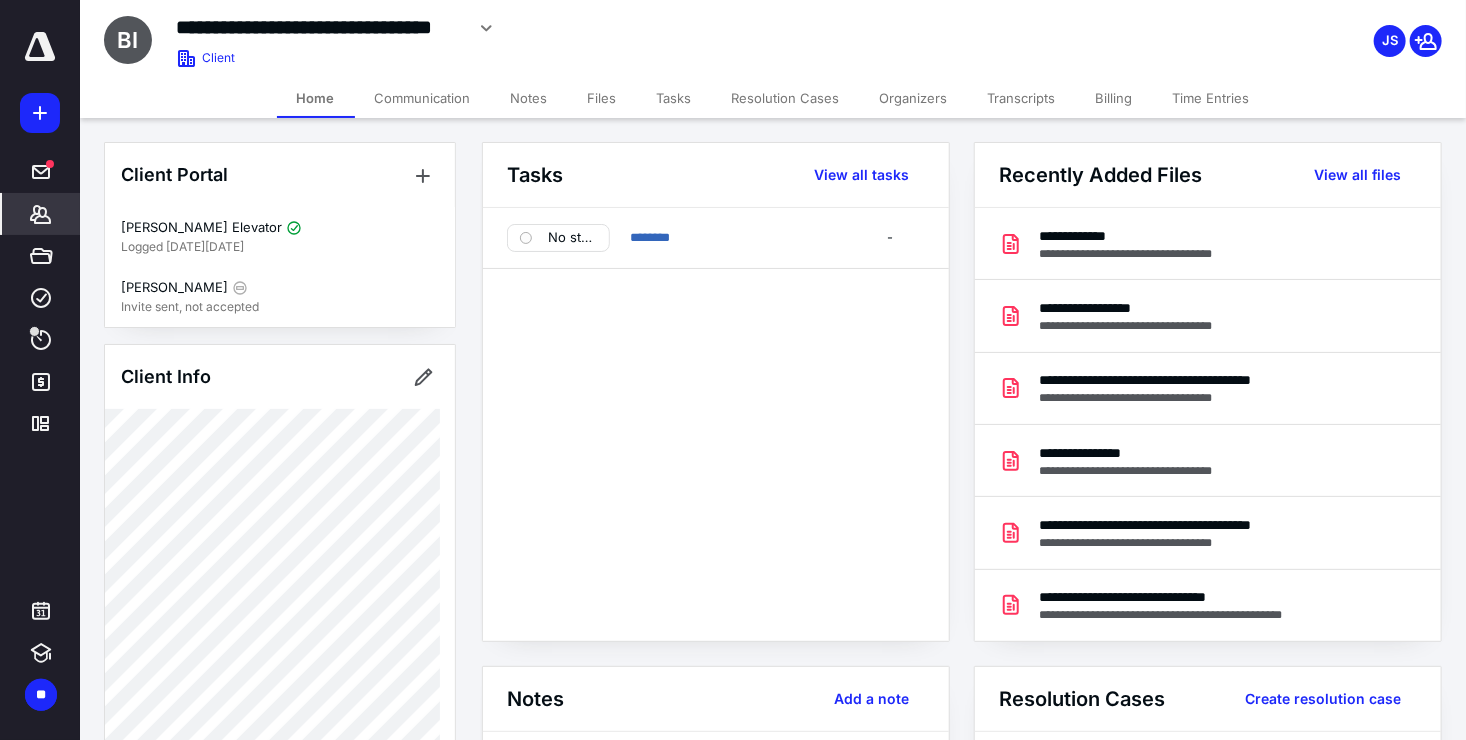 click on "Files" at bounding box center [602, 98] 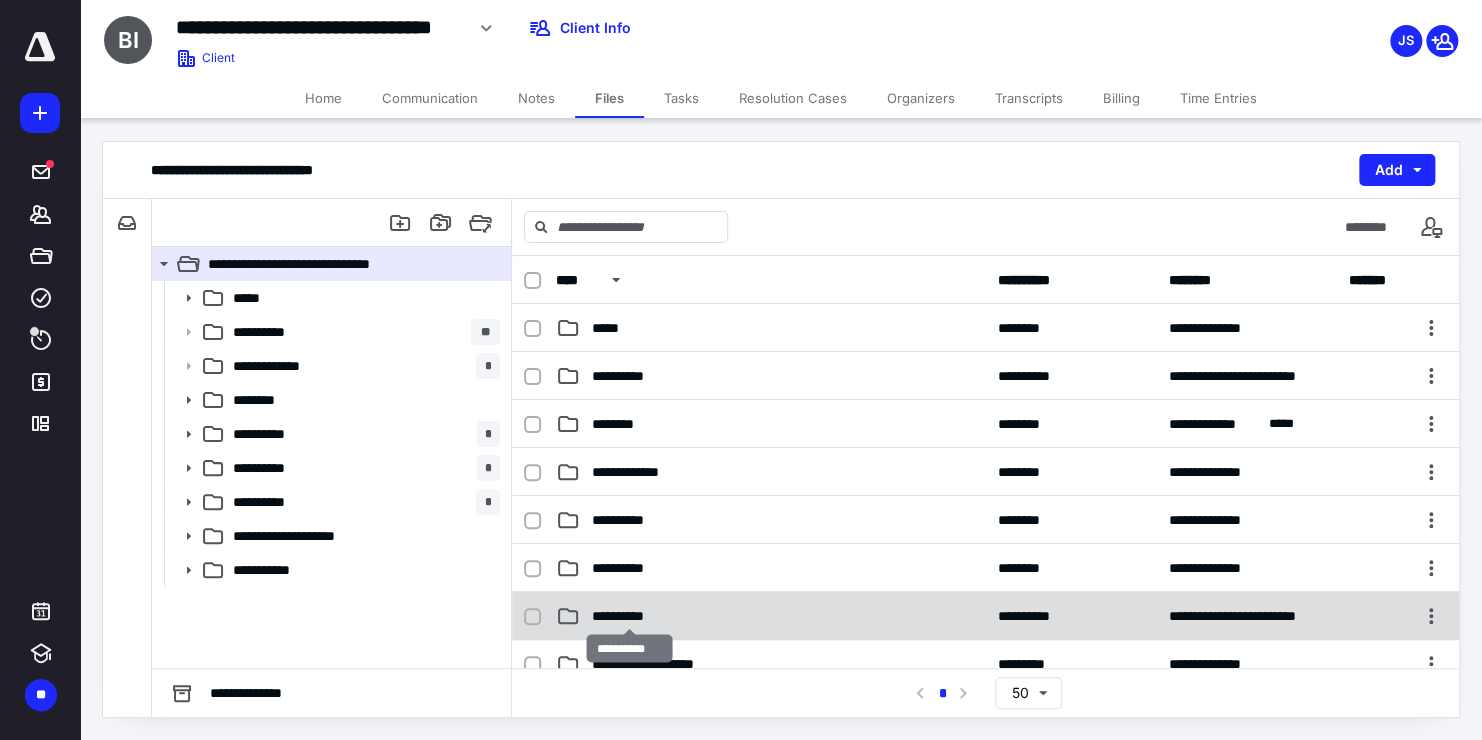 click on "**********" at bounding box center (630, 616) 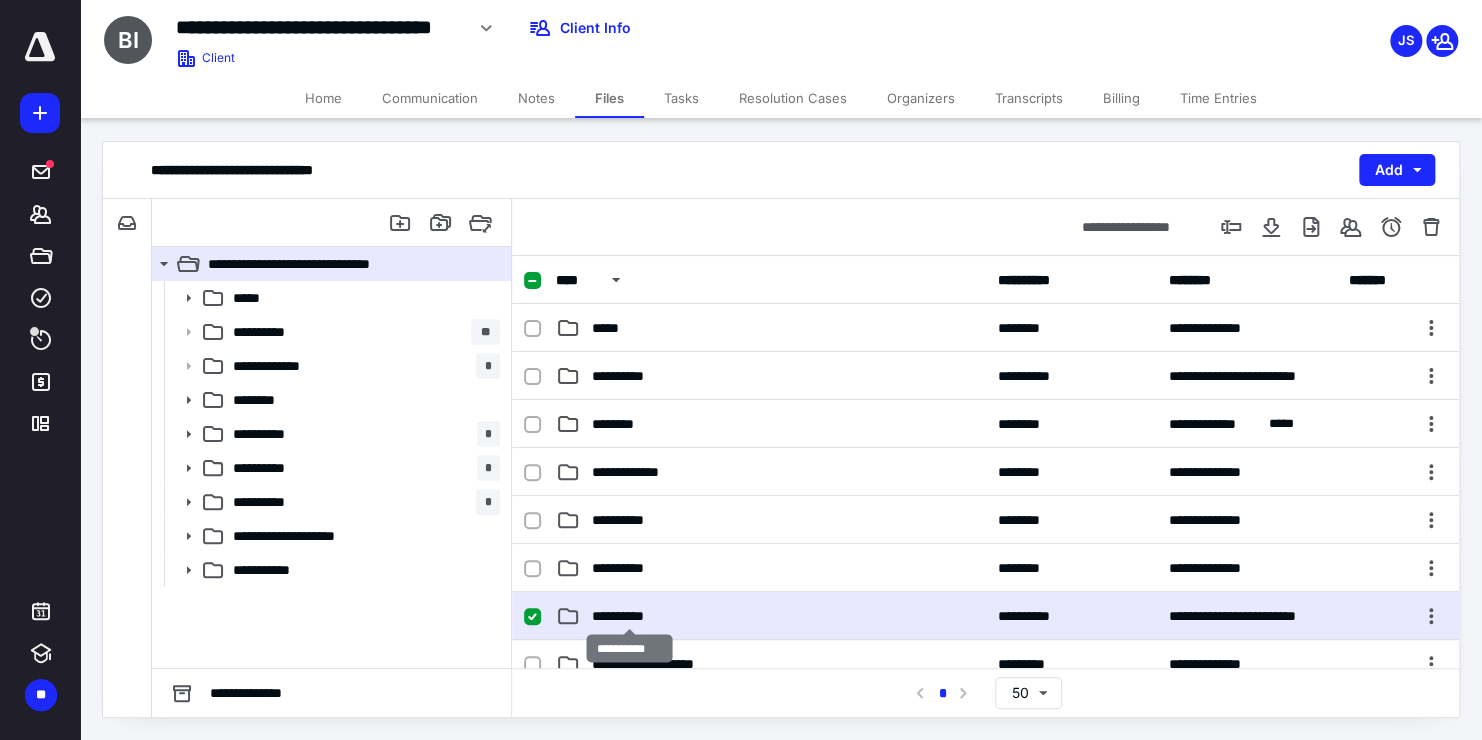 click on "**********" at bounding box center (630, 616) 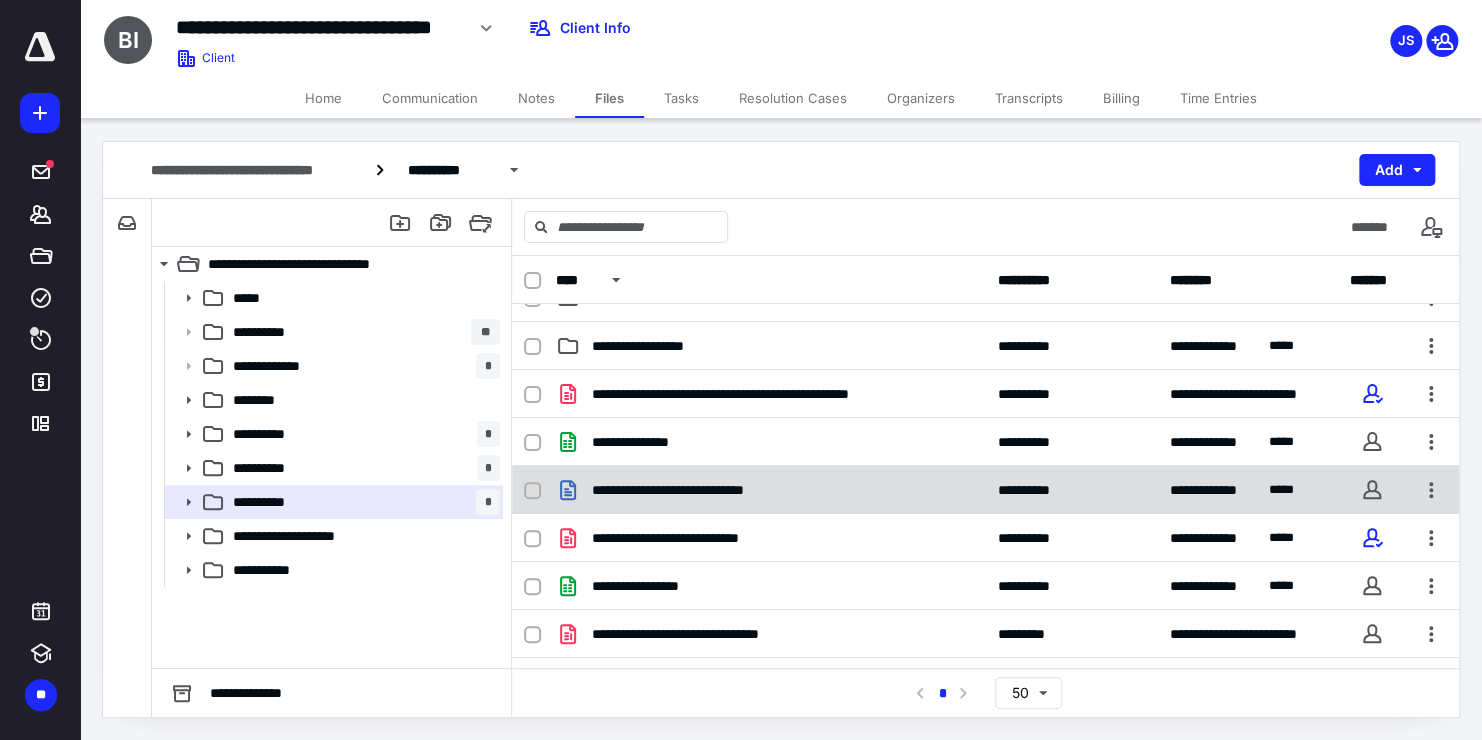 scroll, scrollTop: 0, scrollLeft: 0, axis: both 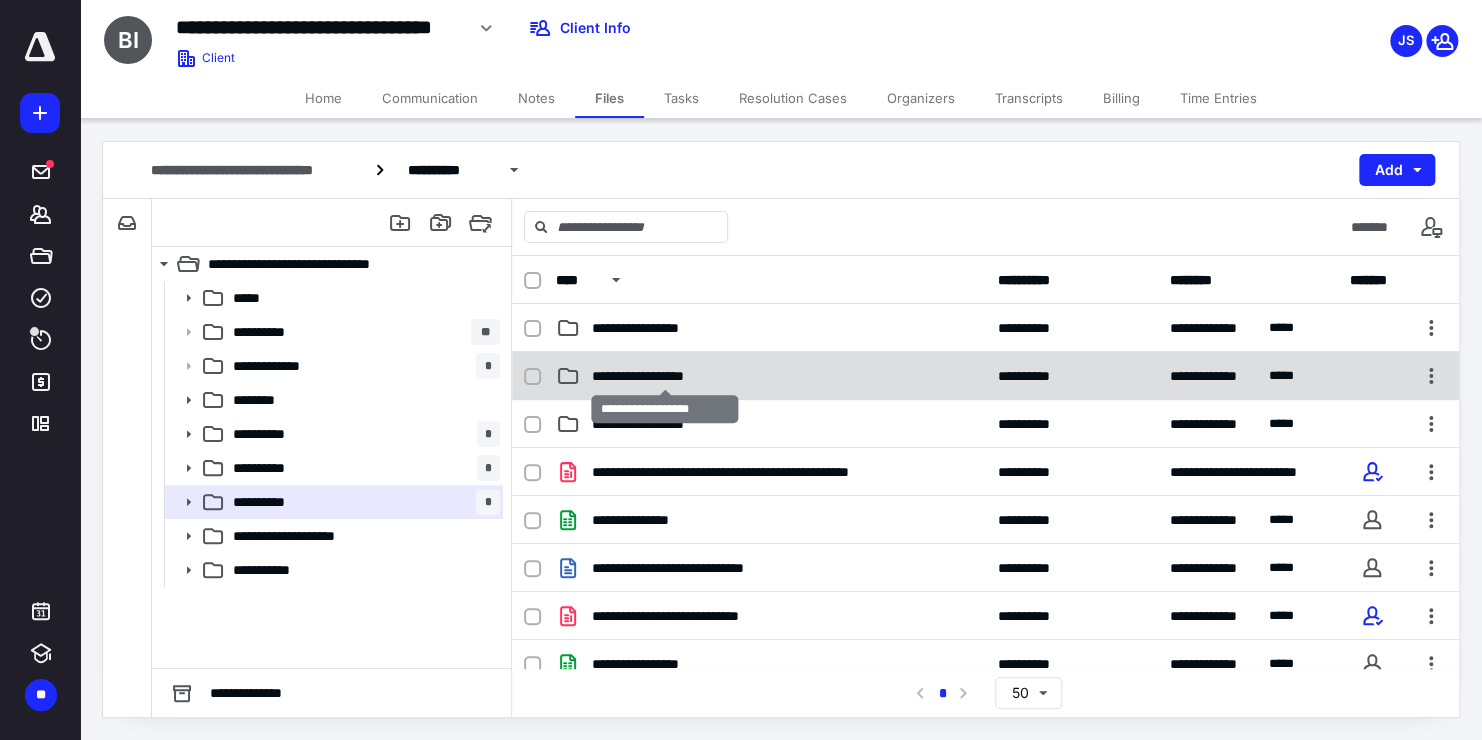 click on "**********" at bounding box center (665, 376) 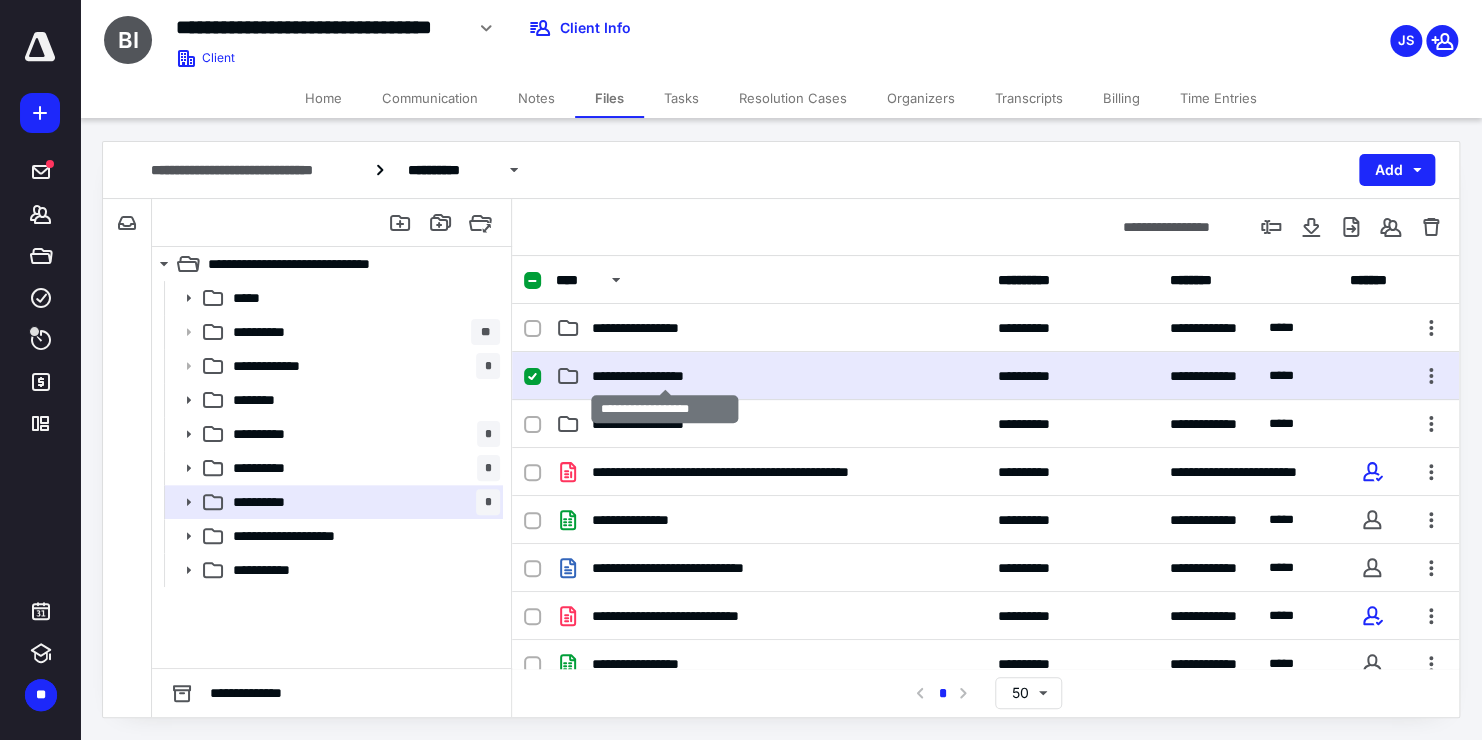 click on "**********" at bounding box center [665, 376] 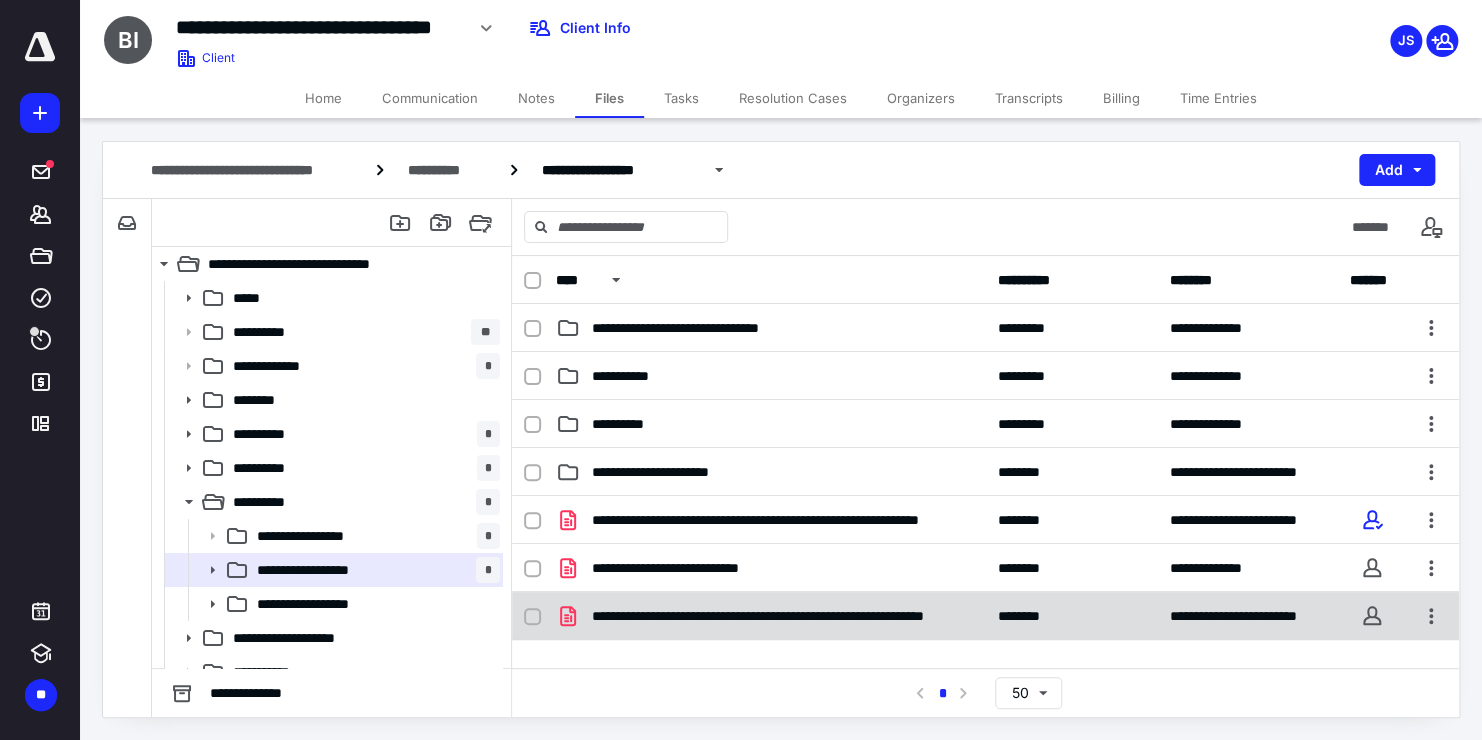 click on "**********" at bounding box center (771, 616) 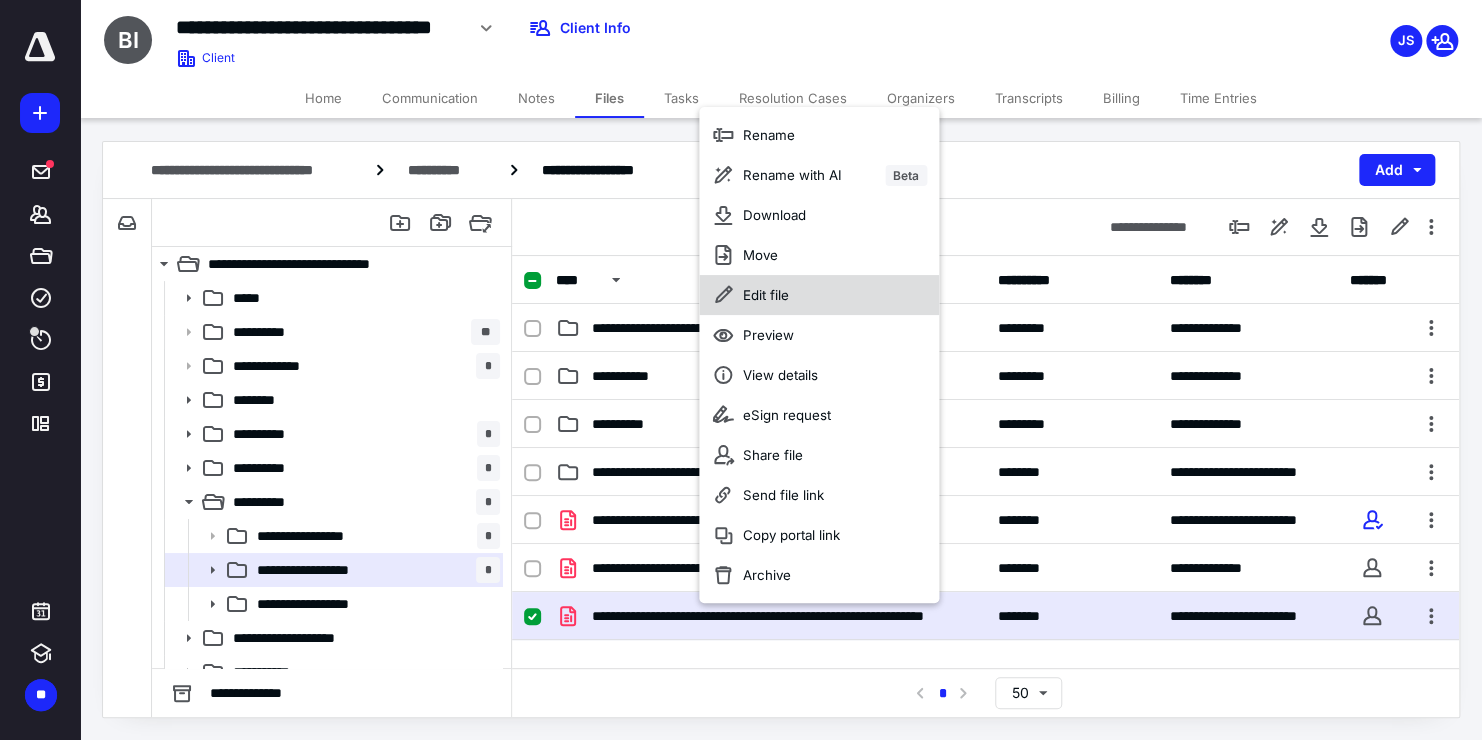 click on "Edit file" at bounding box center [819, 295] 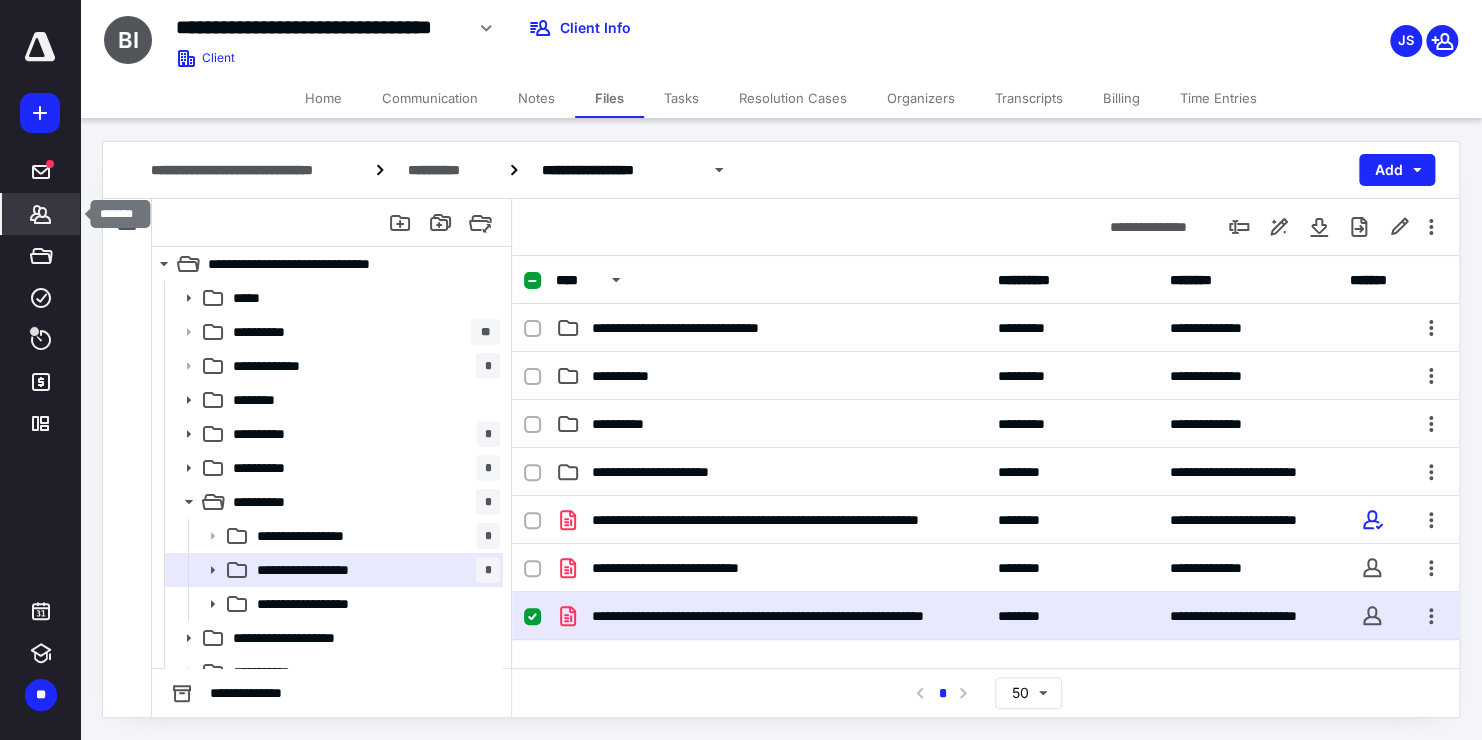 click 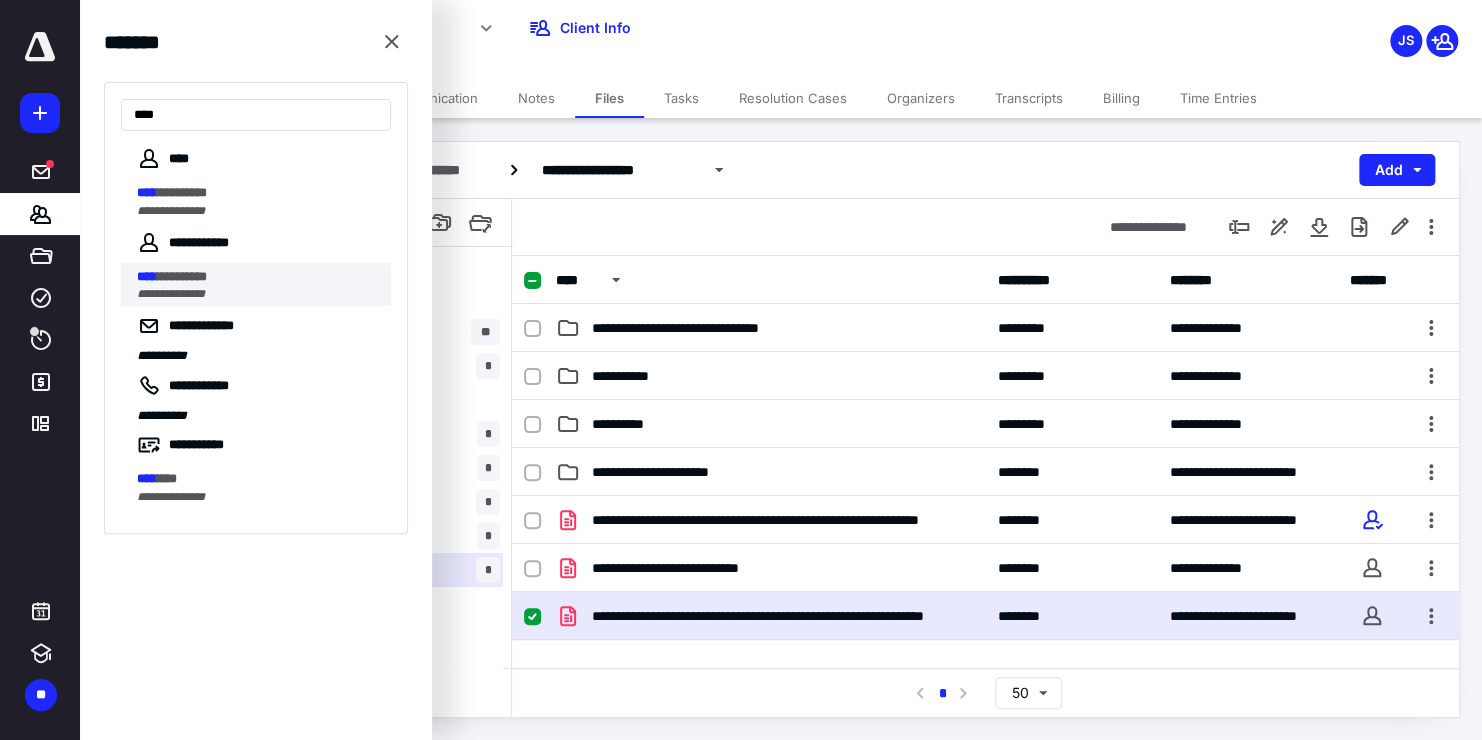 type on "****" 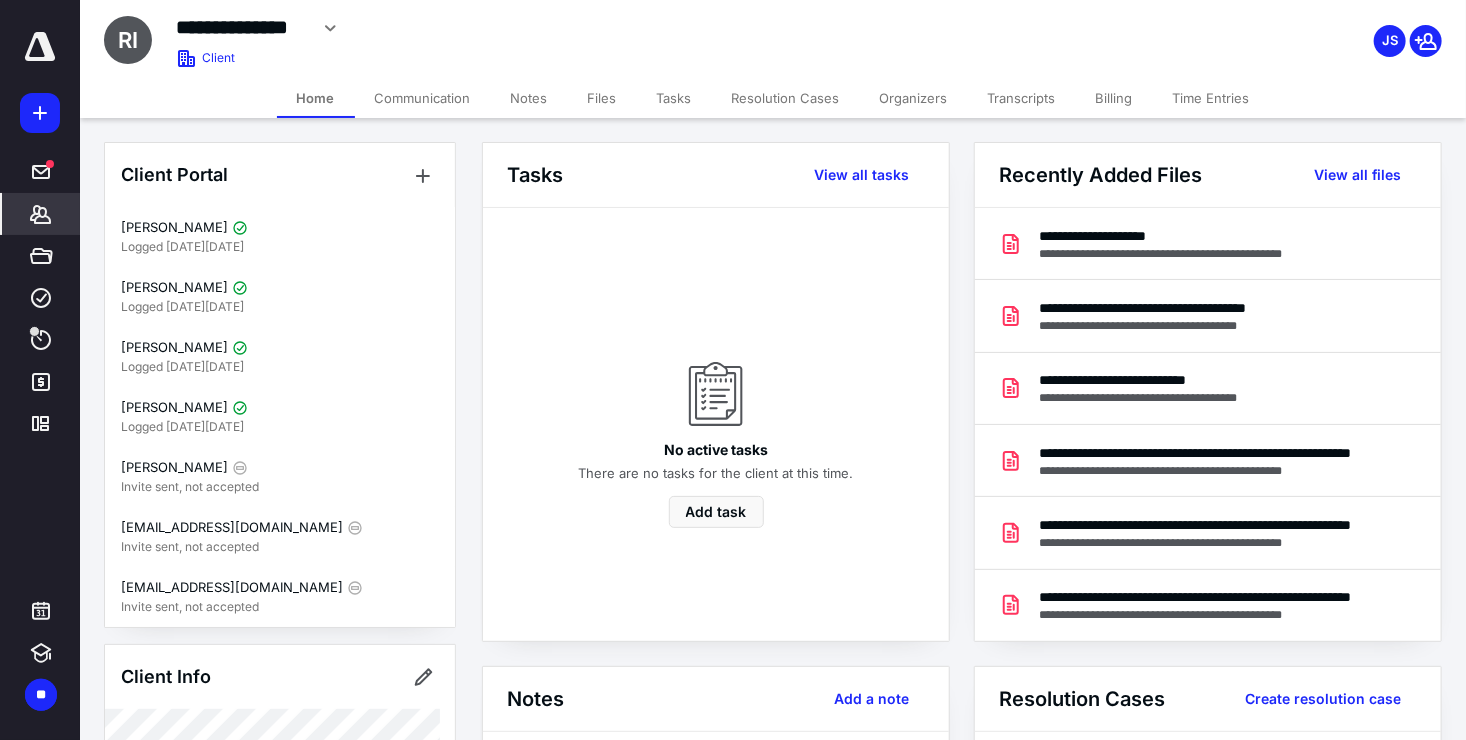 click on "Files" at bounding box center [602, 98] 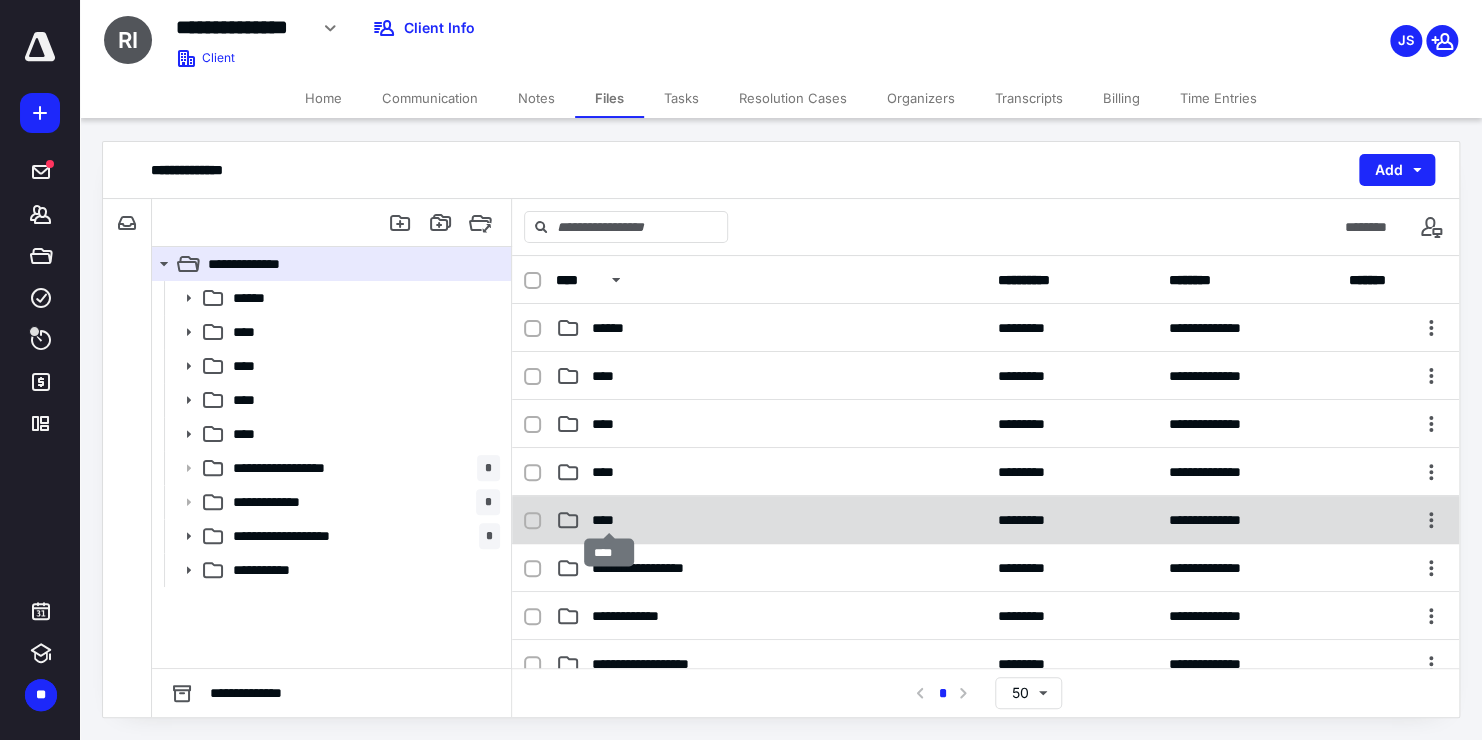 click on "****" at bounding box center [609, 520] 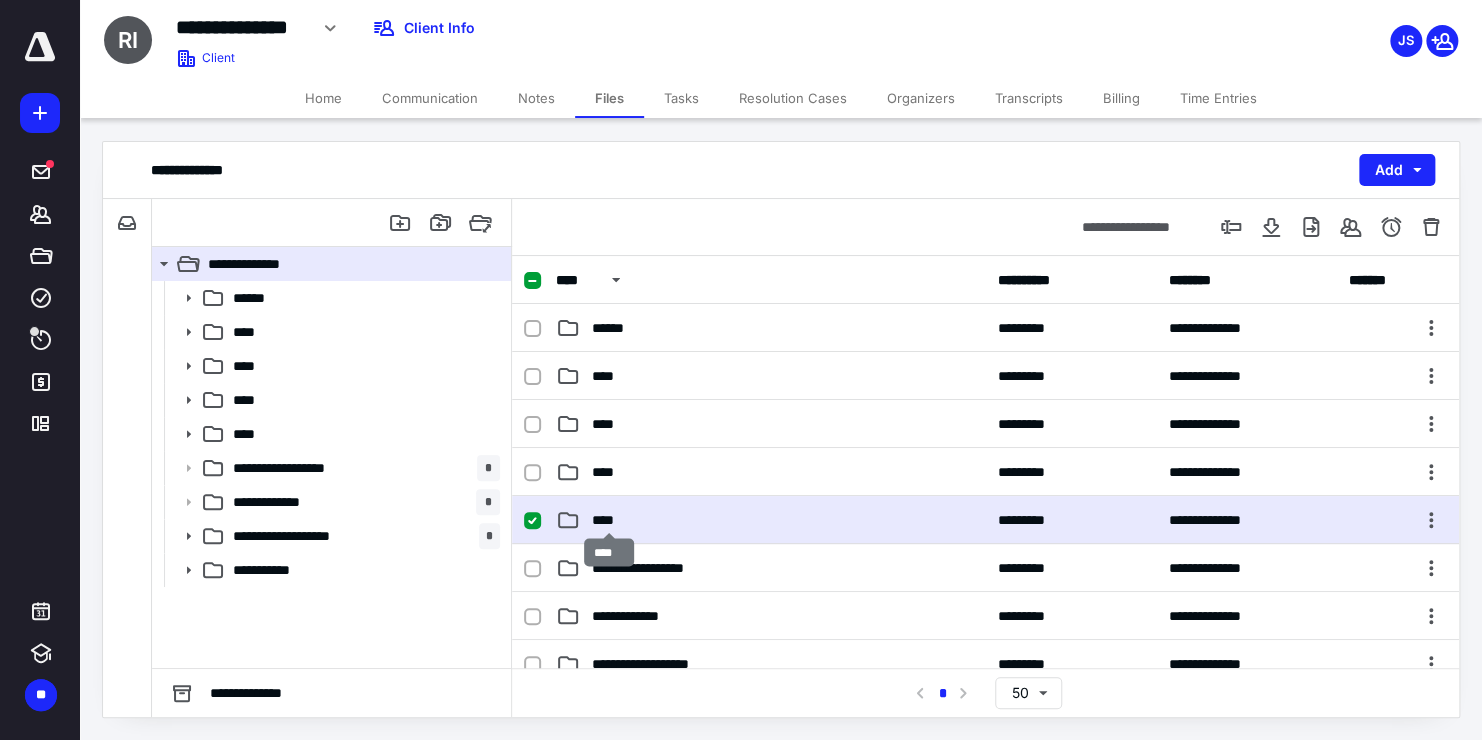 click on "****" at bounding box center (609, 520) 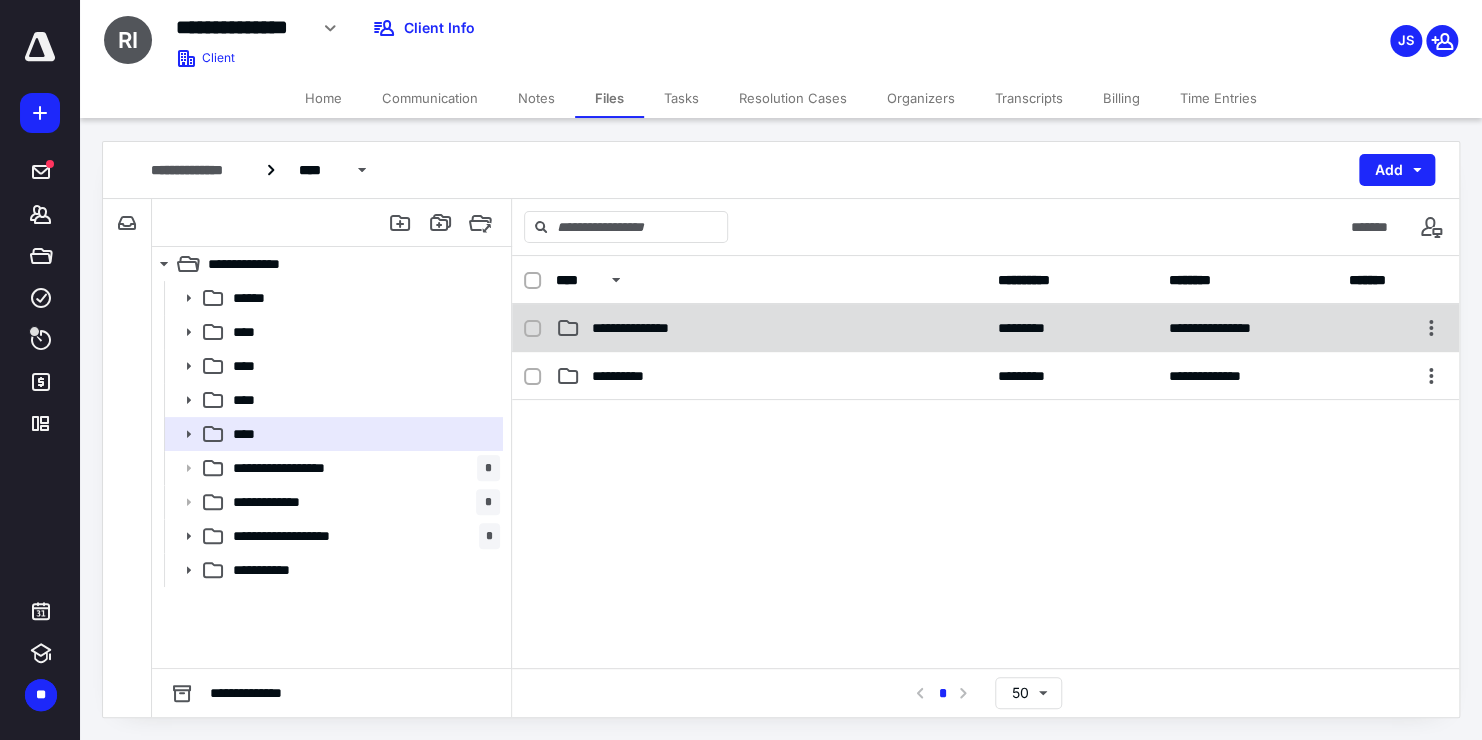 click on "**********" at bounding box center (655, 328) 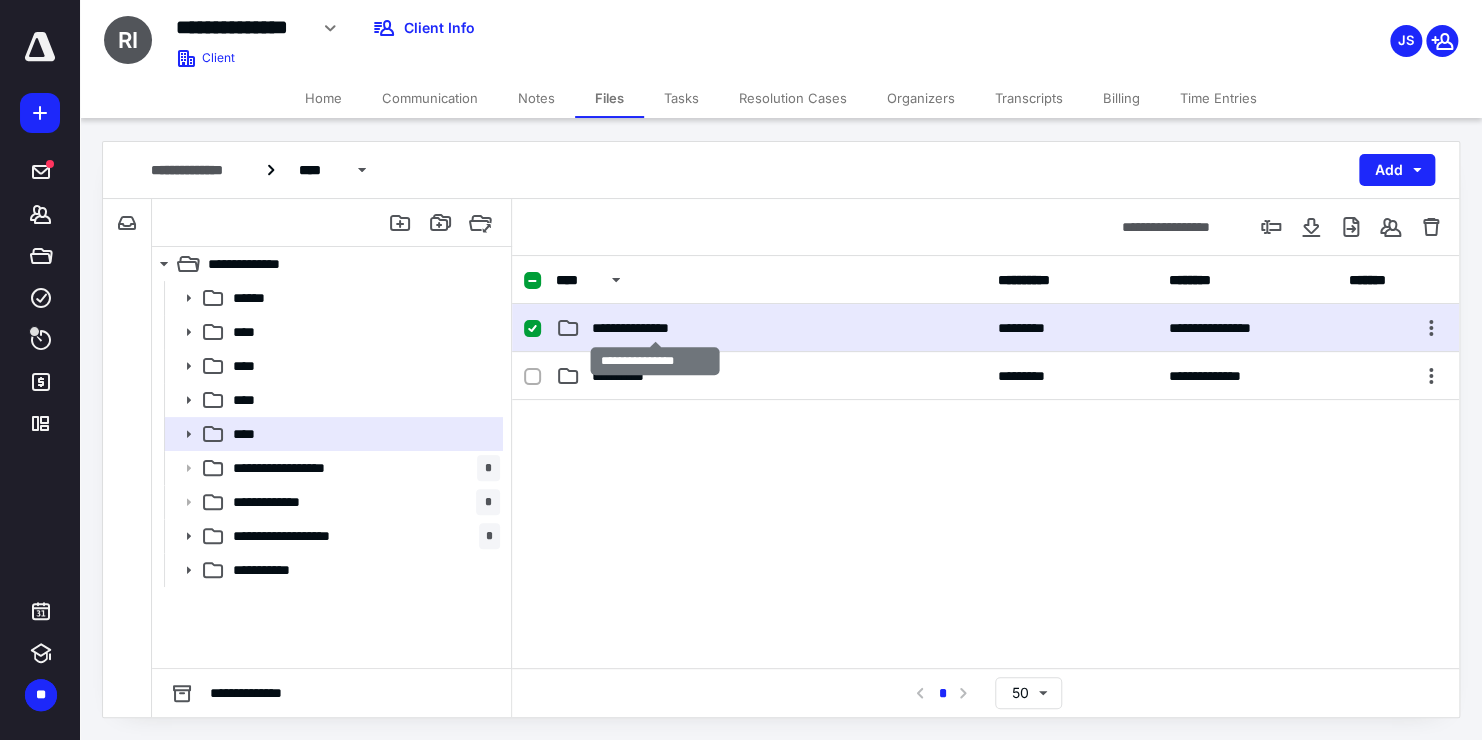 click on "**********" at bounding box center (655, 328) 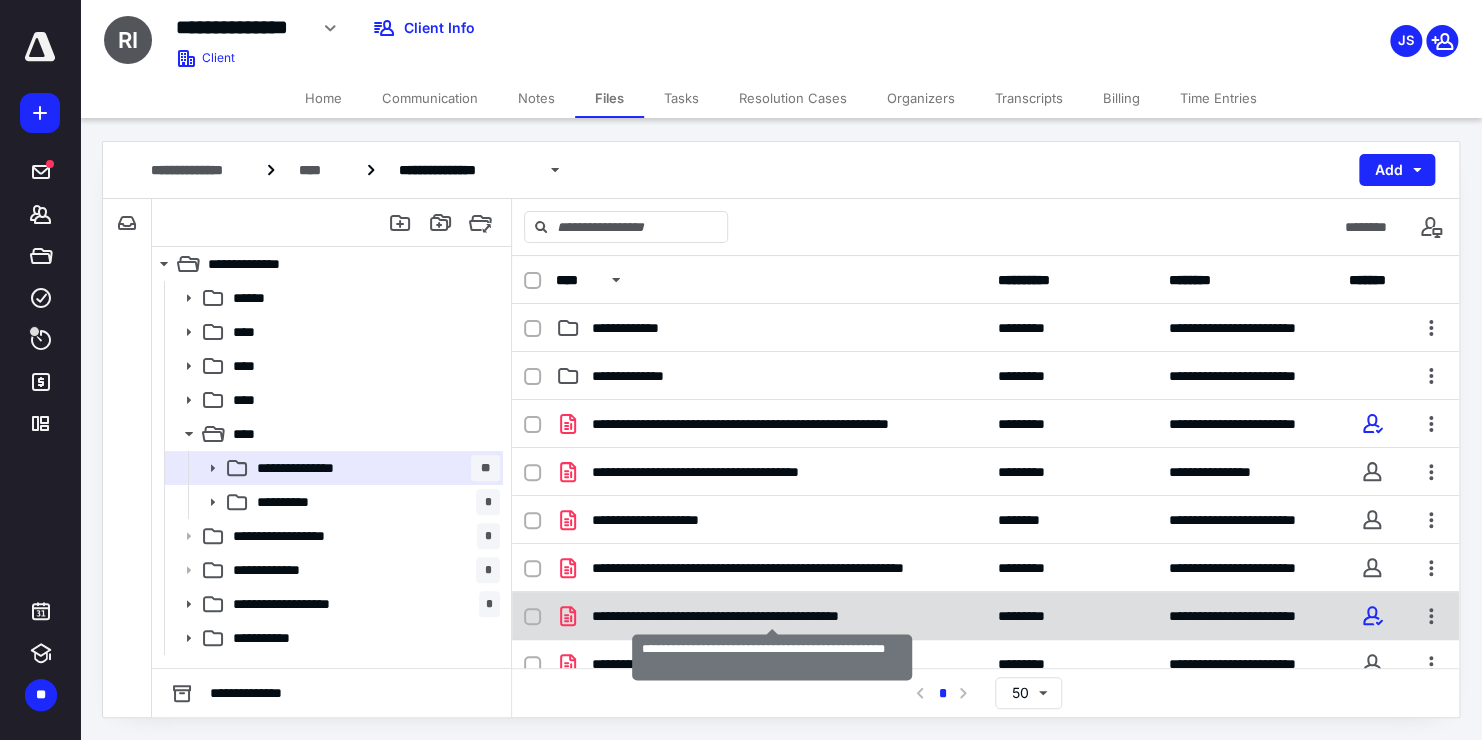 click on "**********" at bounding box center (772, 616) 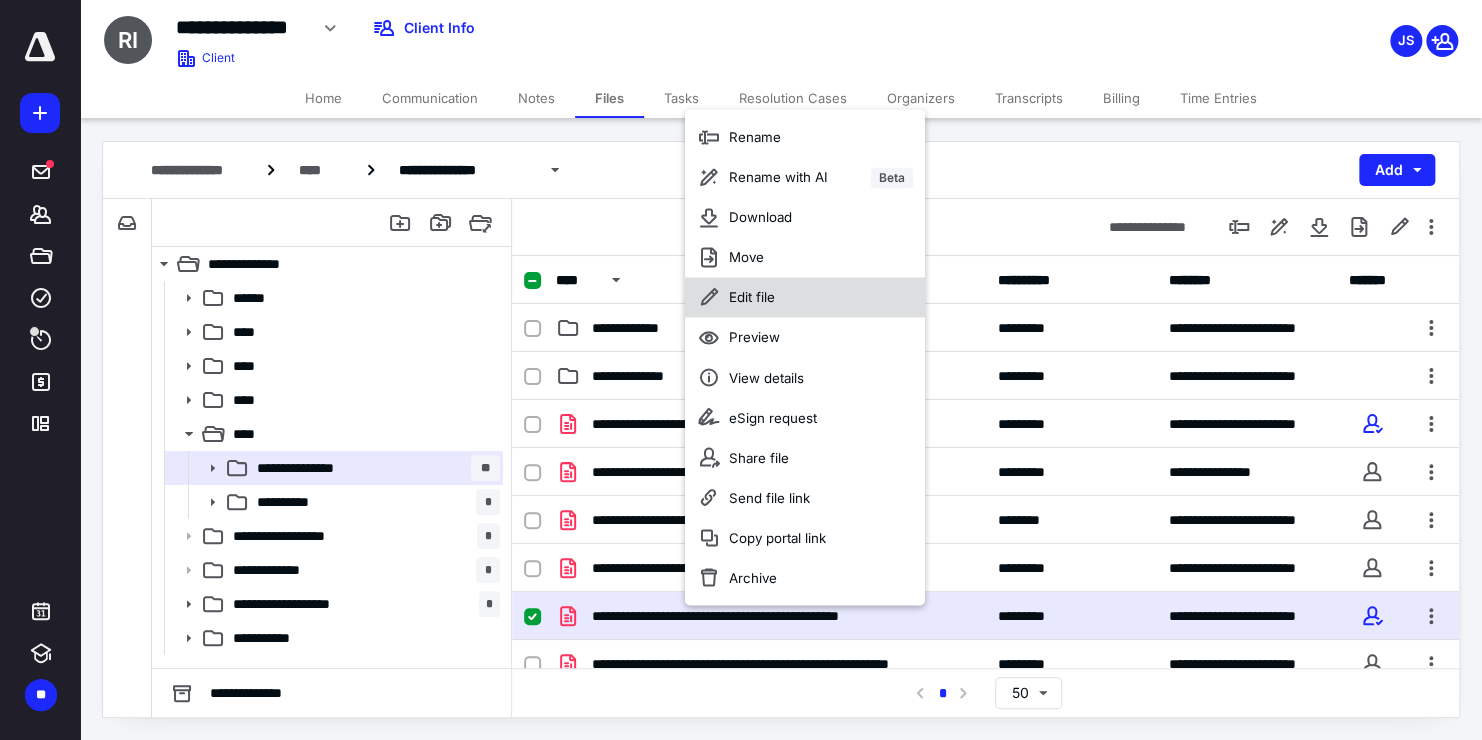 click 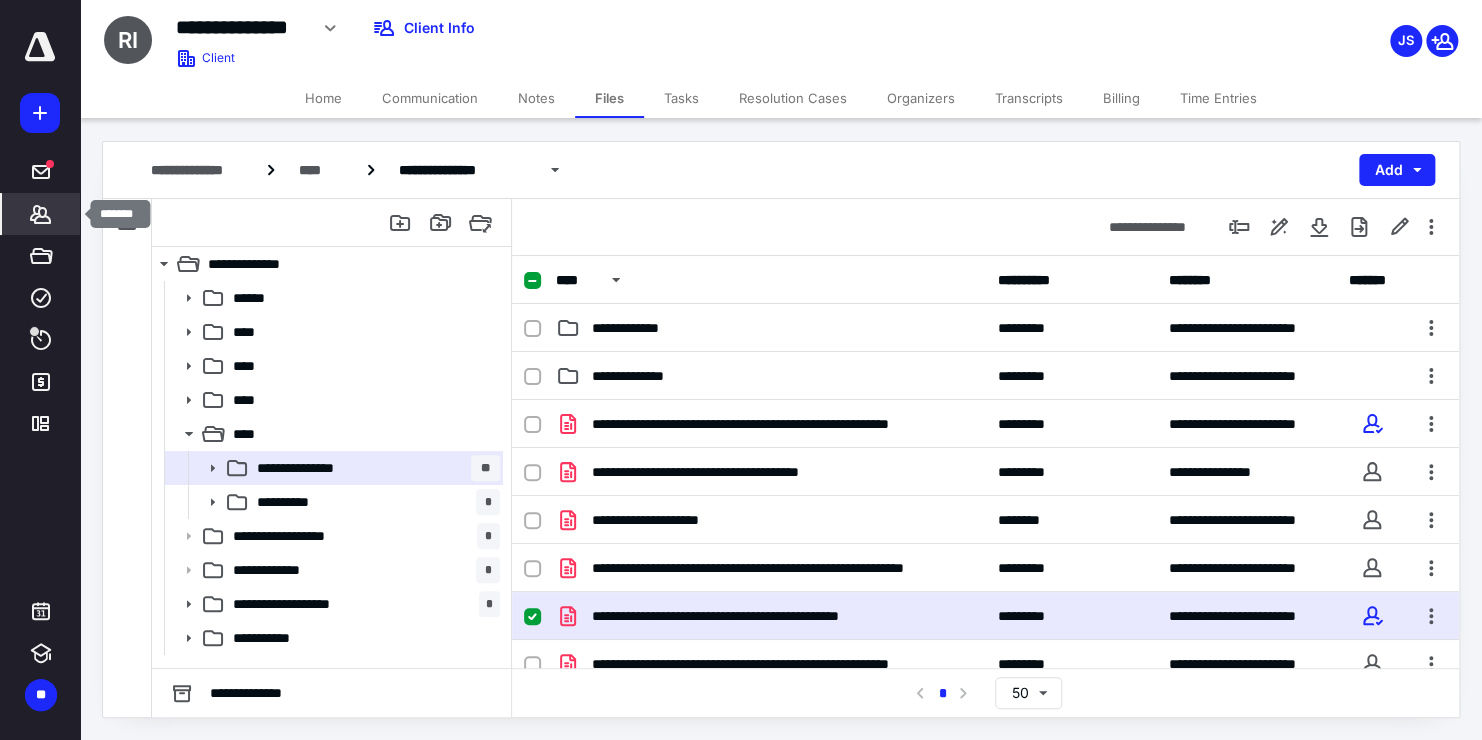 click 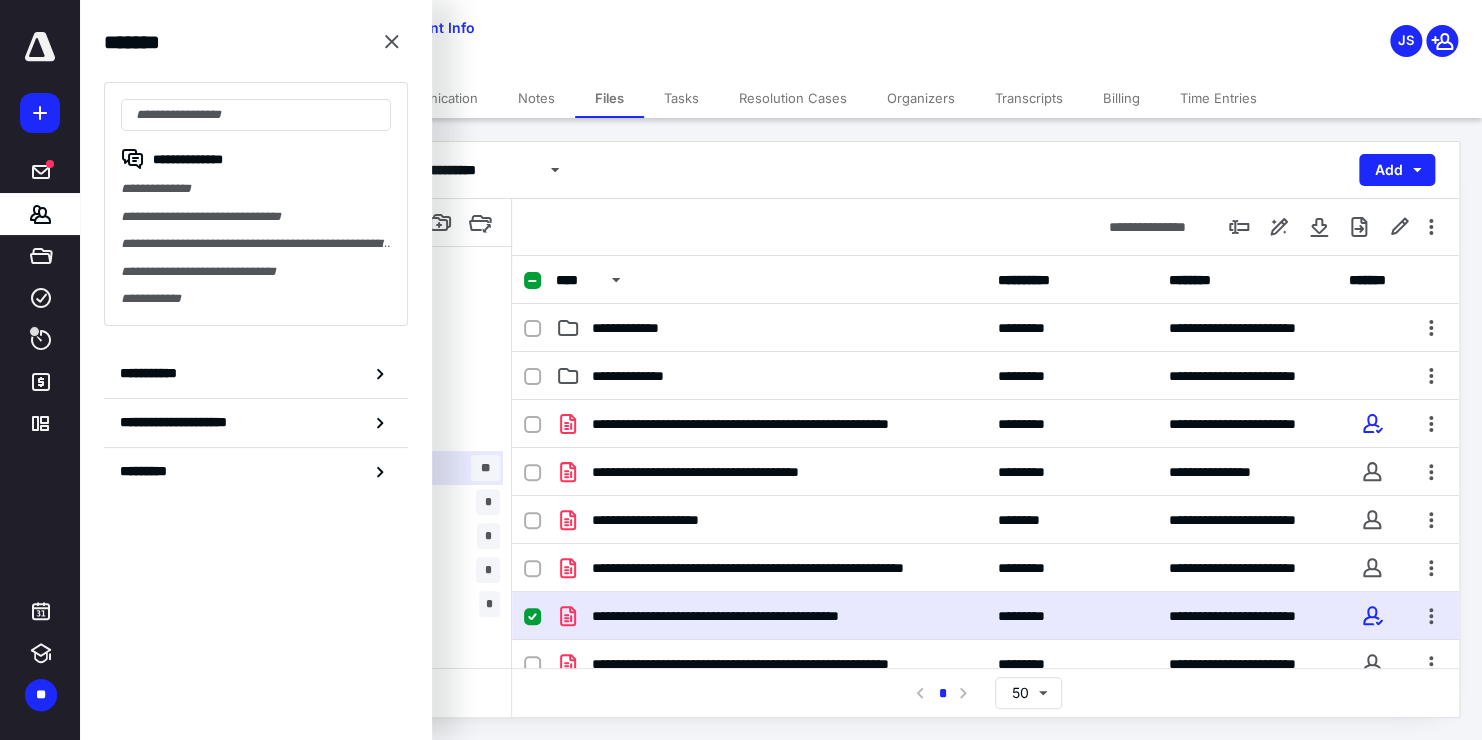 click on "**********" at bounding box center [985, 227] 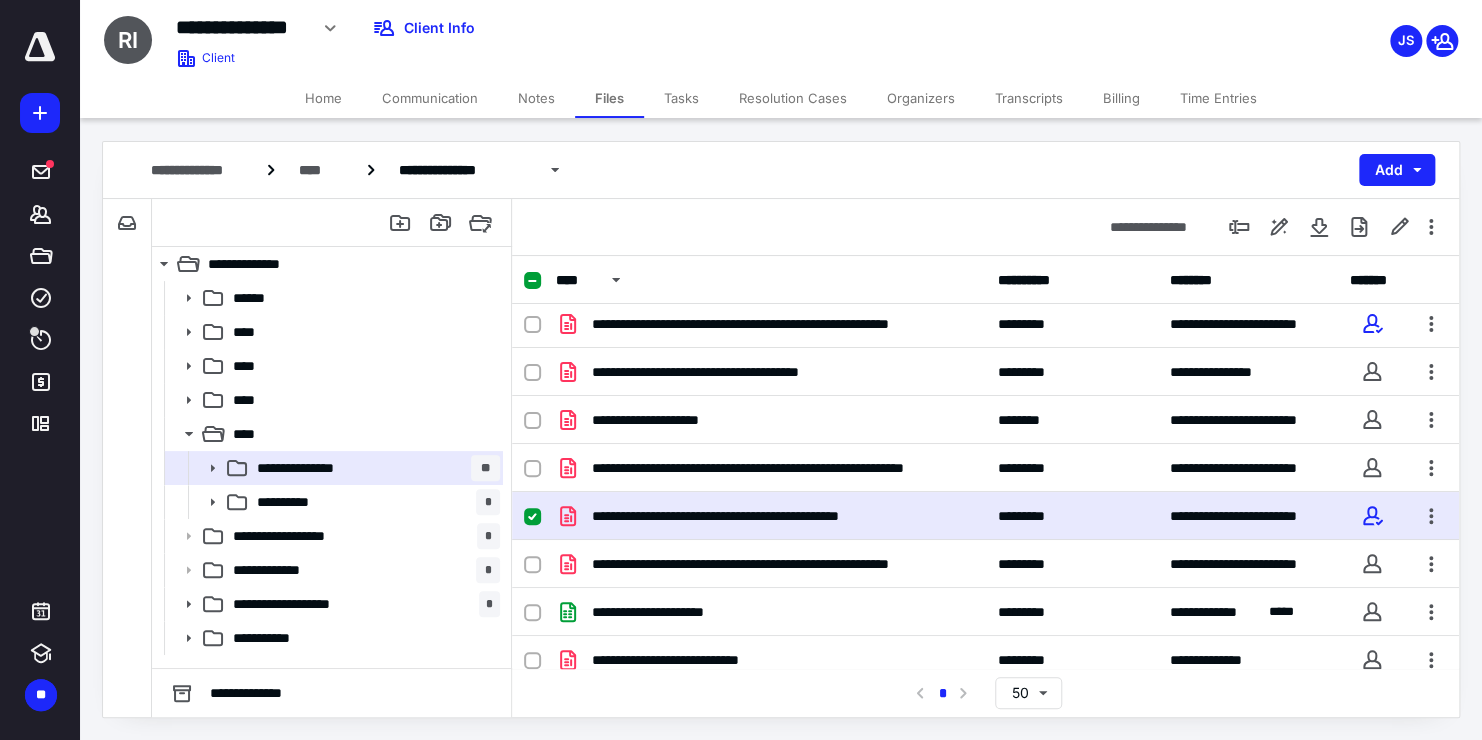 scroll, scrollTop: 0, scrollLeft: 0, axis: both 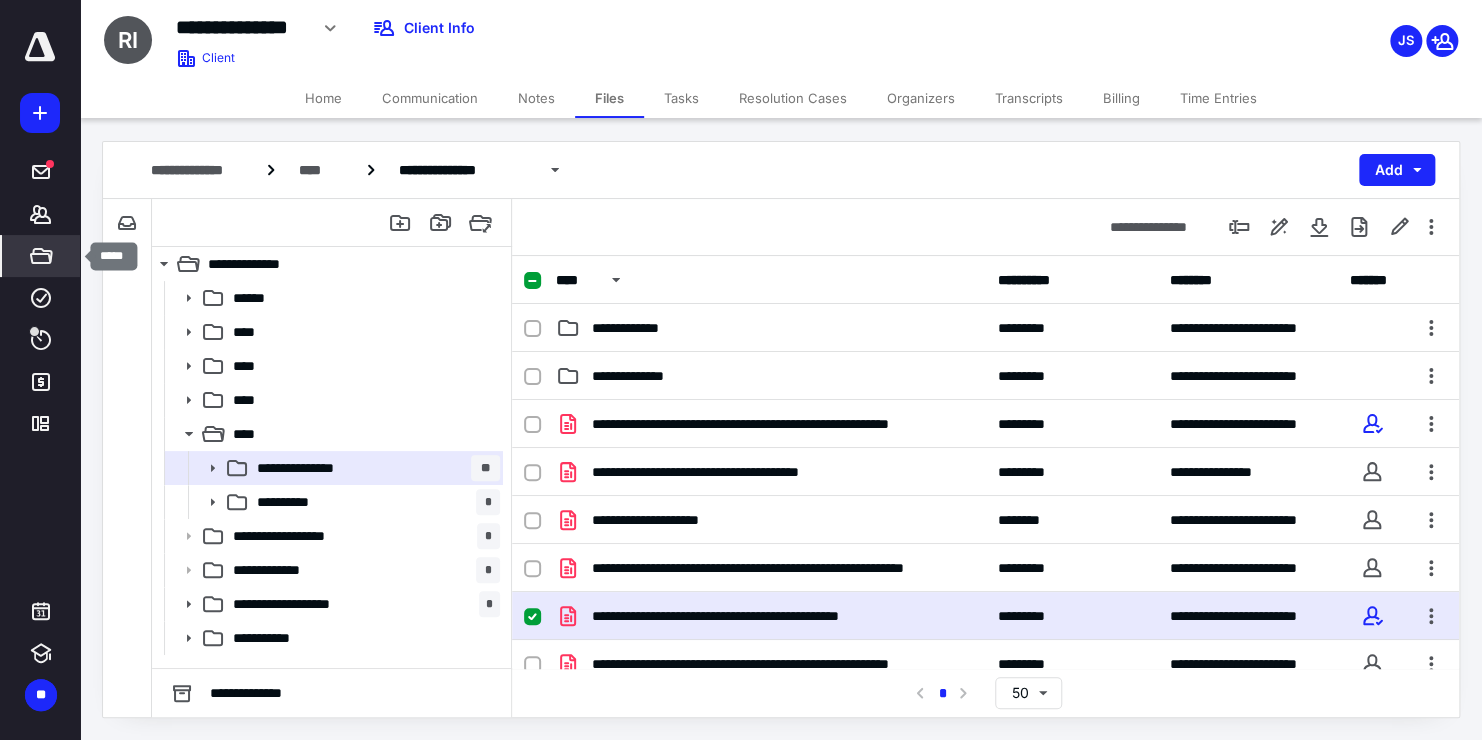 click 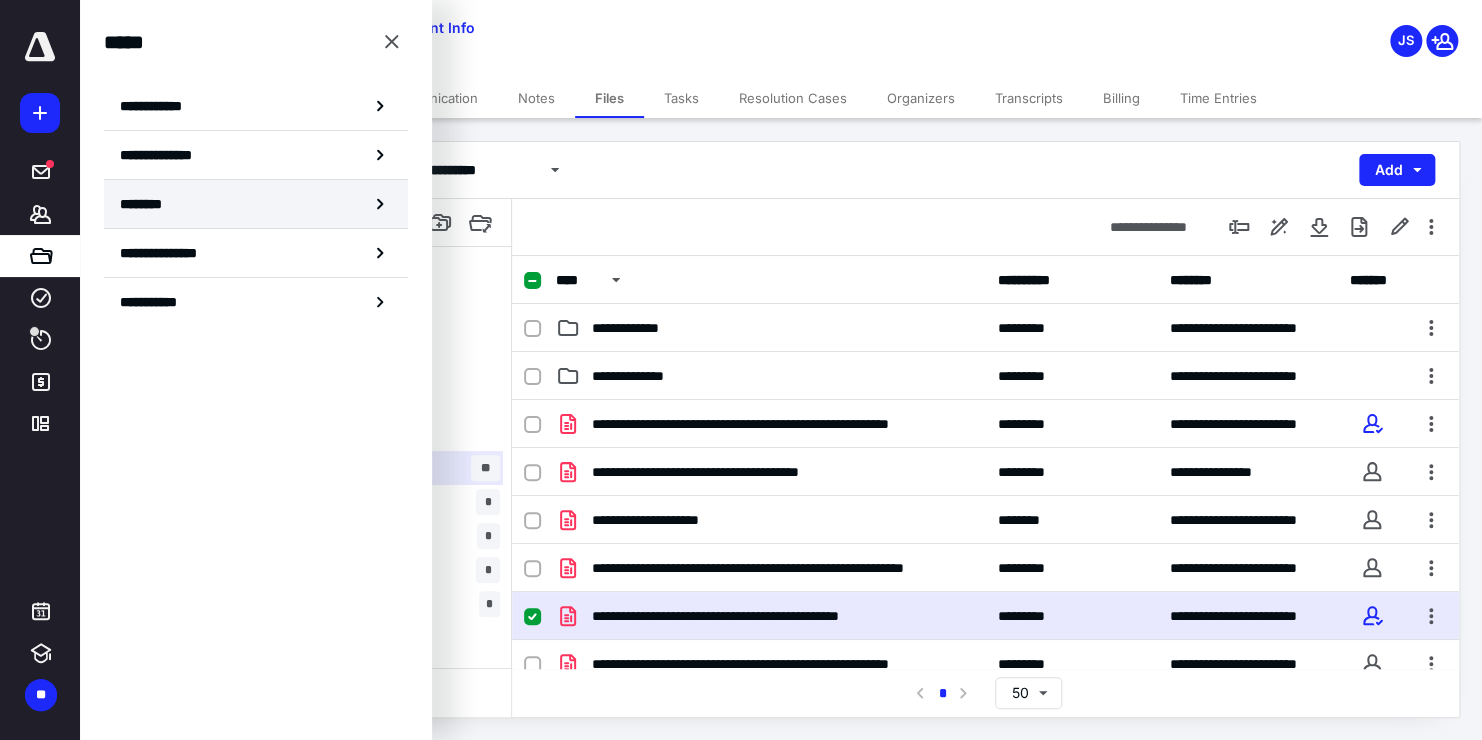 click on "********" at bounding box center (256, 204) 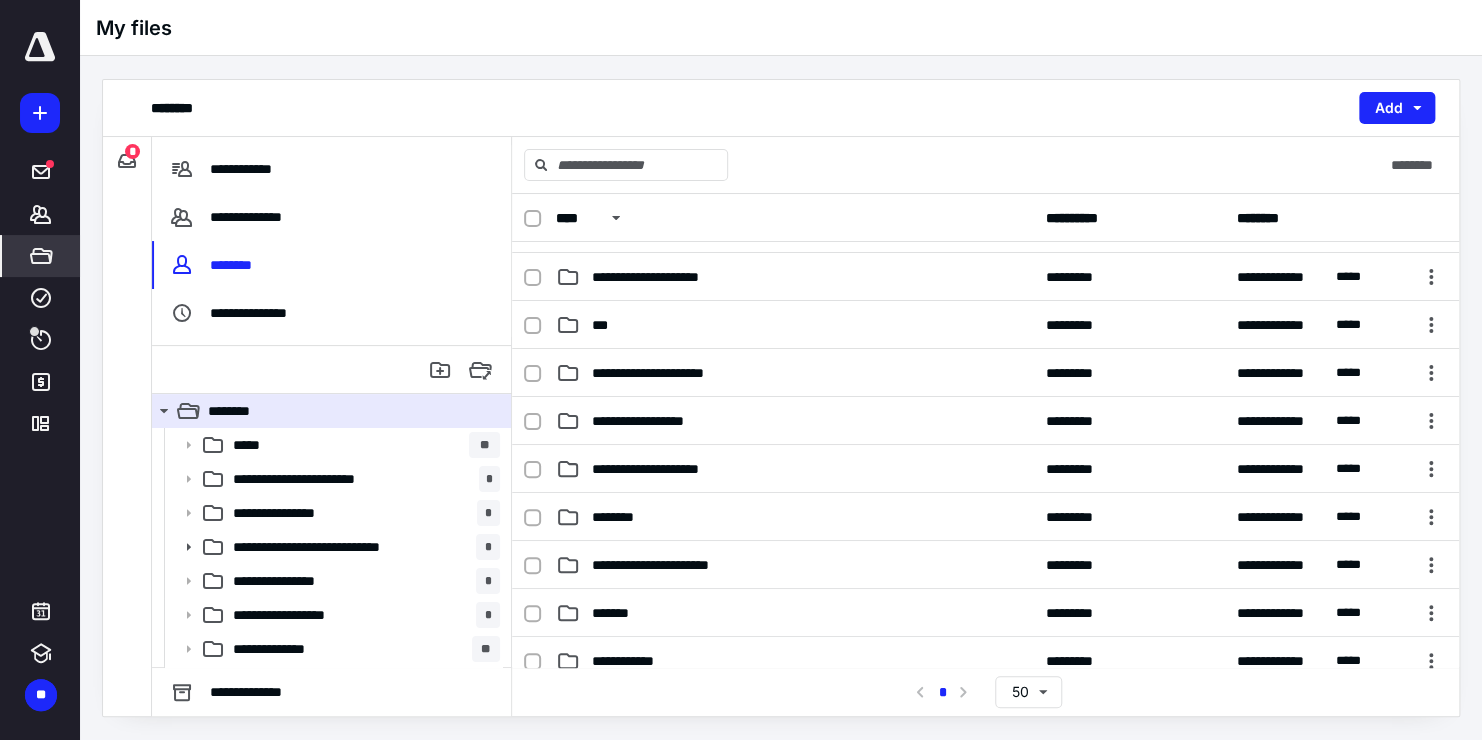 scroll, scrollTop: 1500, scrollLeft: 0, axis: vertical 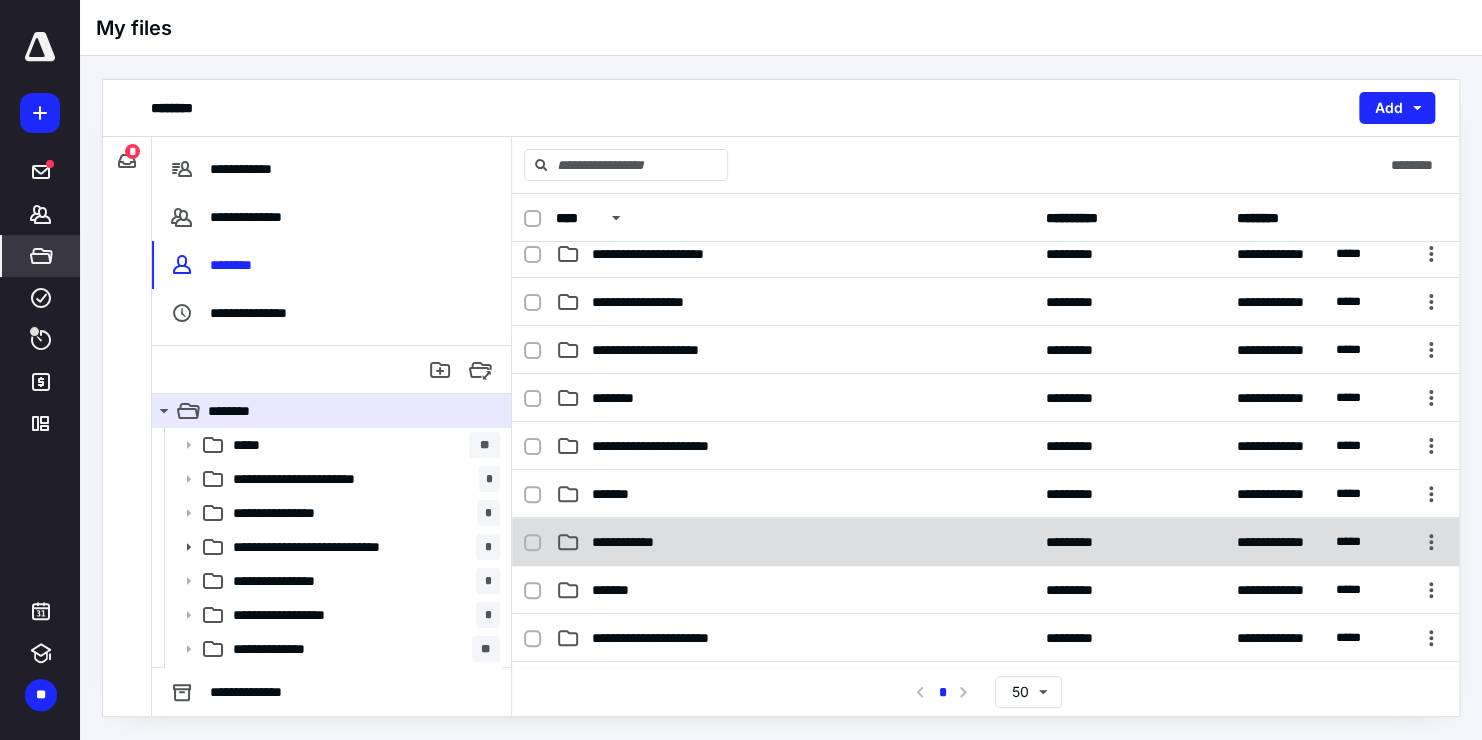 click on "**********" at bounding box center (794, 542) 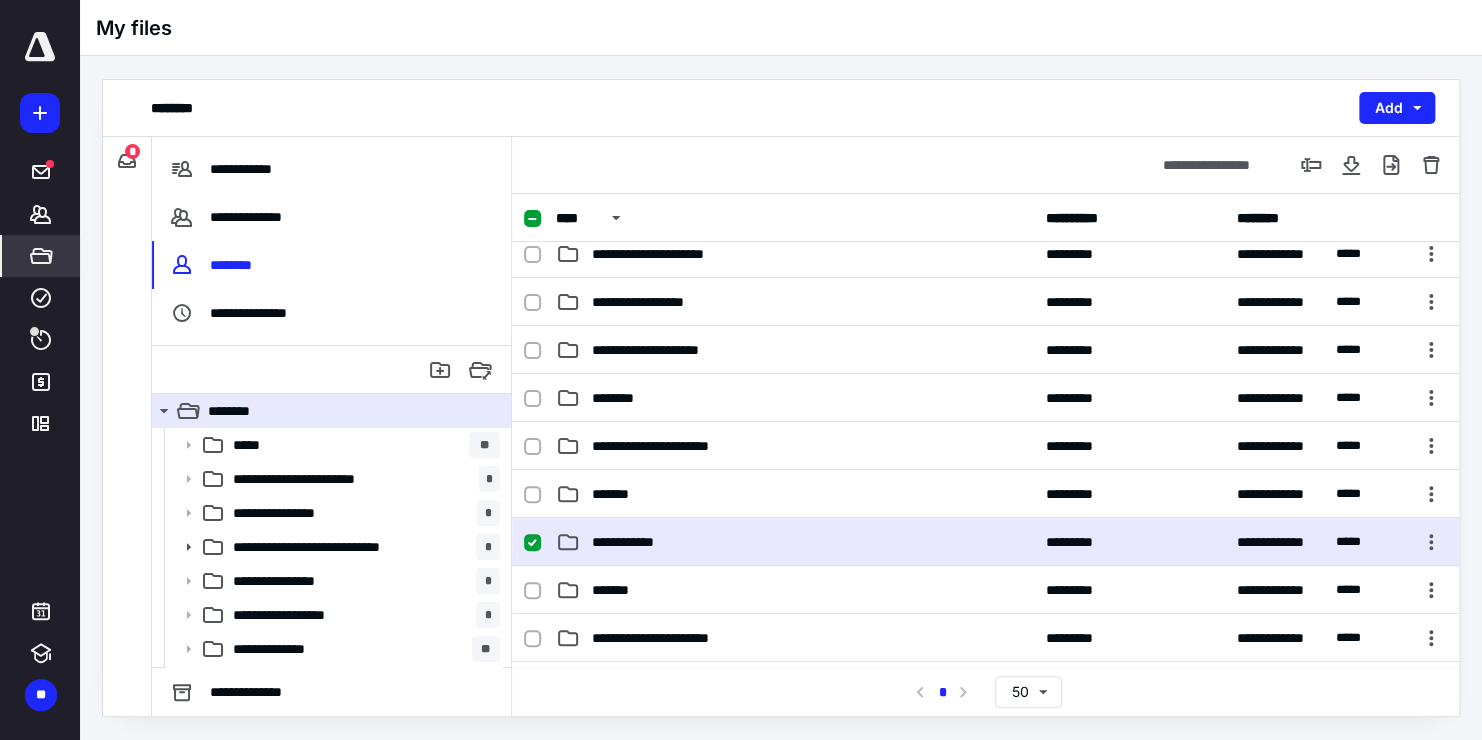 click on "**********" at bounding box center (794, 542) 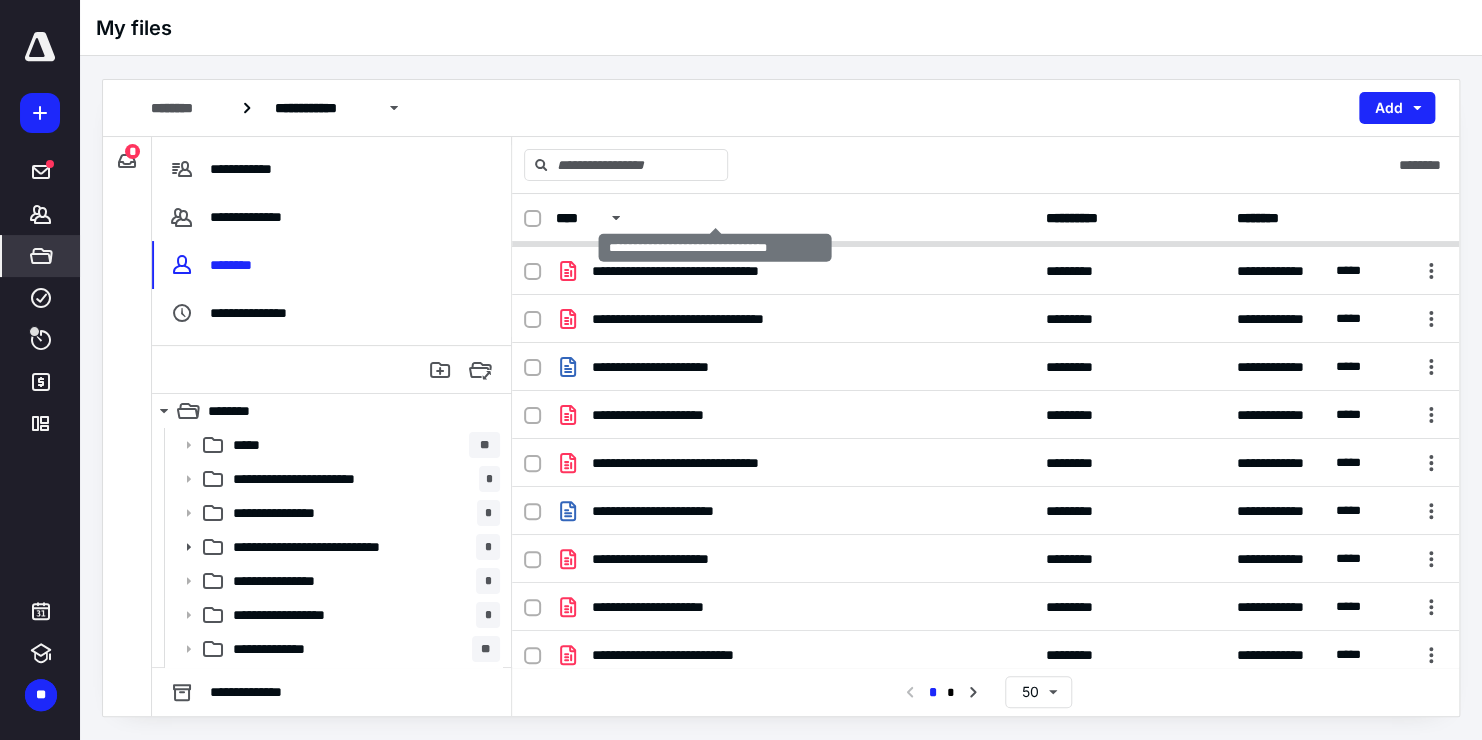 scroll, scrollTop: 1964, scrollLeft: 0, axis: vertical 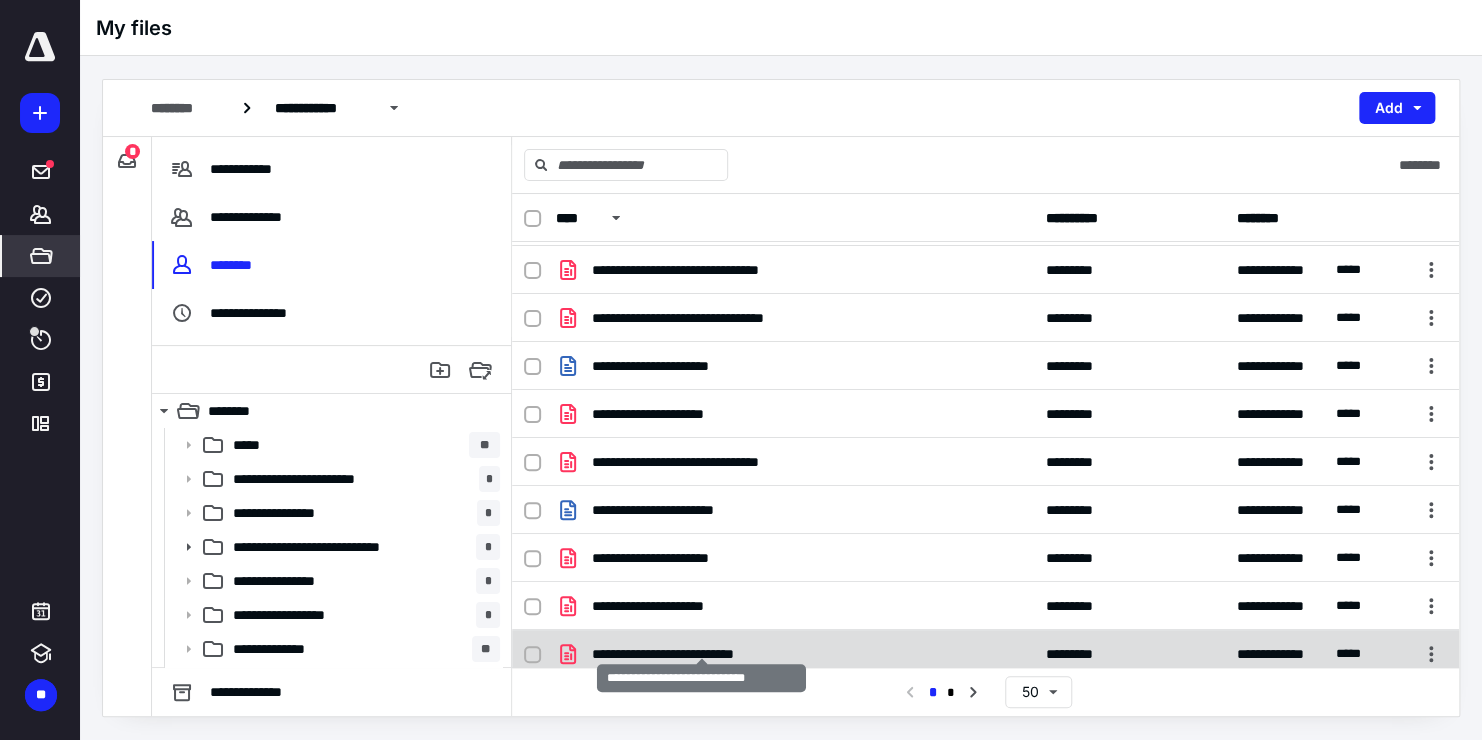 click on "**********" at bounding box center [701, 654] 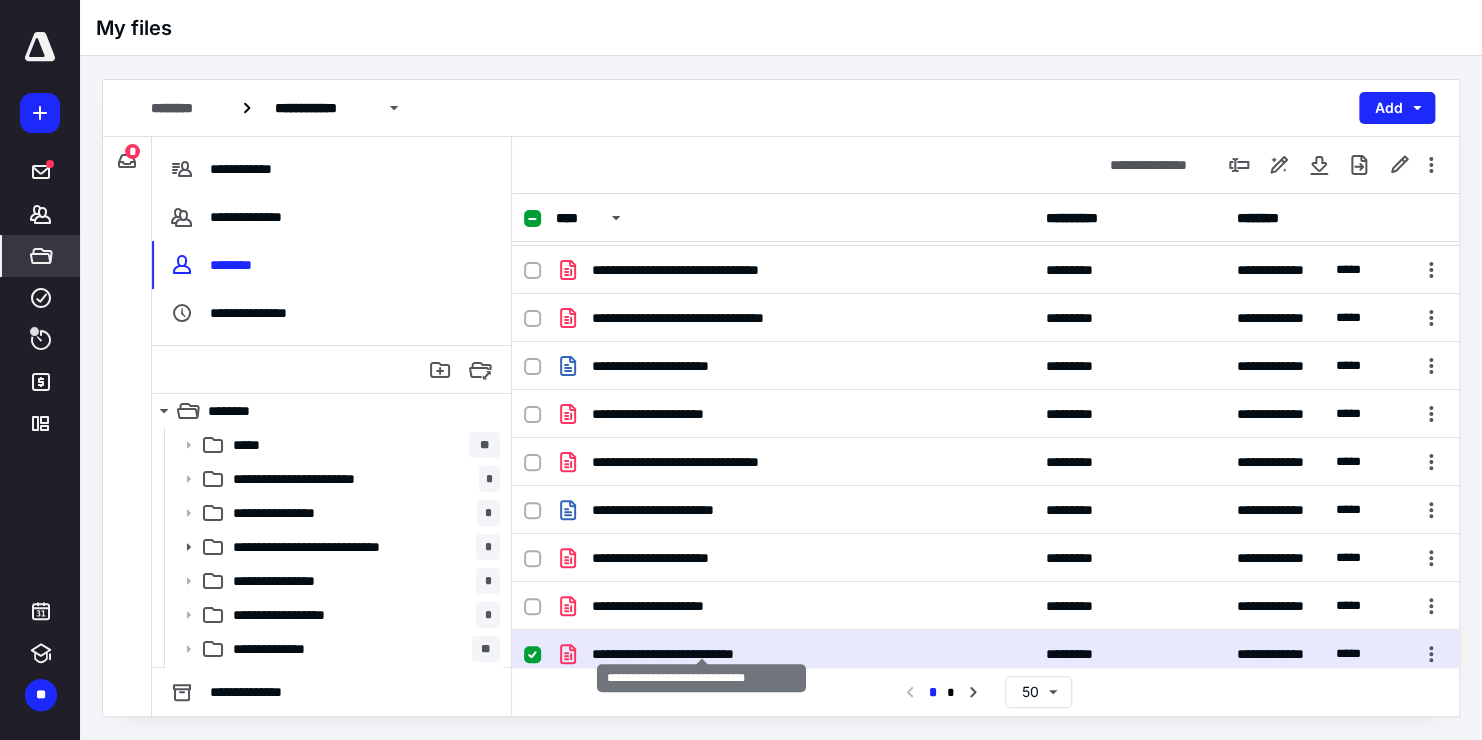 click on "**********" at bounding box center [701, 654] 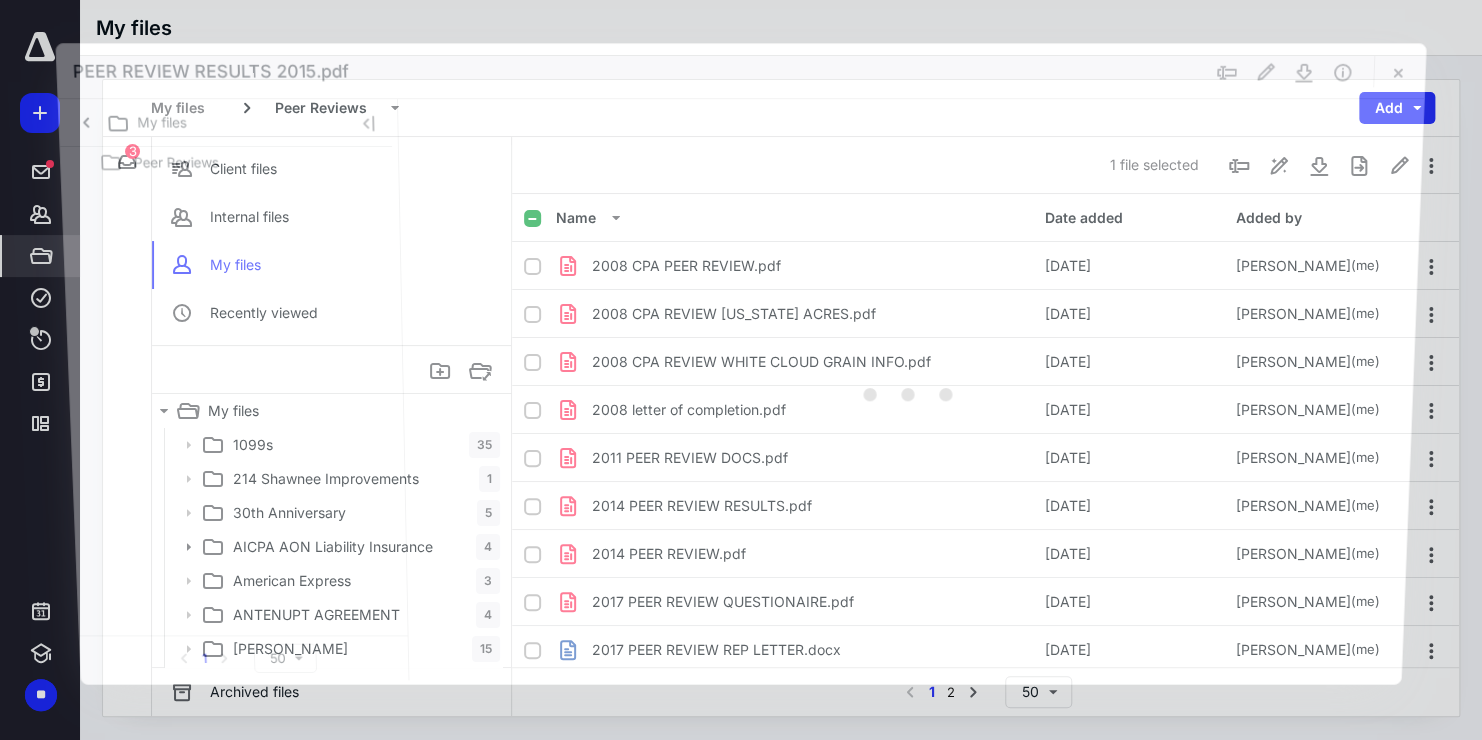 scroll, scrollTop: 1964, scrollLeft: 0, axis: vertical 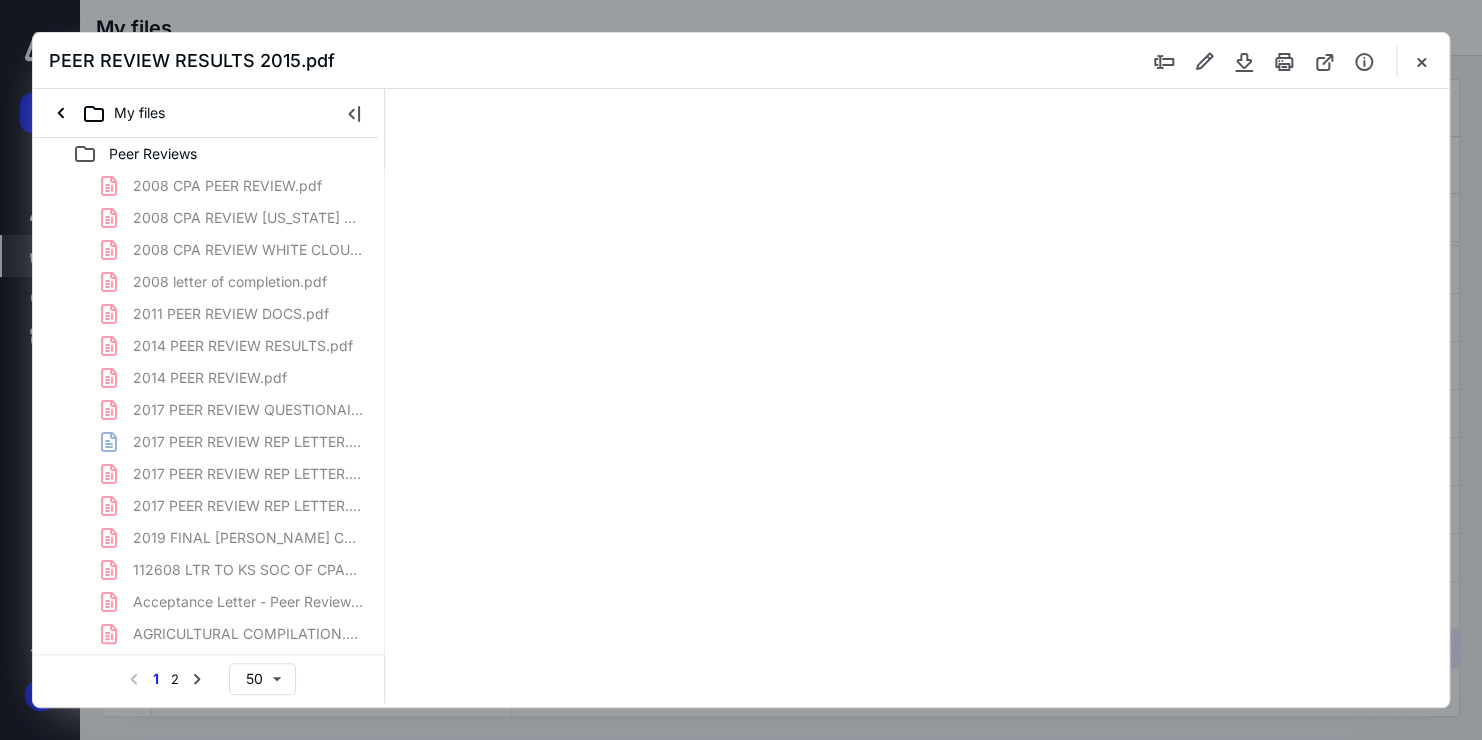 type on "68" 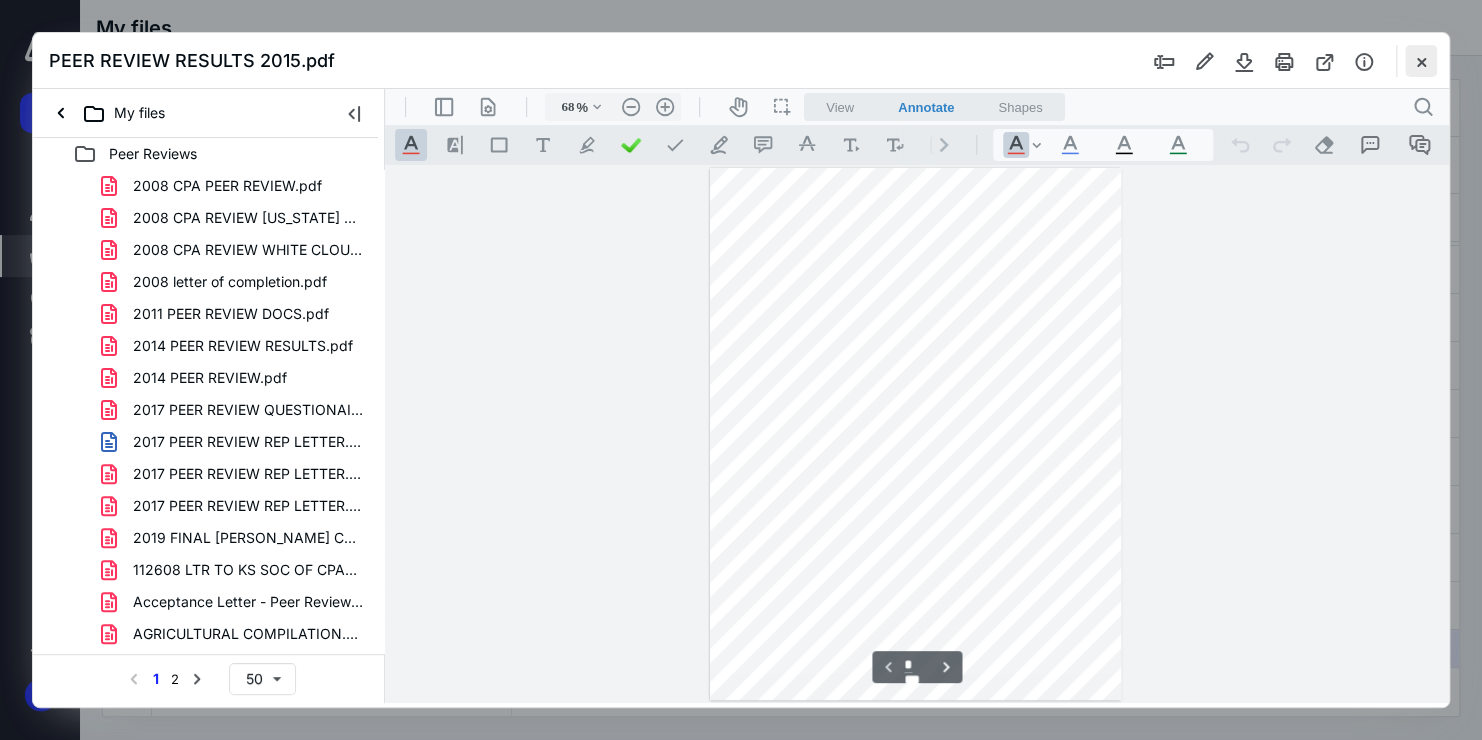 click at bounding box center (1421, 61) 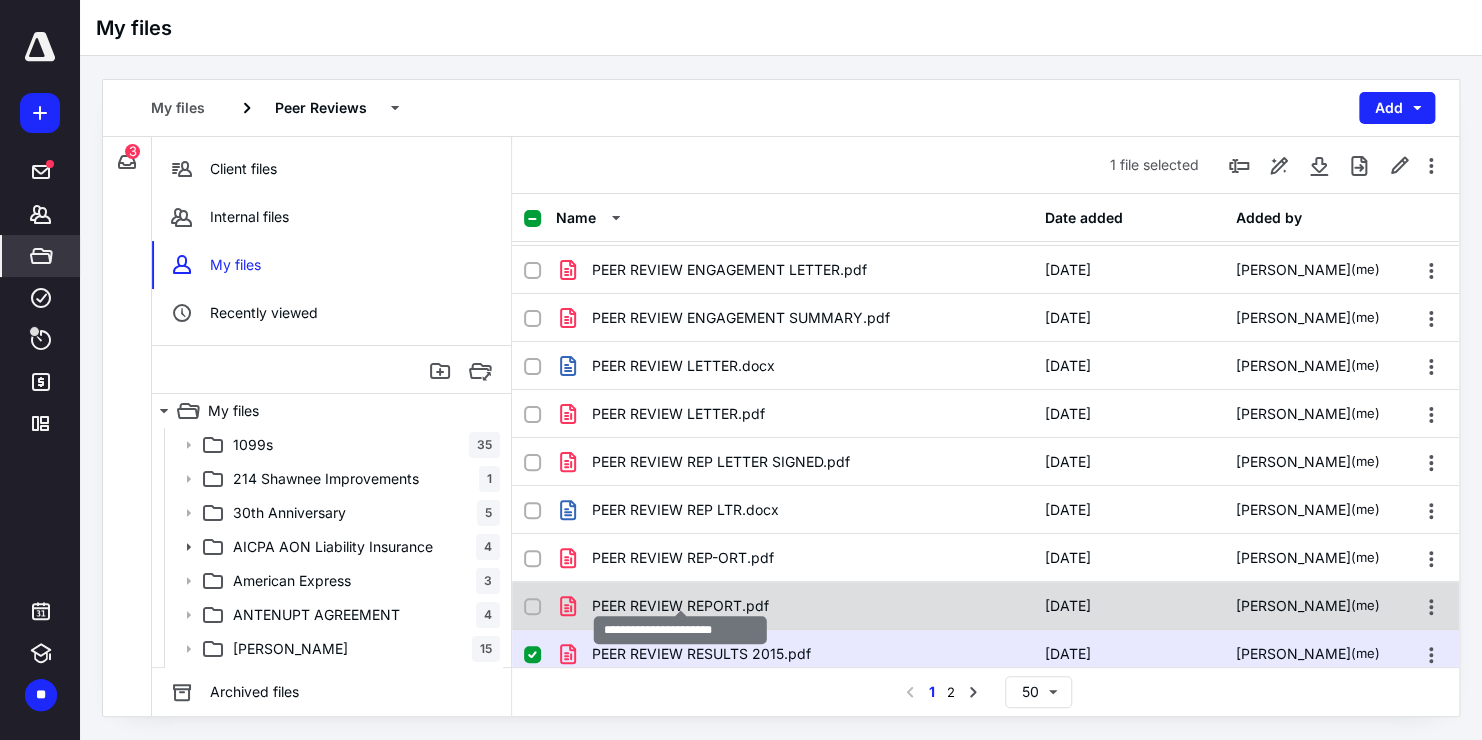 click on "PEER REVIEW REPORT.pdf" at bounding box center (680, 606) 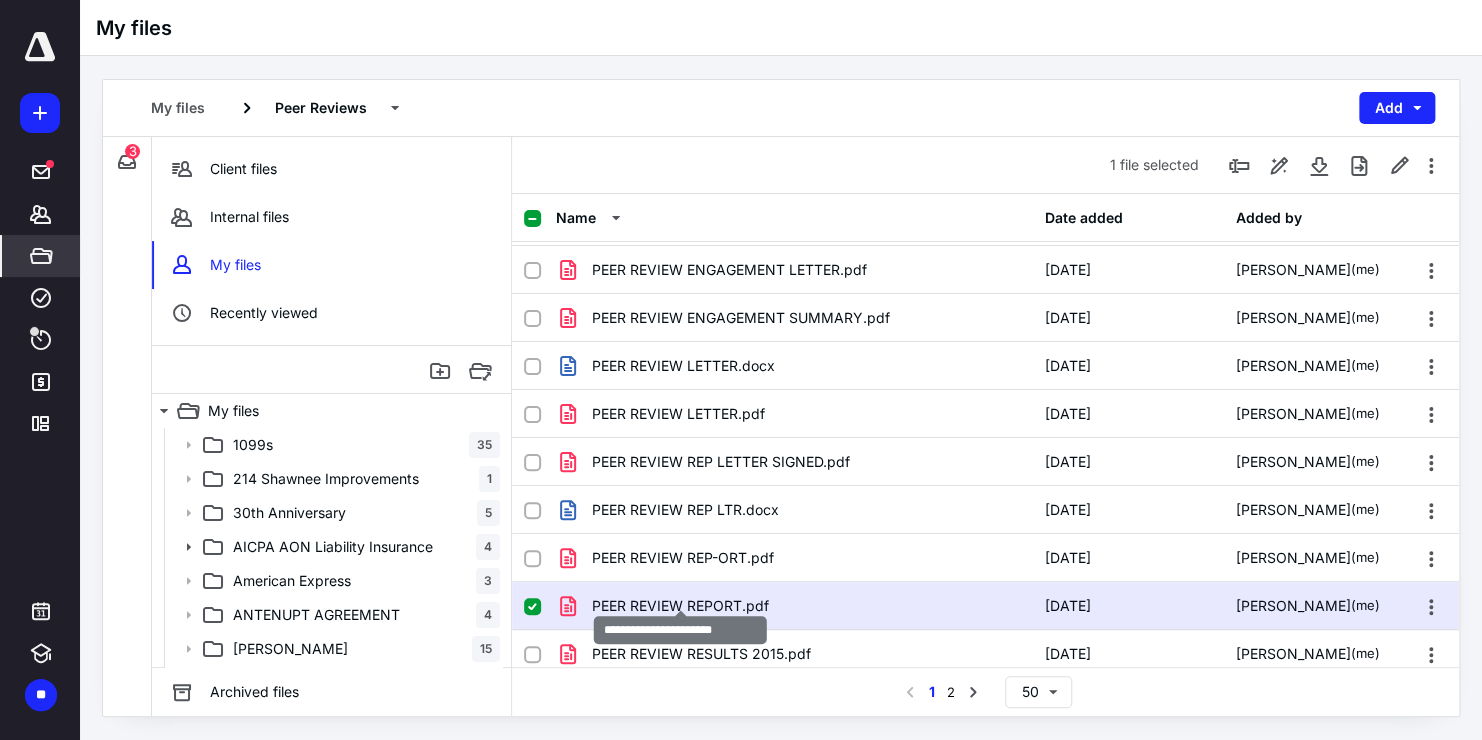 click on "PEER REVIEW REPORT.pdf" at bounding box center (680, 606) 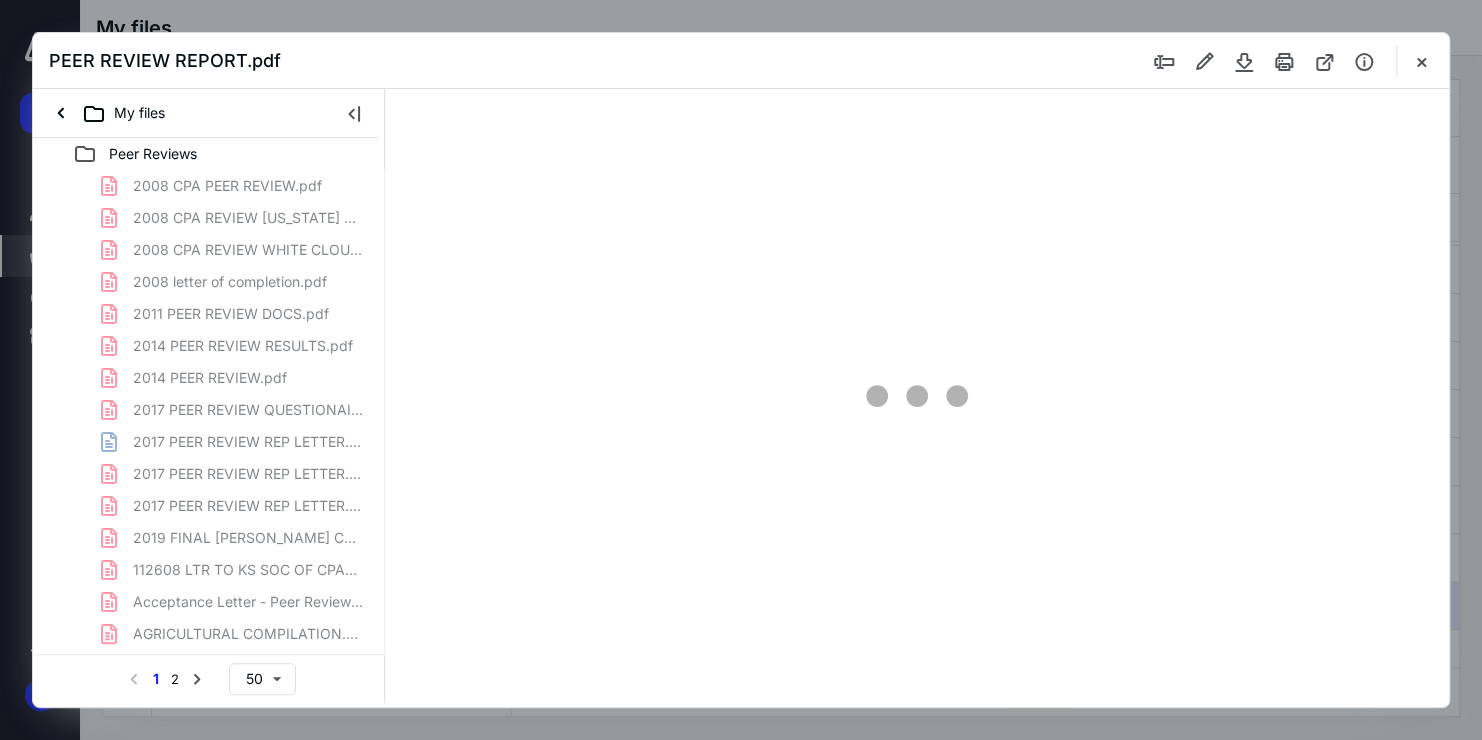 scroll, scrollTop: 0, scrollLeft: 0, axis: both 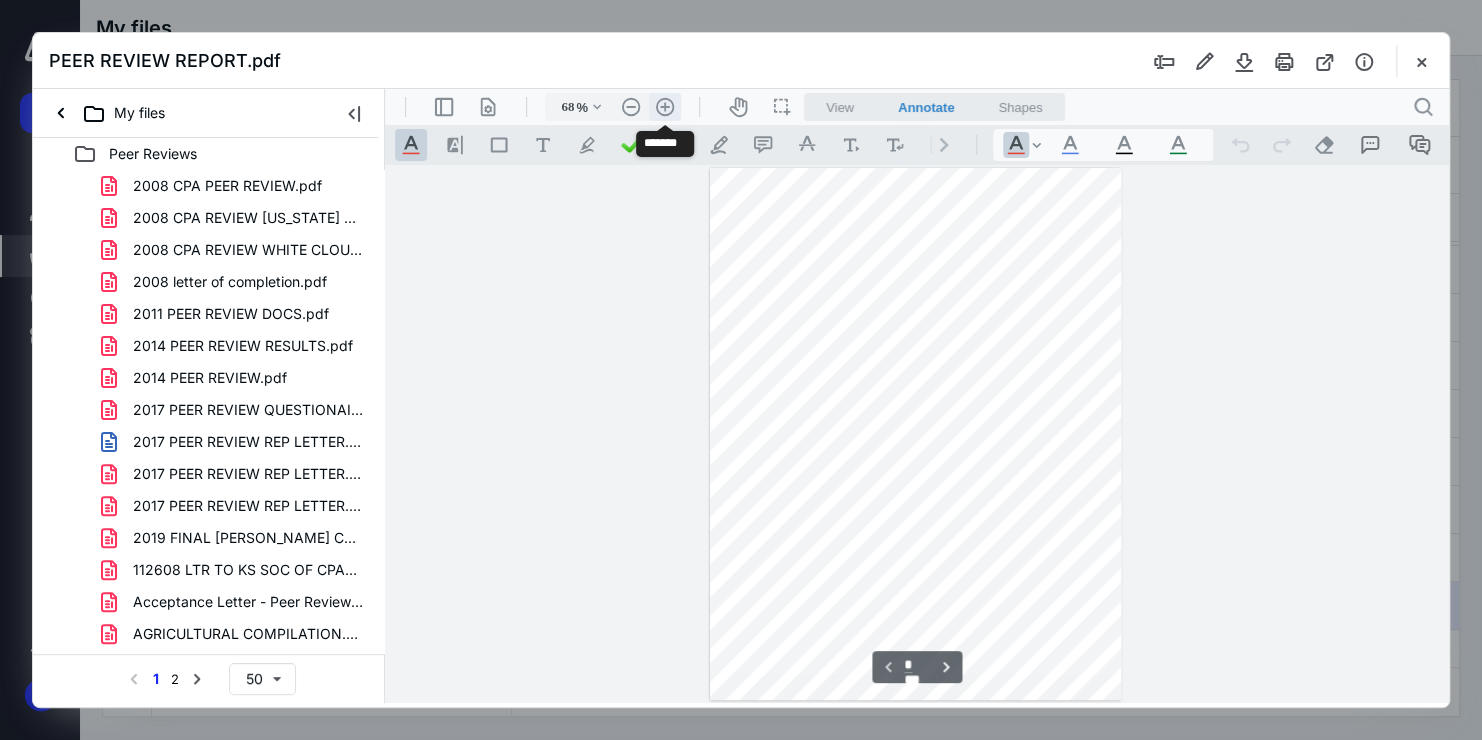 click on ".cls-1{fill:#abb0c4;} icon - header - zoom - in - line" at bounding box center (665, 107) 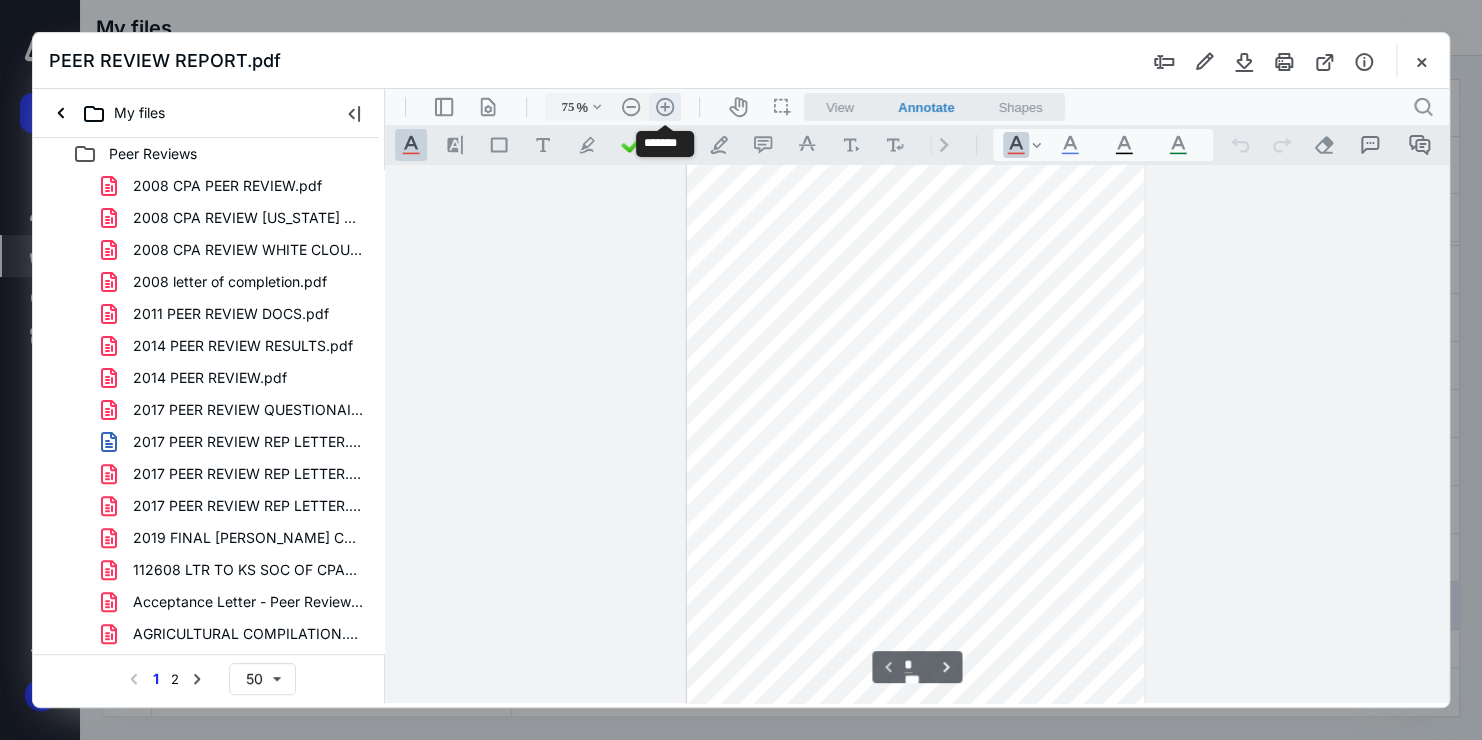 click on ".cls-1{fill:#abb0c4;} icon - header - zoom - in - line" at bounding box center (665, 107) 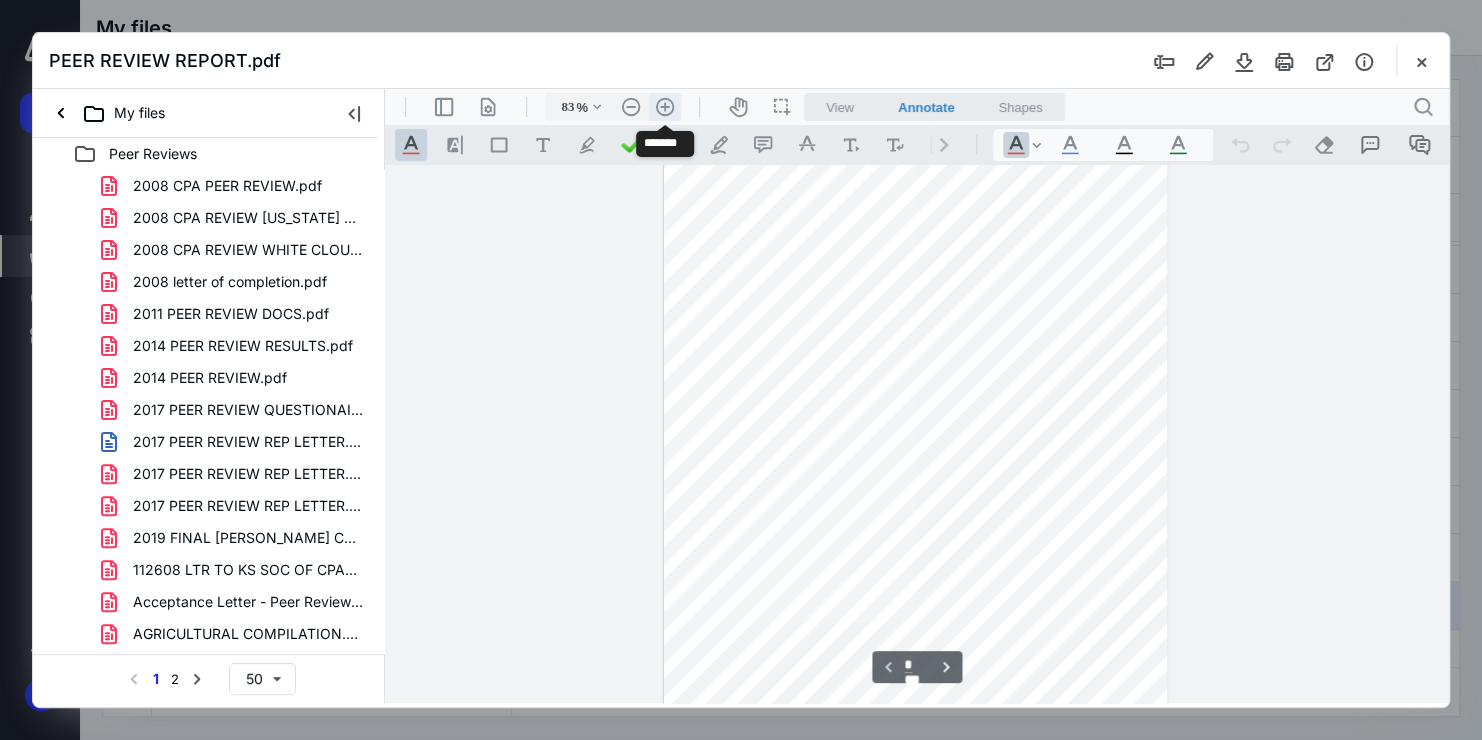 click on ".cls-1{fill:#abb0c4;} icon - header - zoom - in - line" at bounding box center (665, 107) 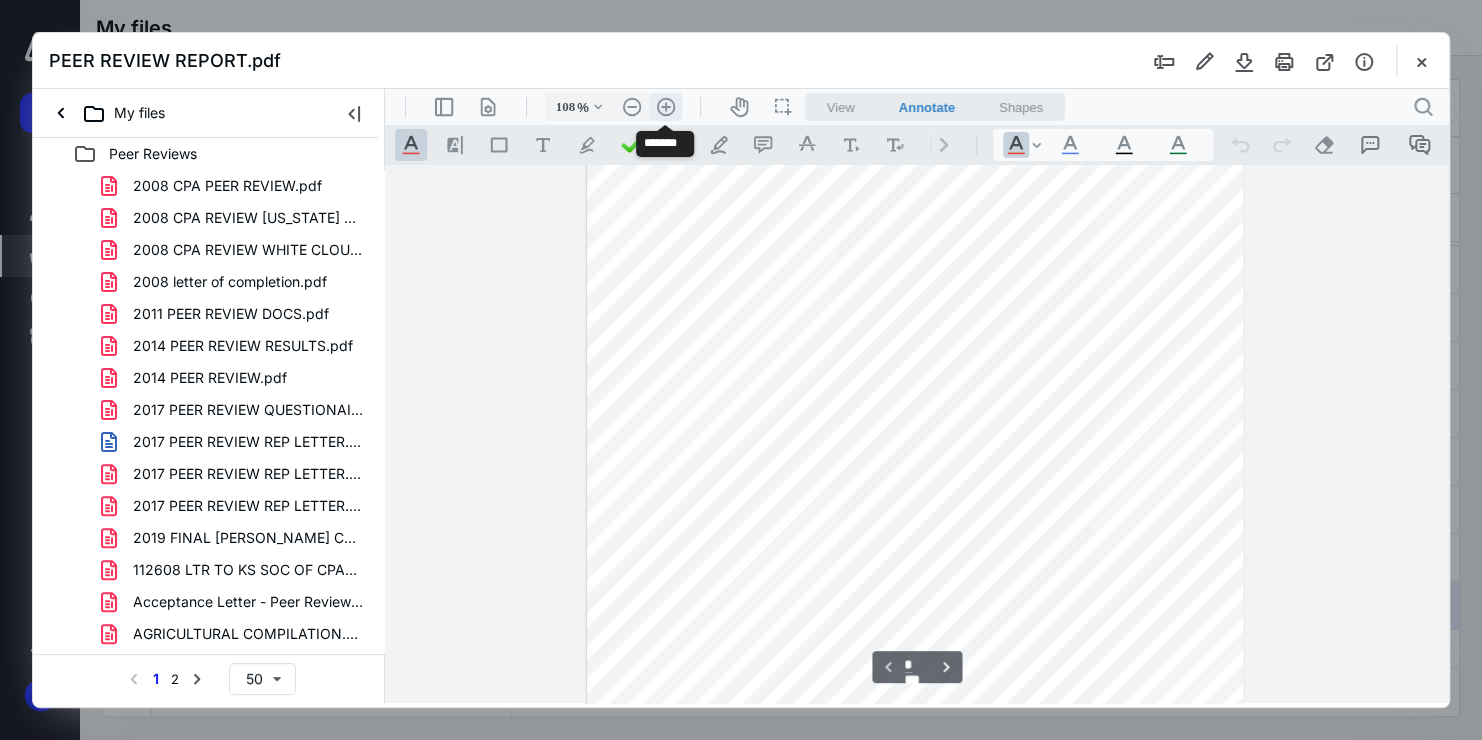click on ".cls-1{fill:#abb0c4;} icon - header - zoom - in - line" at bounding box center [666, 107] 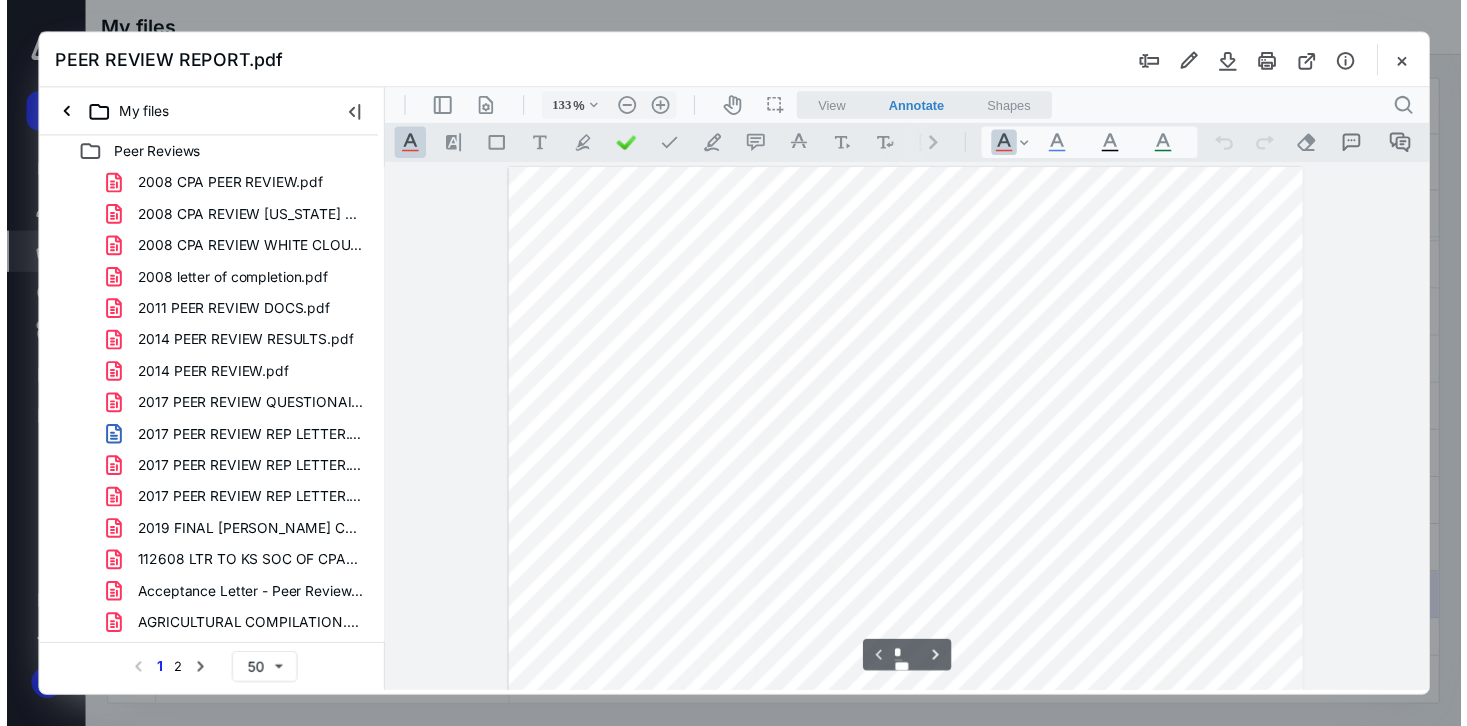 scroll, scrollTop: 100, scrollLeft: 0, axis: vertical 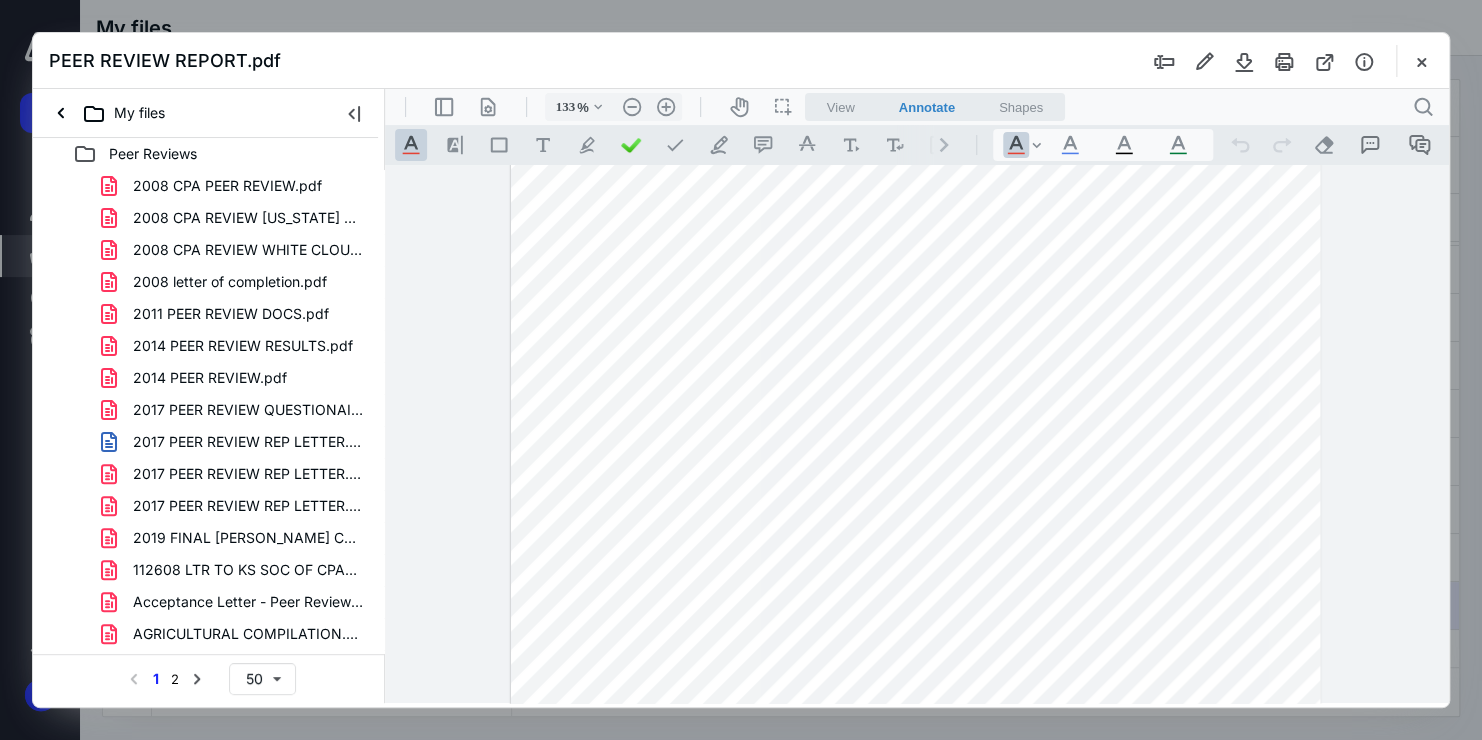 click at bounding box center (1421, 61) 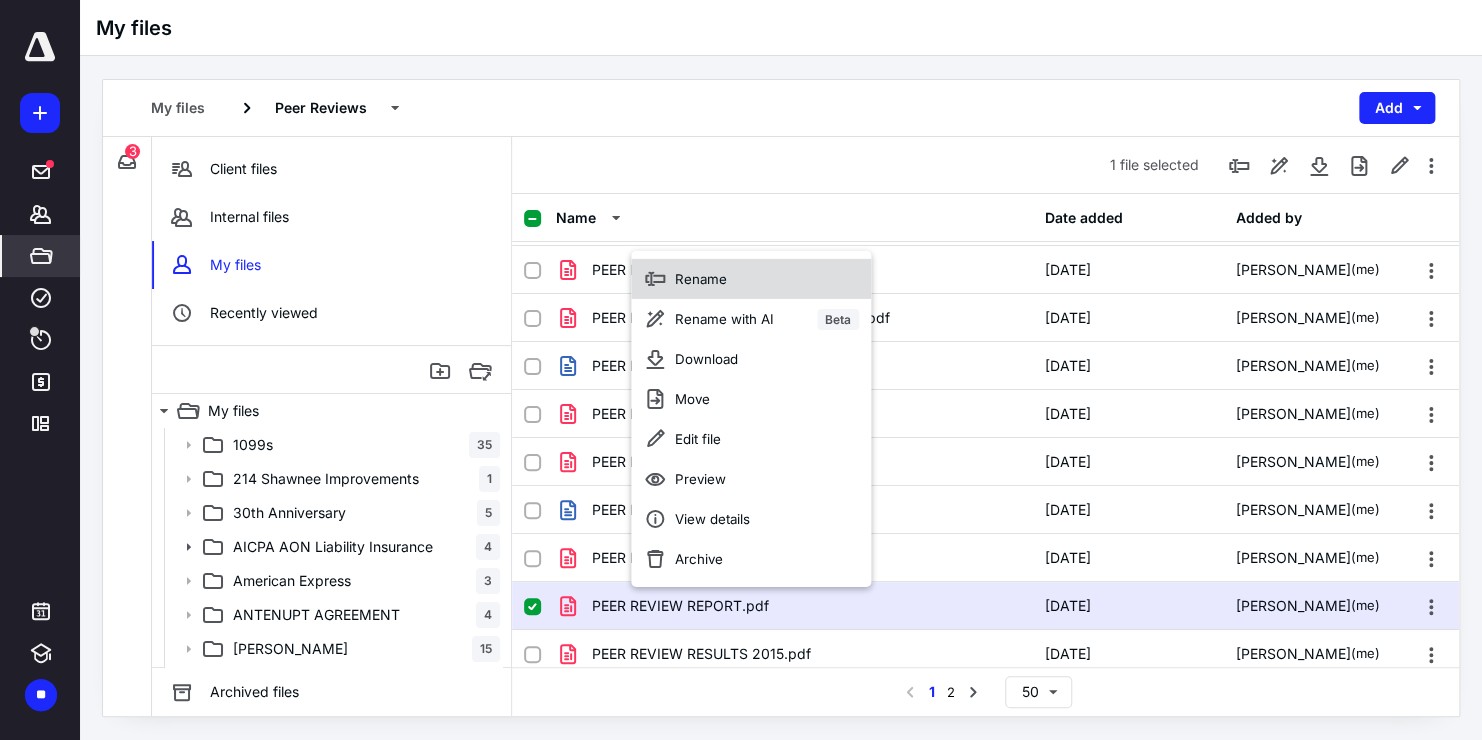 click on "Rename" at bounding box center [701, 279] 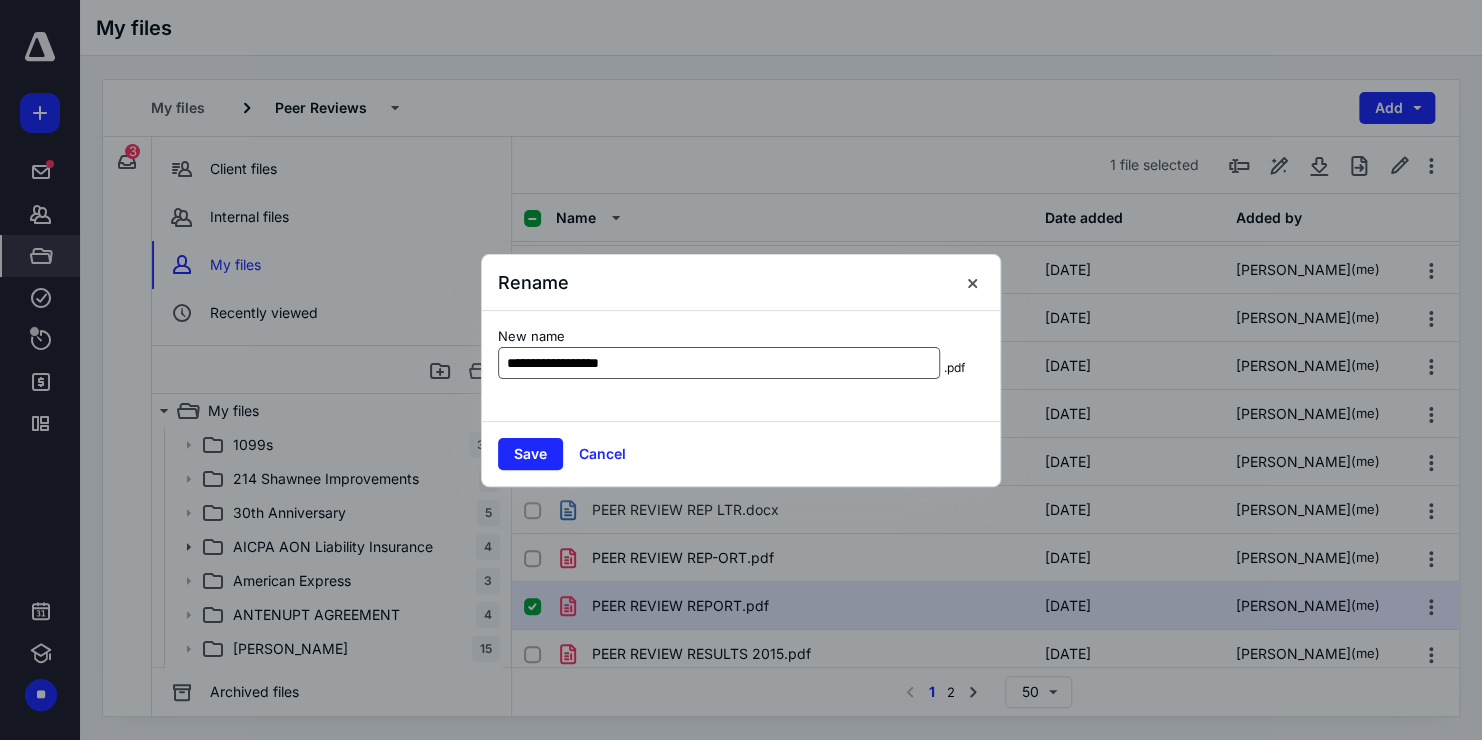 click on "**********" at bounding box center [719, 363] 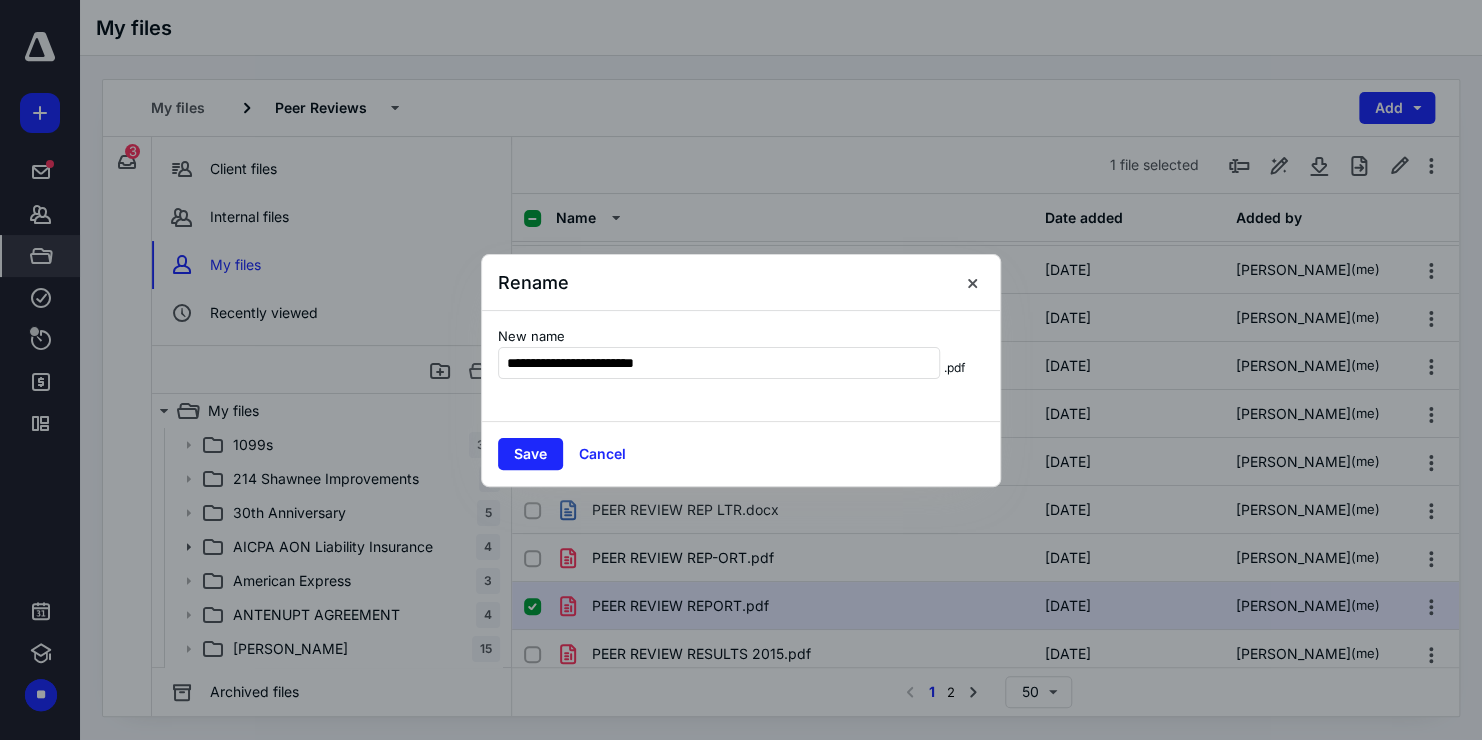 type on "**********" 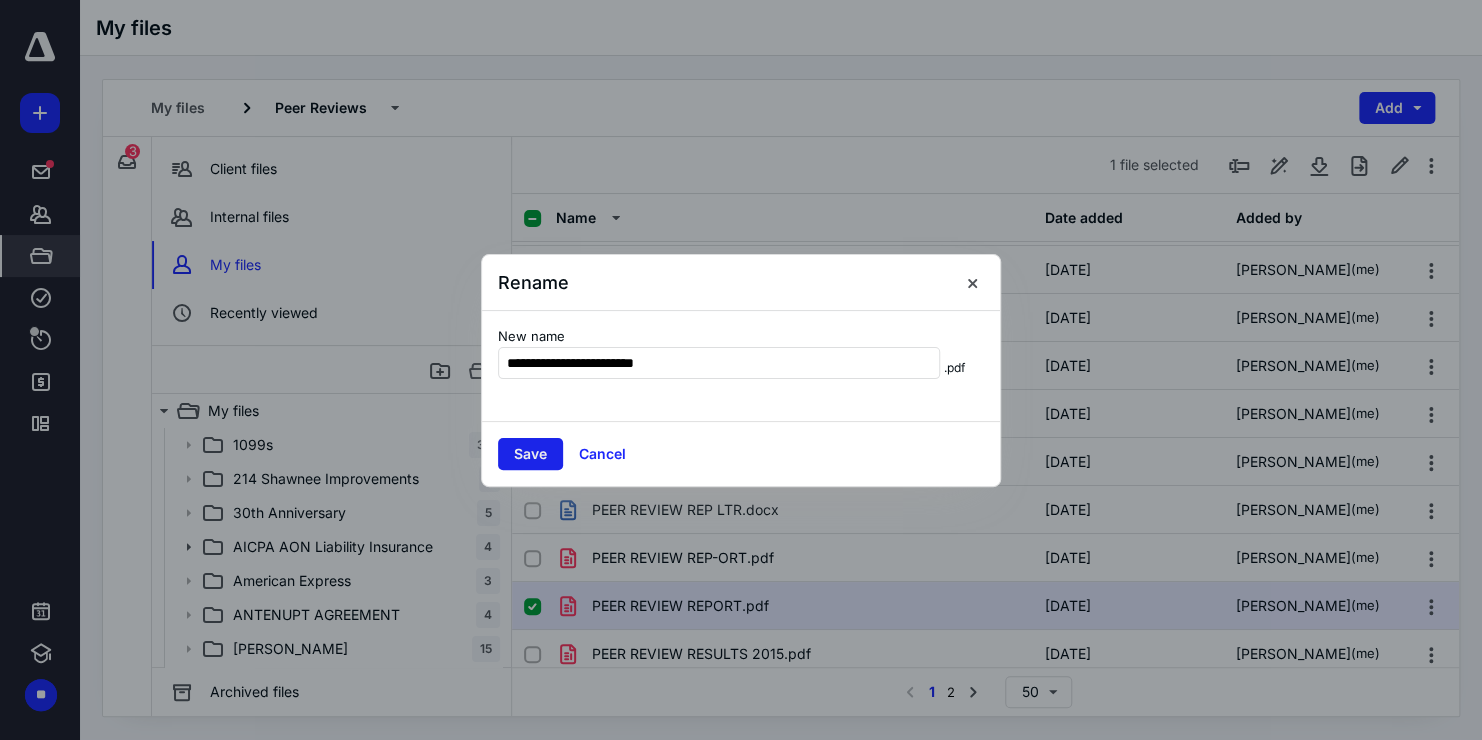 click on "Save" at bounding box center [530, 454] 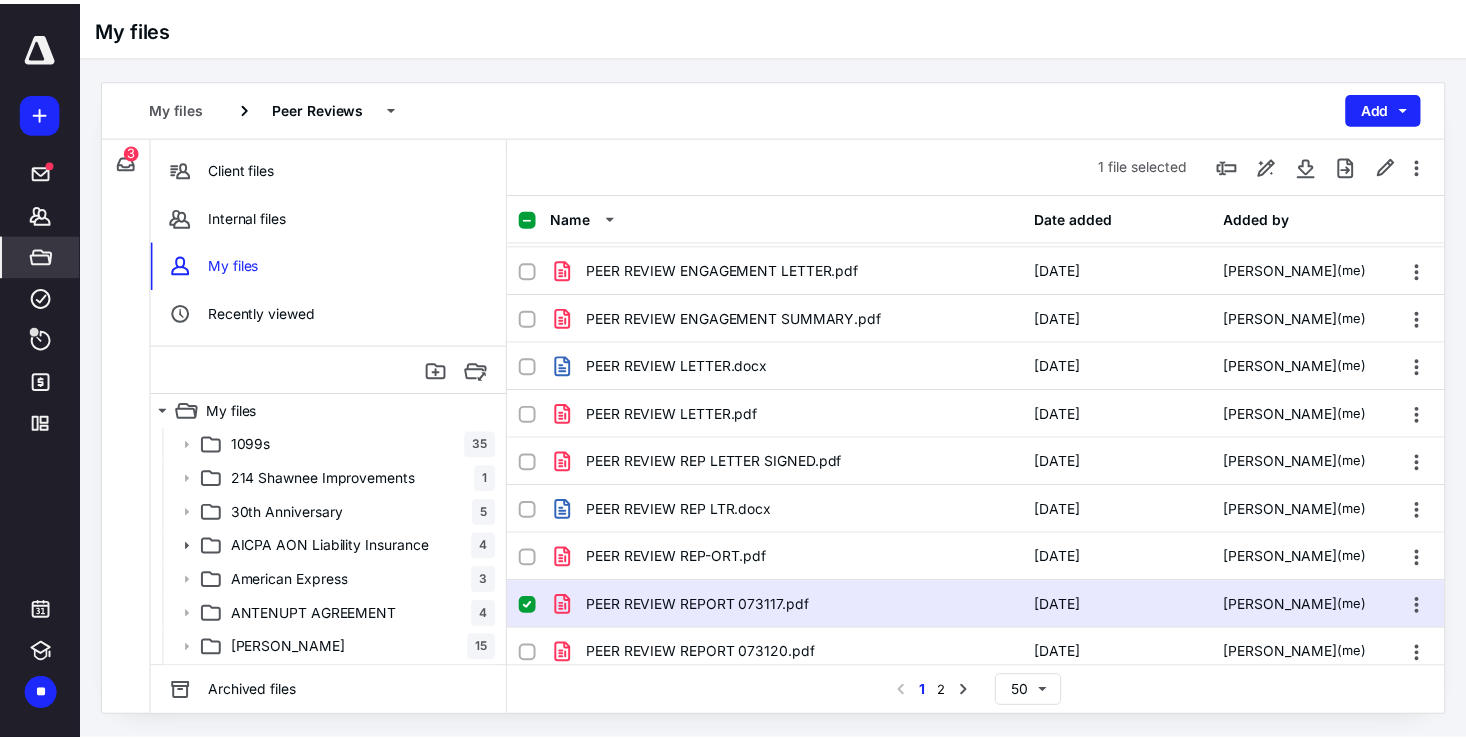 scroll, scrollTop: 1964, scrollLeft: 0, axis: vertical 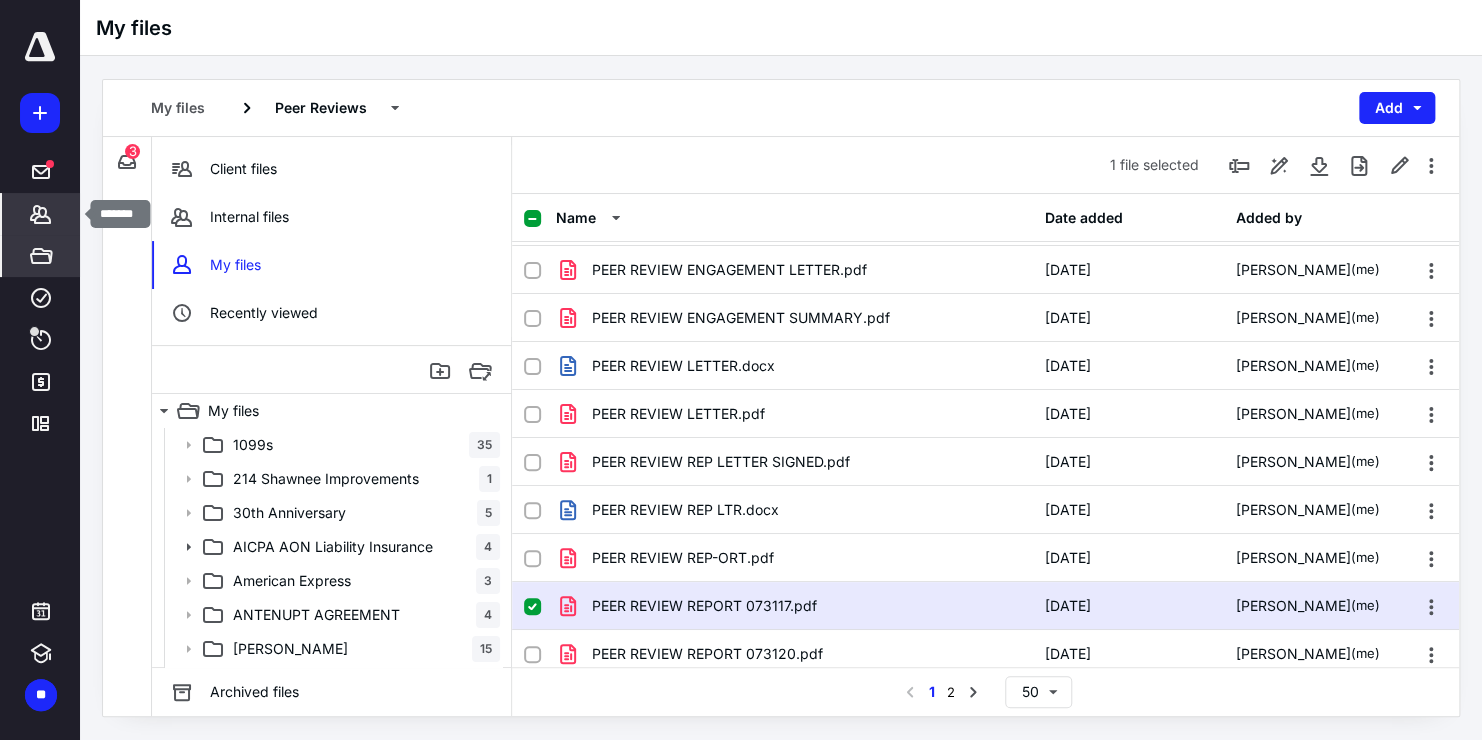 click 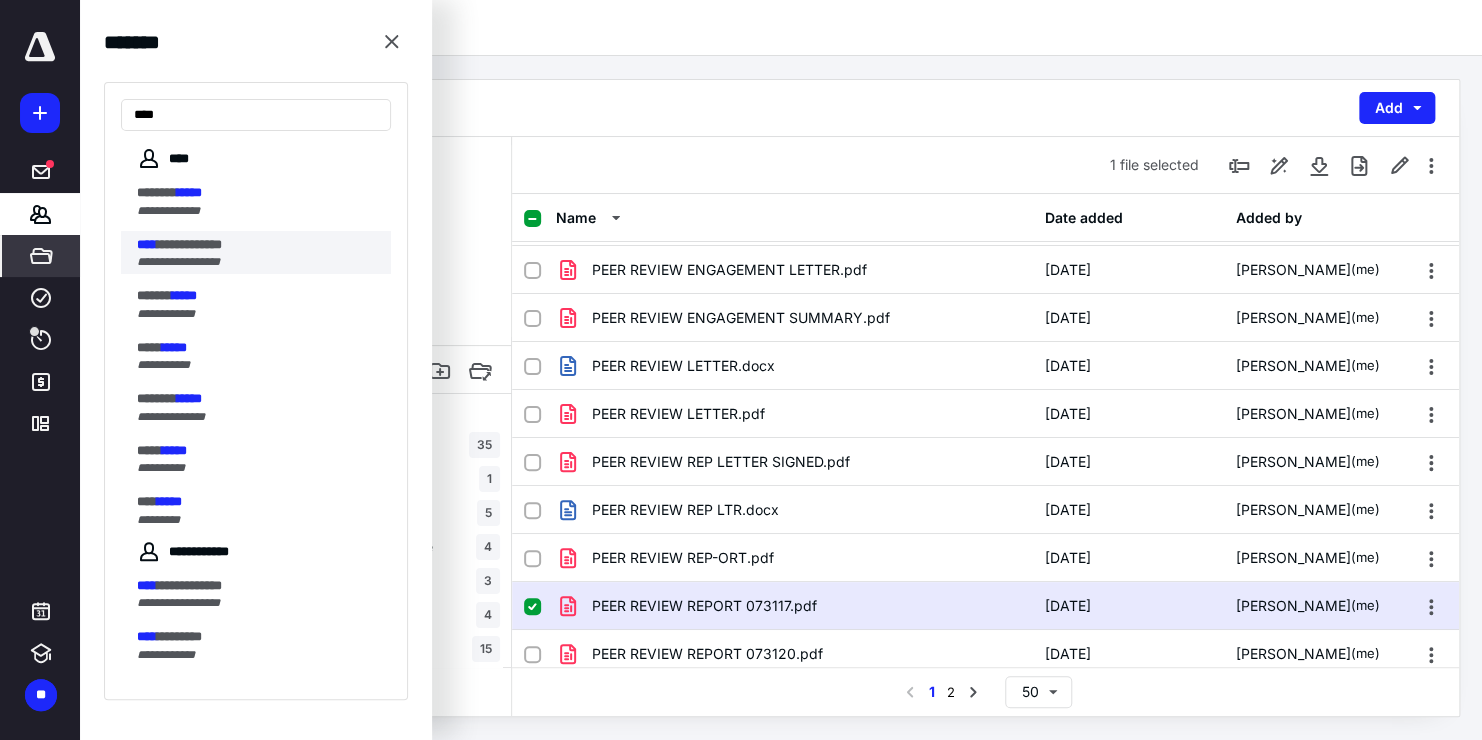 type on "****" 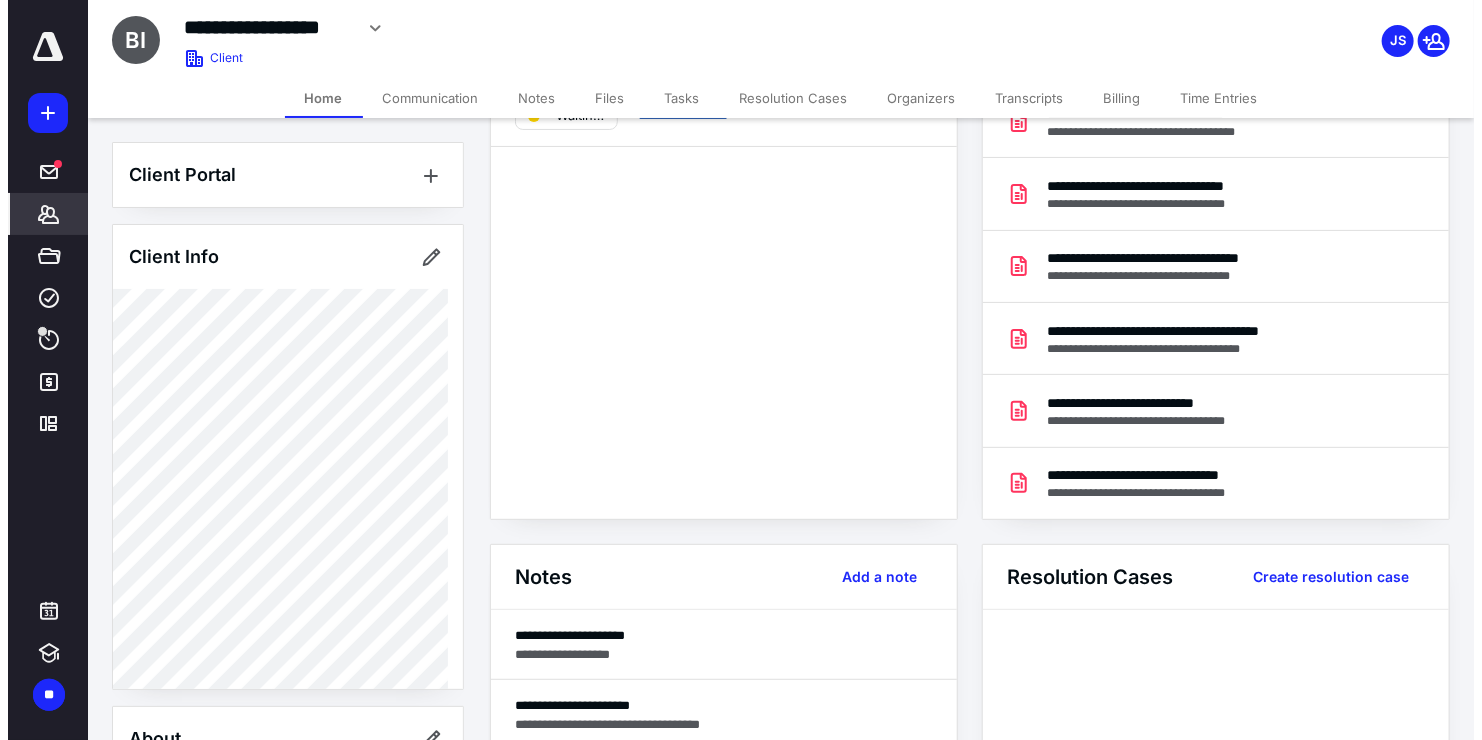 scroll, scrollTop: 0, scrollLeft: 0, axis: both 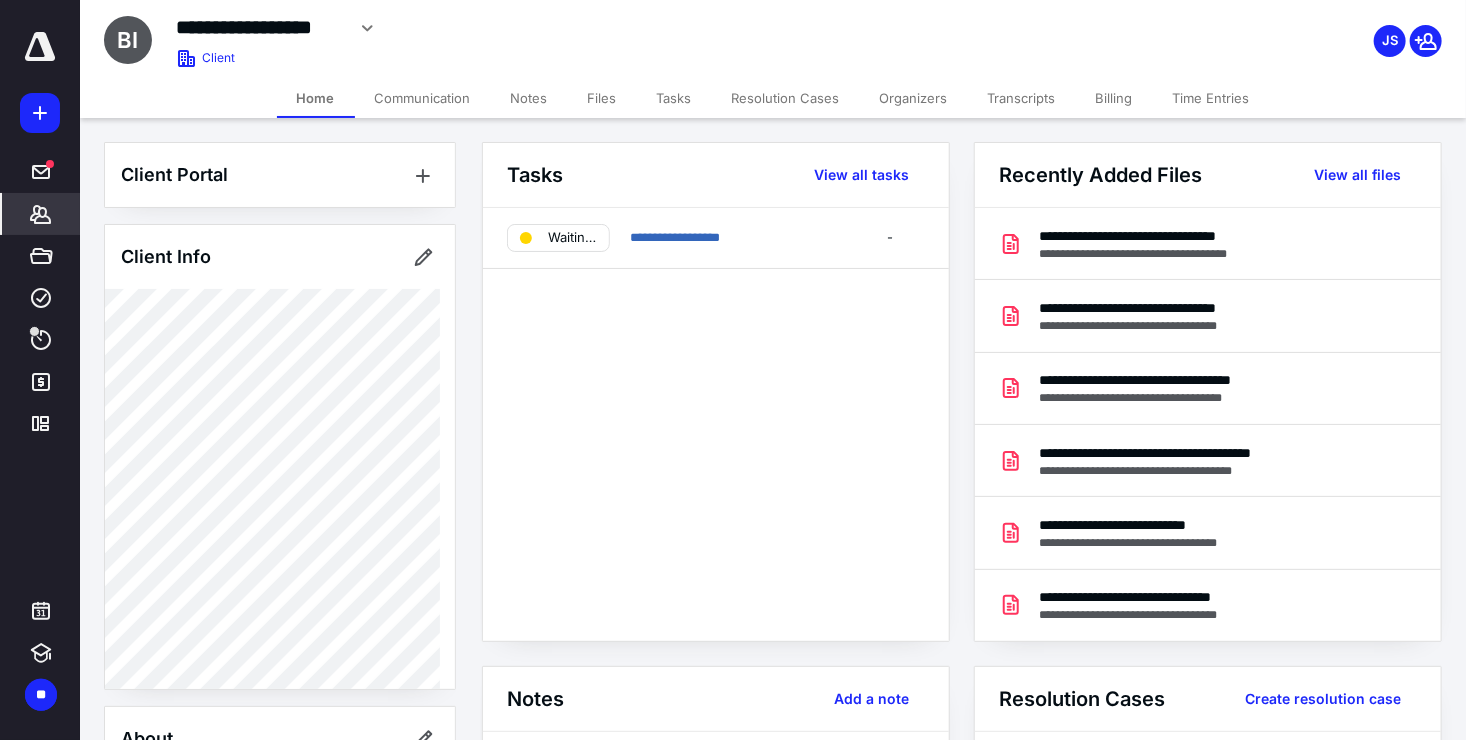 click on "Transcripts" at bounding box center (1022, 98) 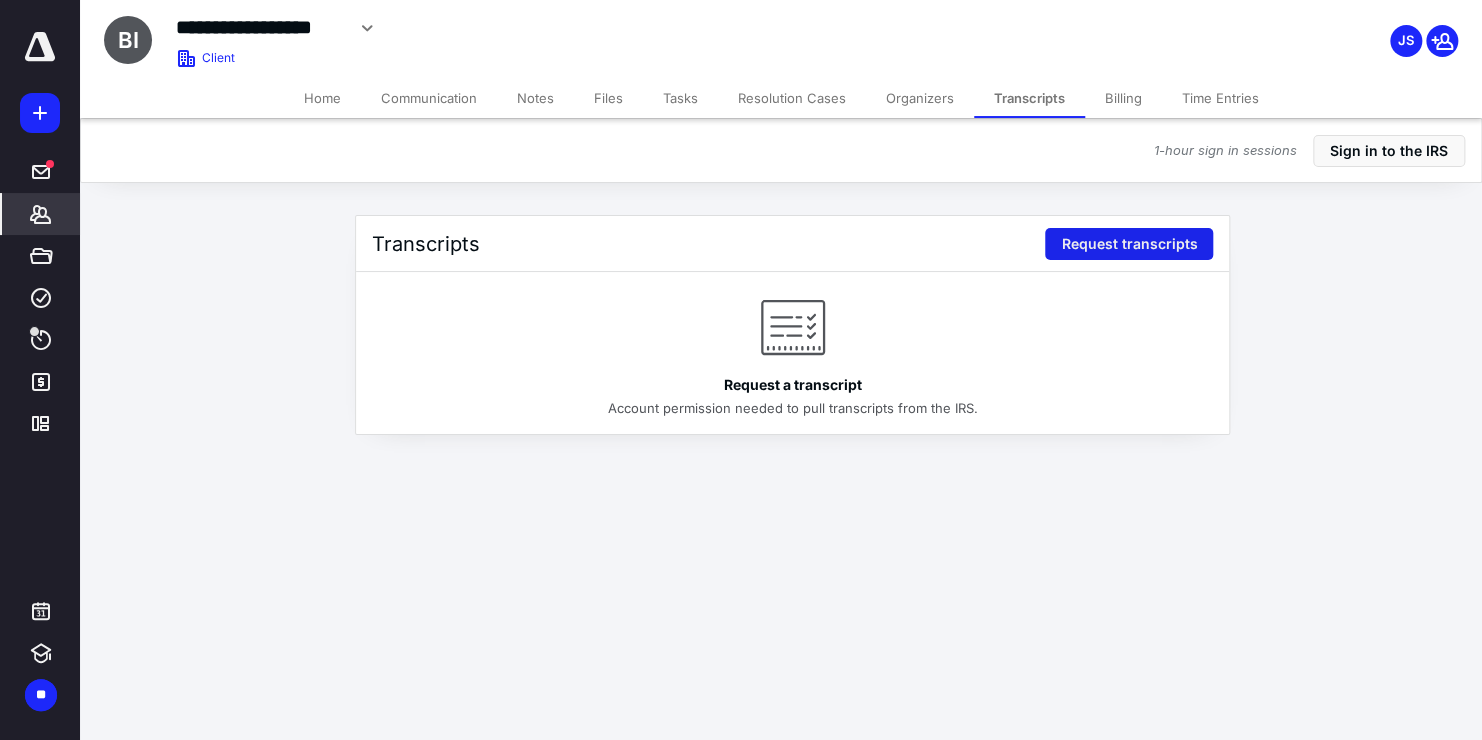 click on "Request transcripts" at bounding box center [1129, 244] 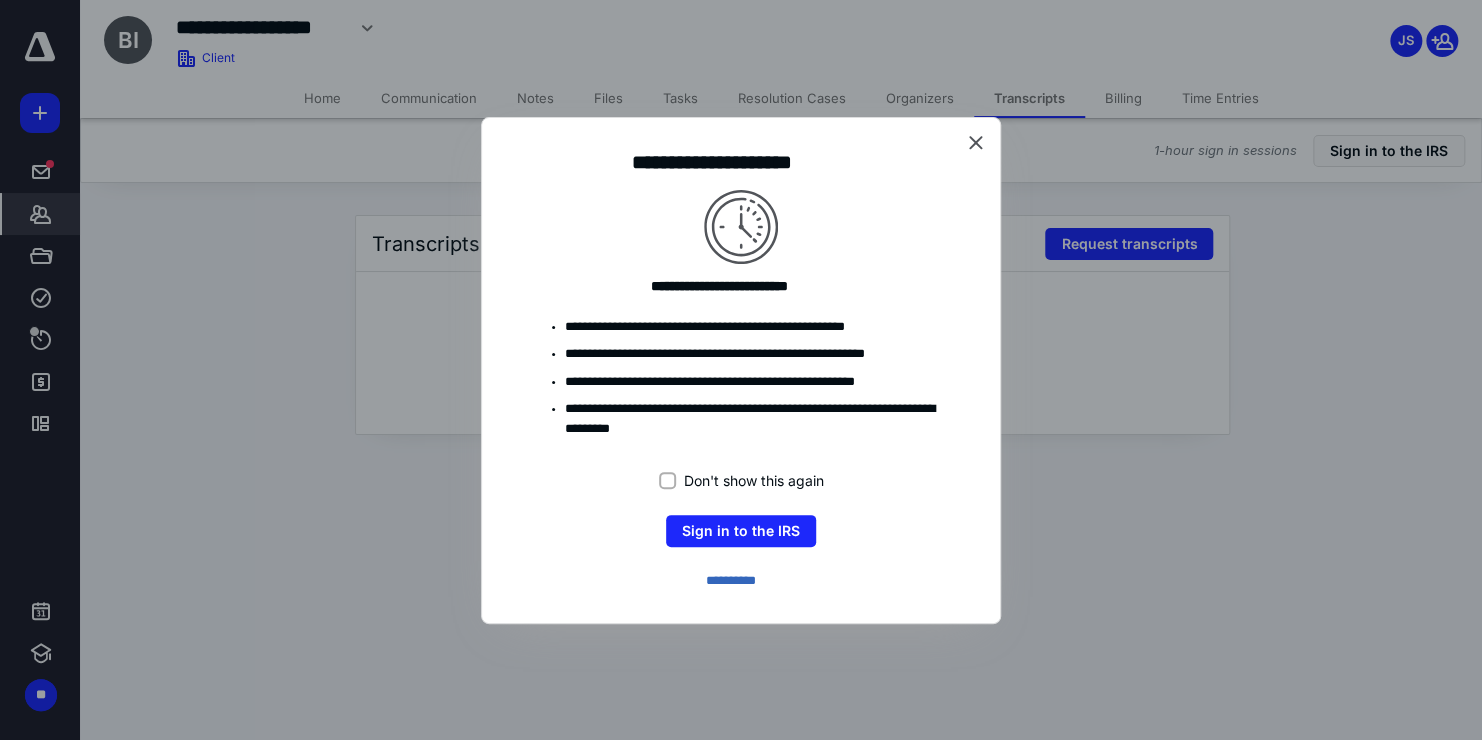 click on "Don't show this again" at bounding box center (667, 480) 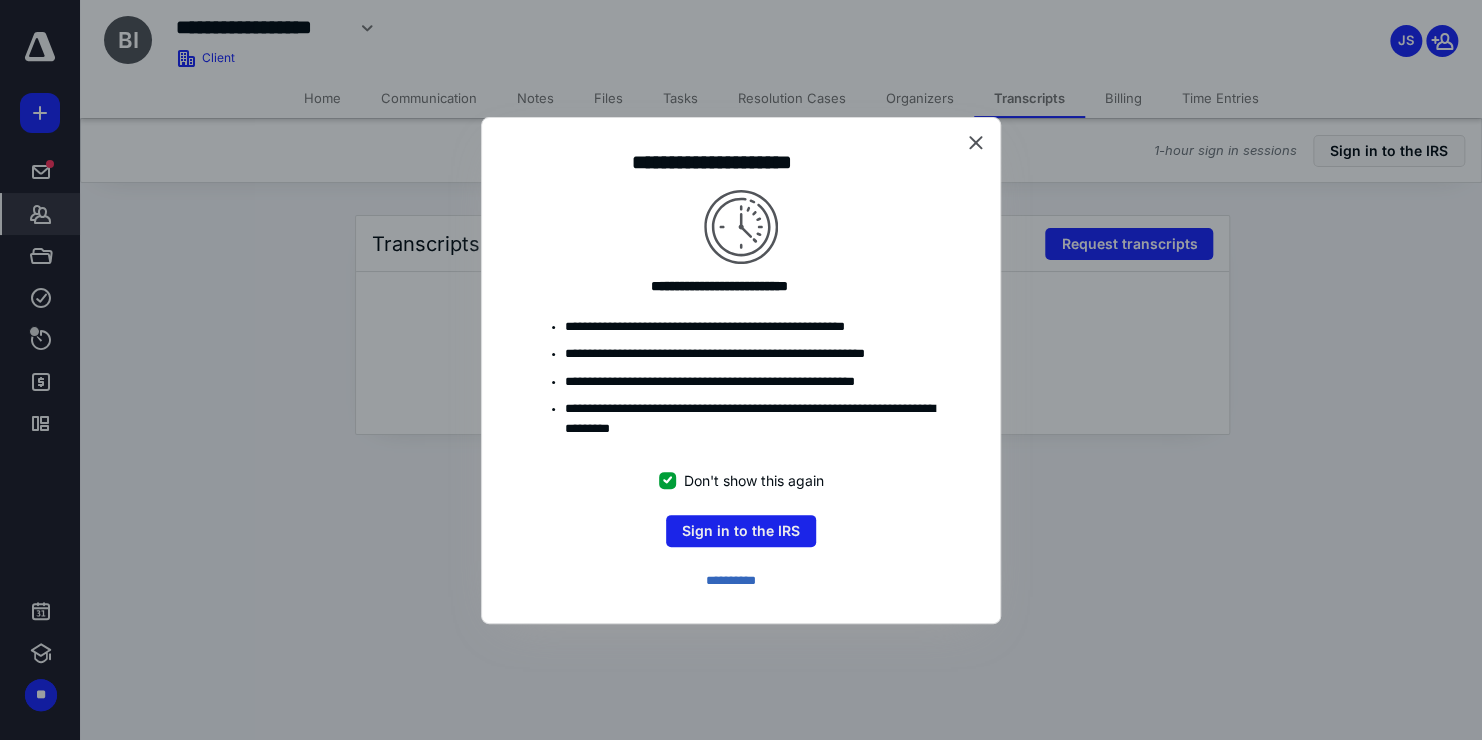 click on "Sign in to the IRS" at bounding box center (741, 531) 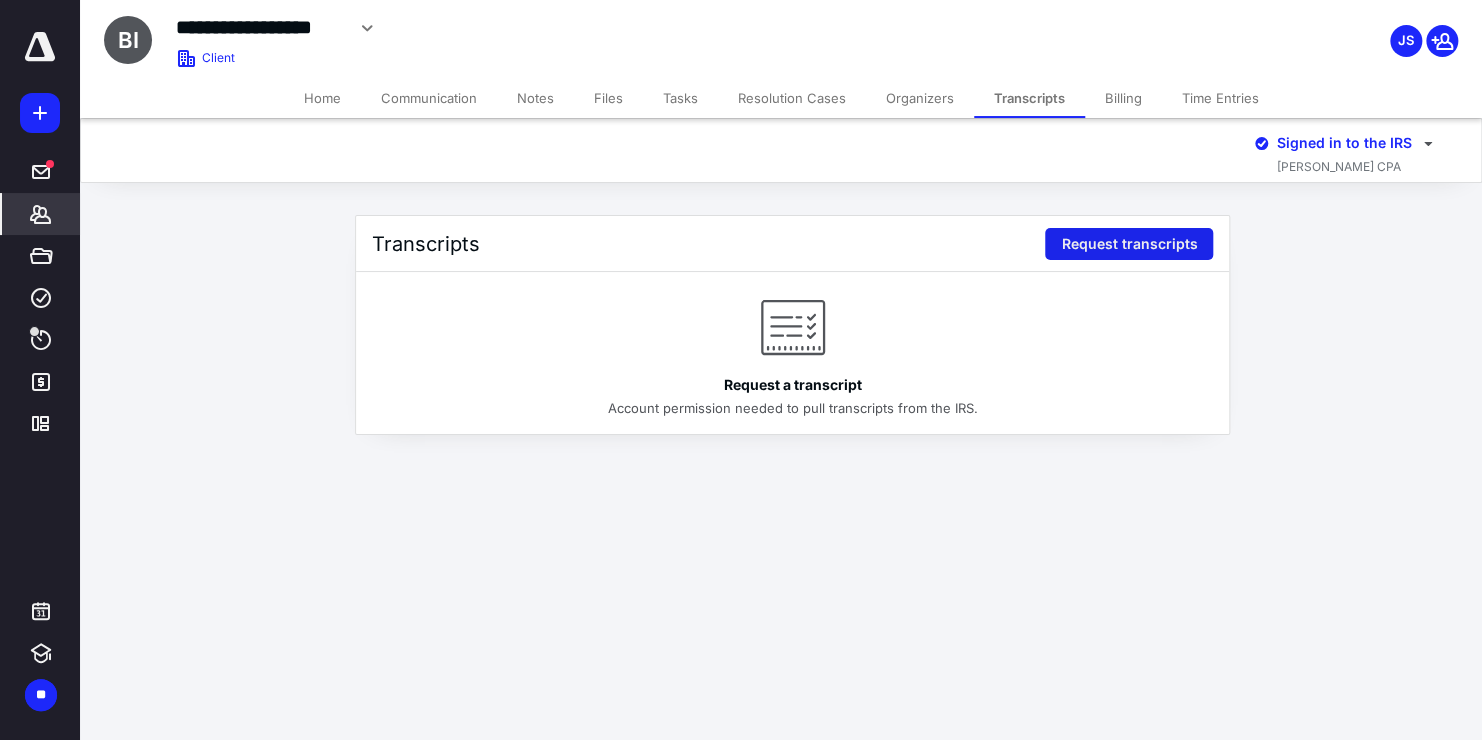 click on "Request transcripts" at bounding box center (1129, 244) 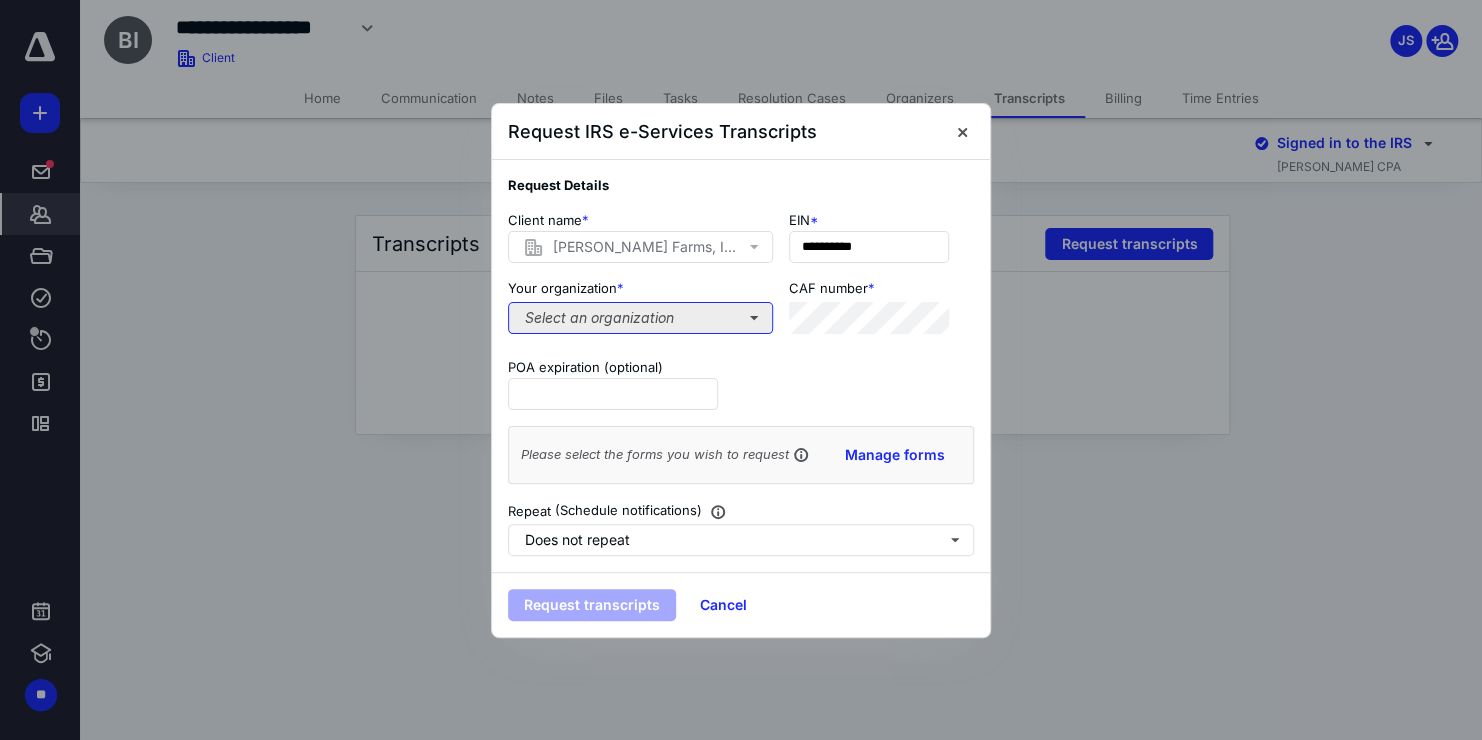 click on "Select an organization" at bounding box center (640, 318) 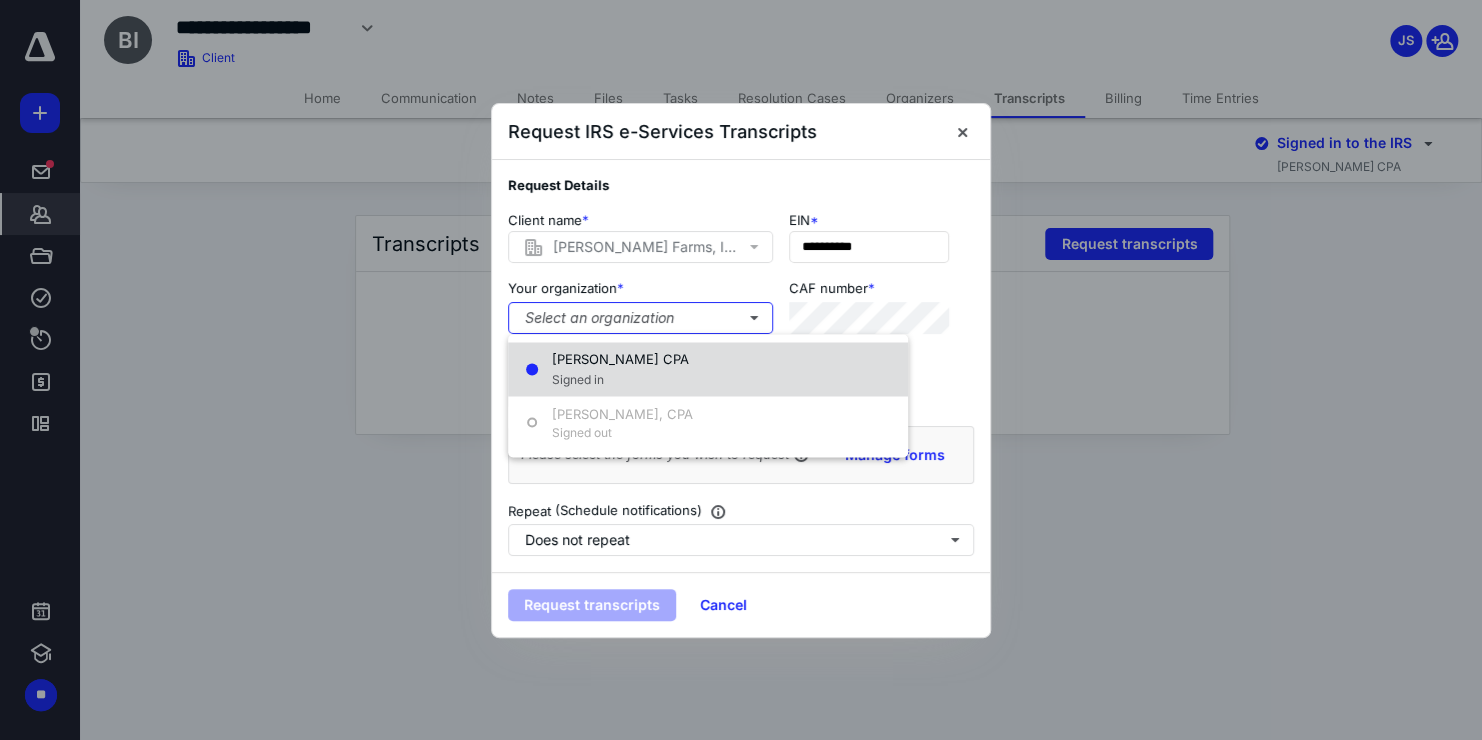 click on "JAMES T SCHERER CPA" at bounding box center [620, 359] 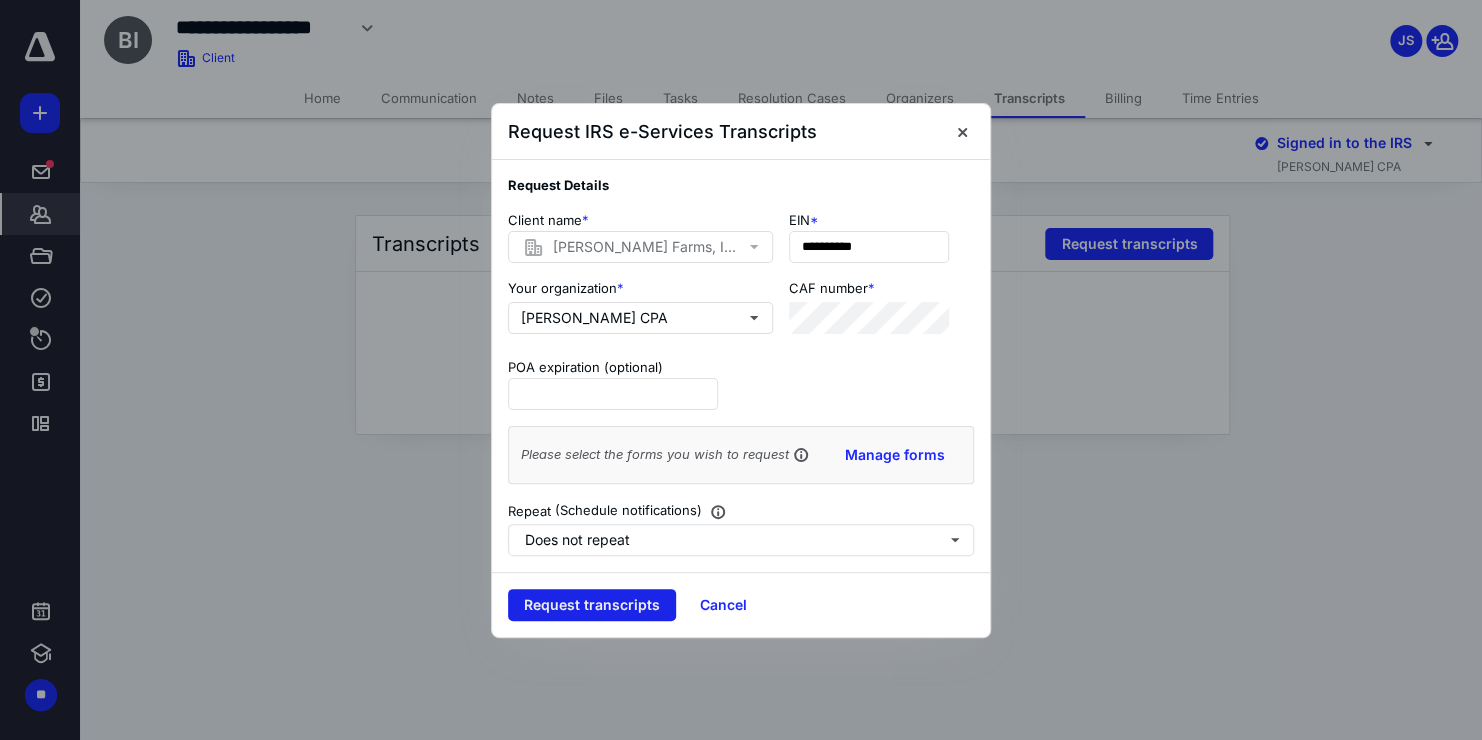 click on "Request transcripts" at bounding box center (592, 605) 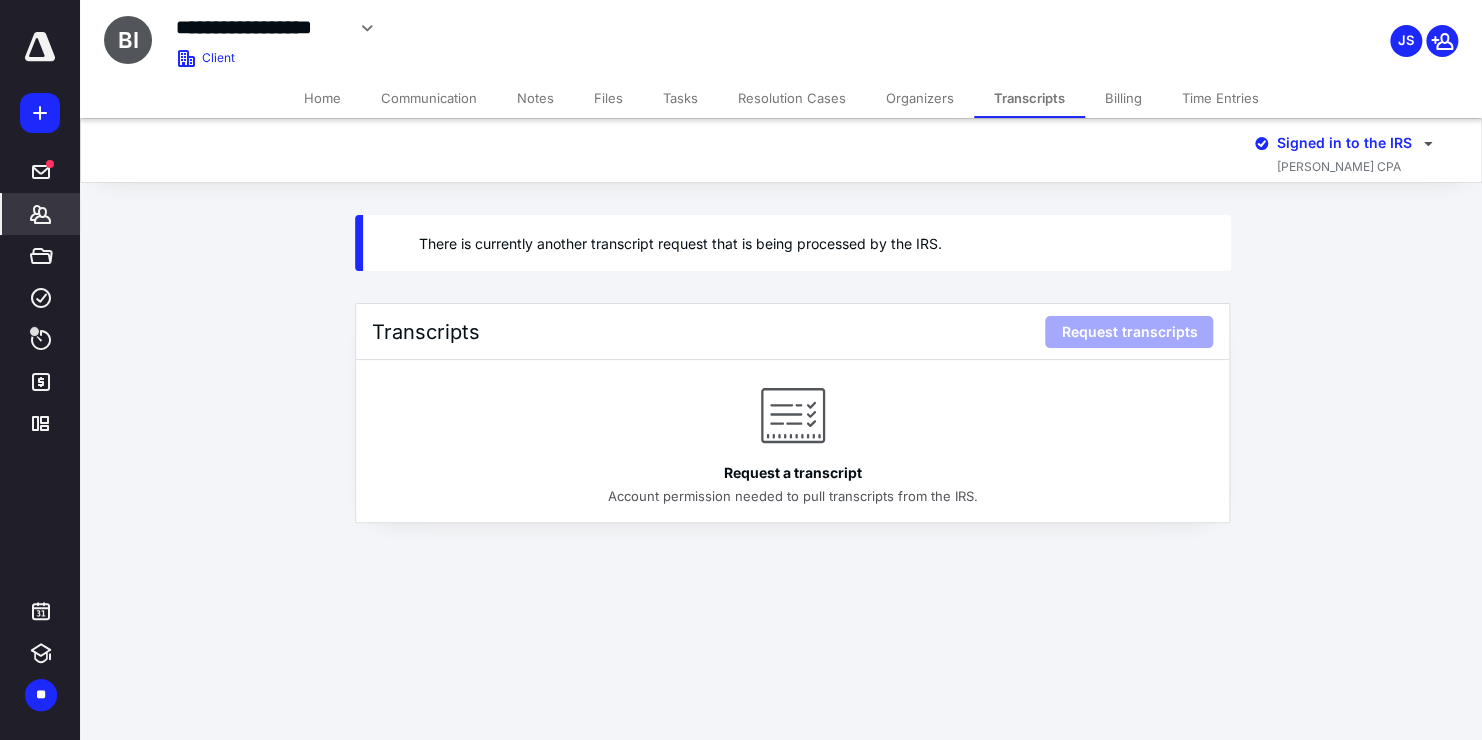 click on "Transcripts" at bounding box center [1029, 98] 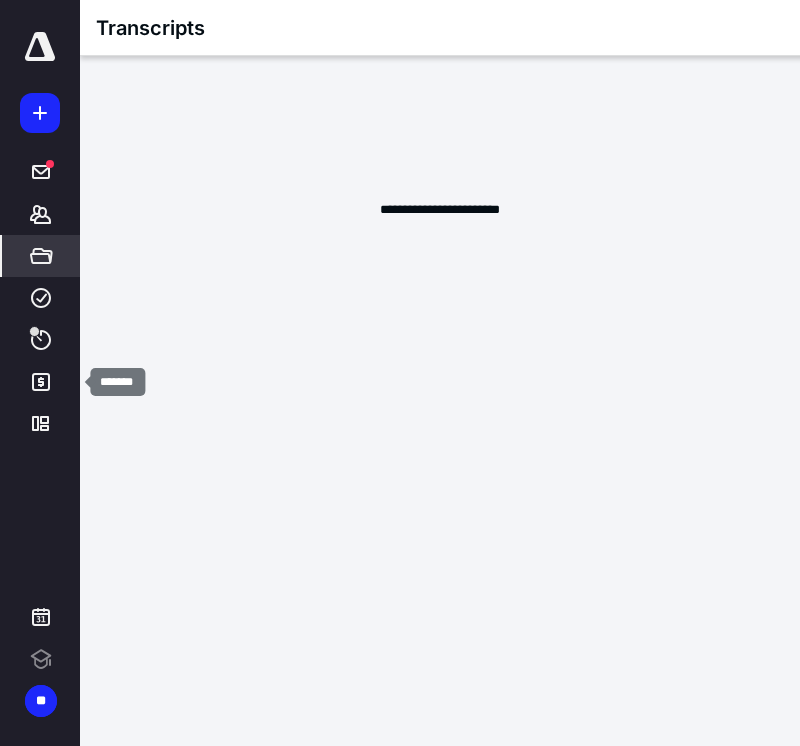 scroll, scrollTop: 0, scrollLeft: 0, axis: both 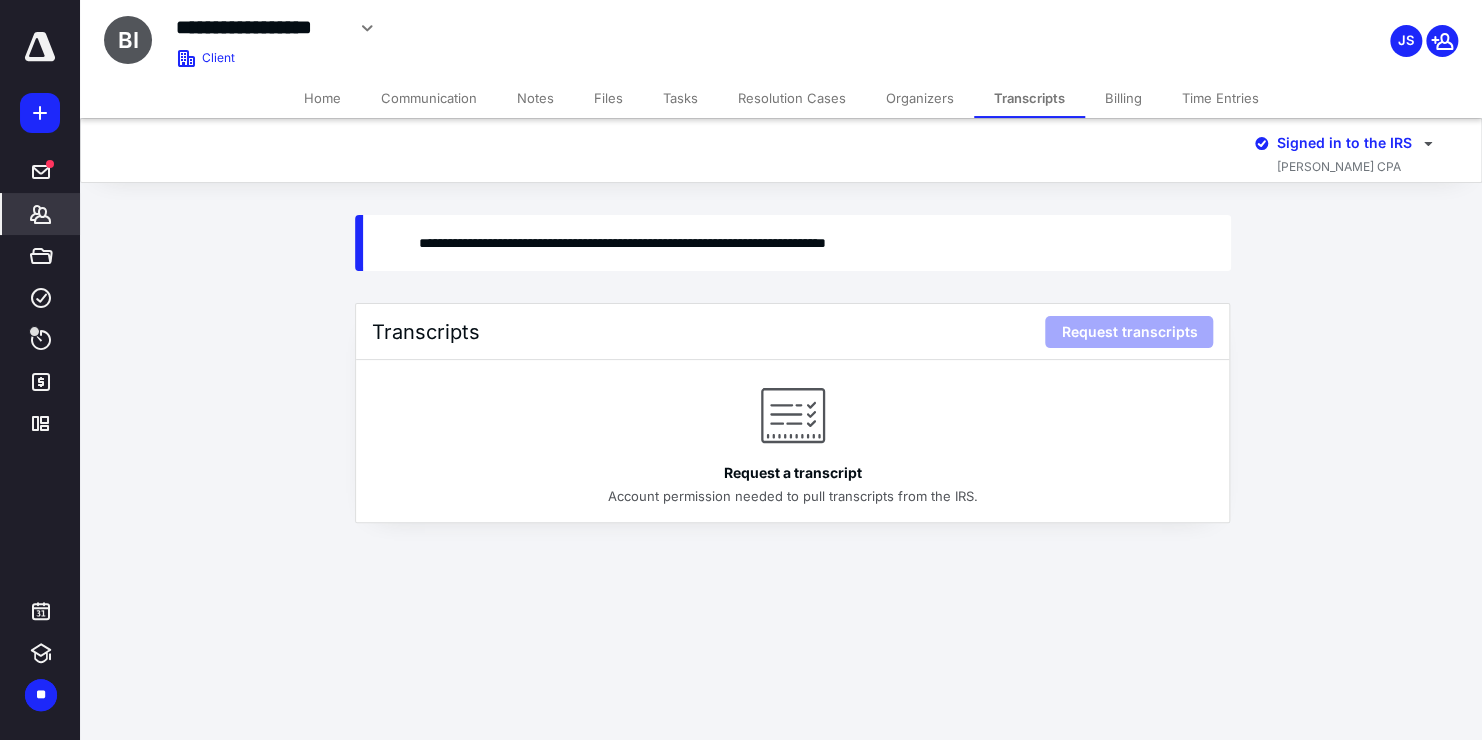 click on "Files" at bounding box center [608, 98] 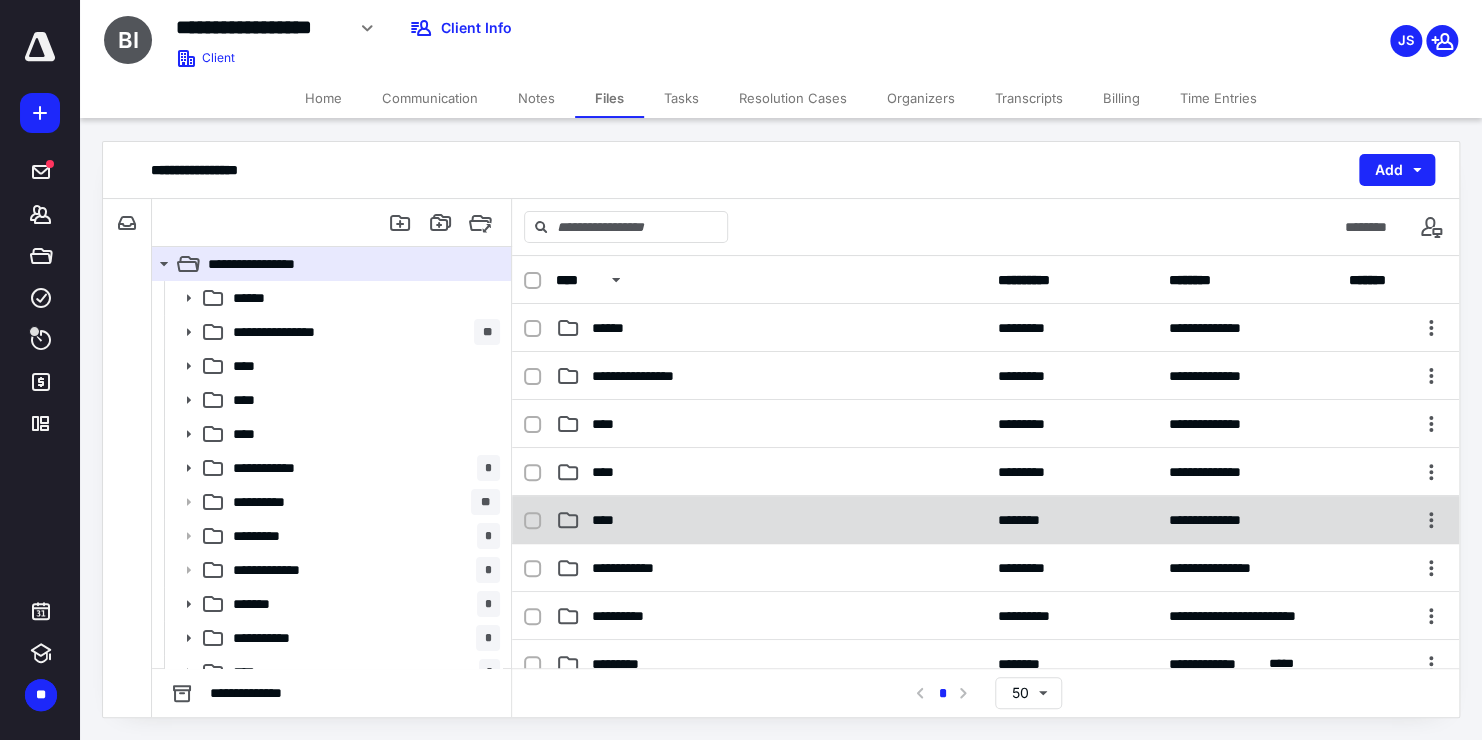 click on "****" at bounding box center (609, 520) 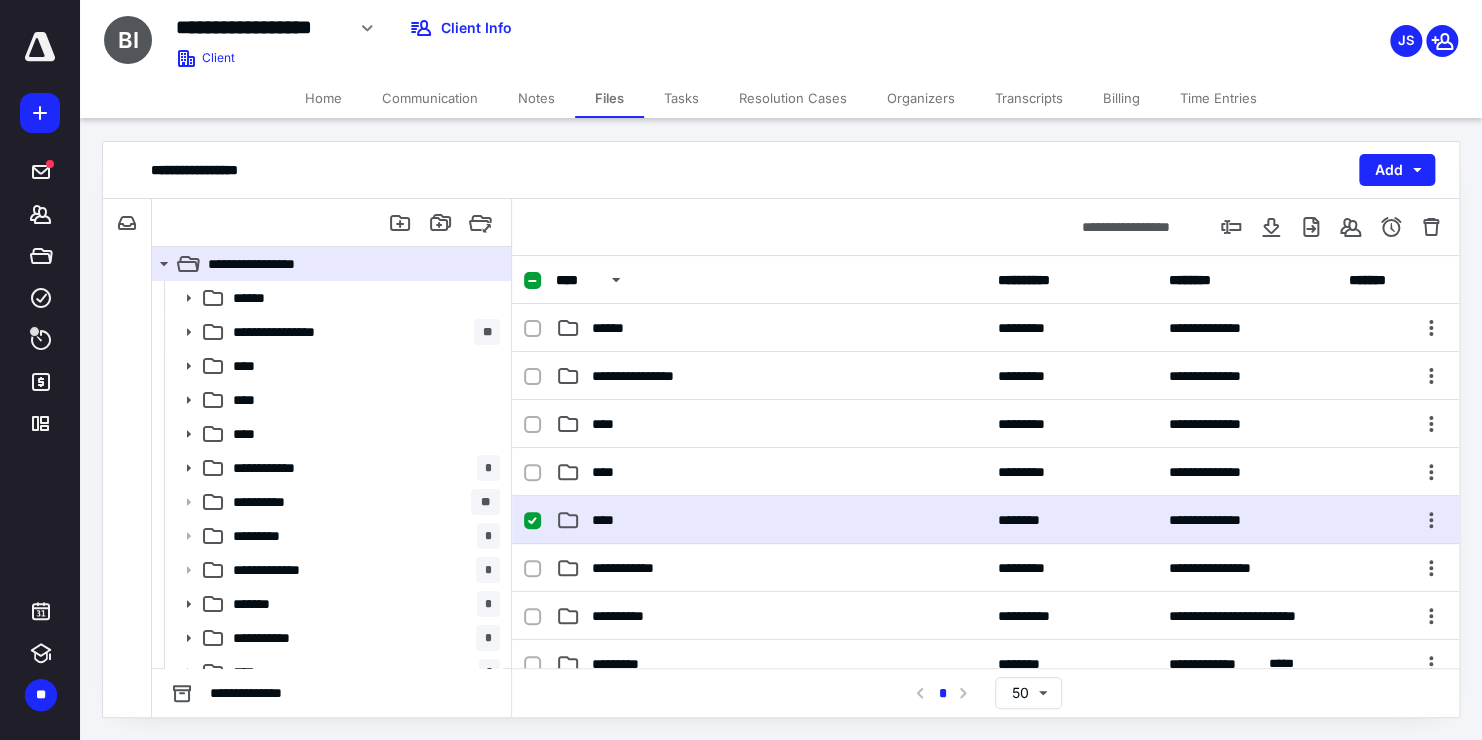 click on "****" at bounding box center [609, 520] 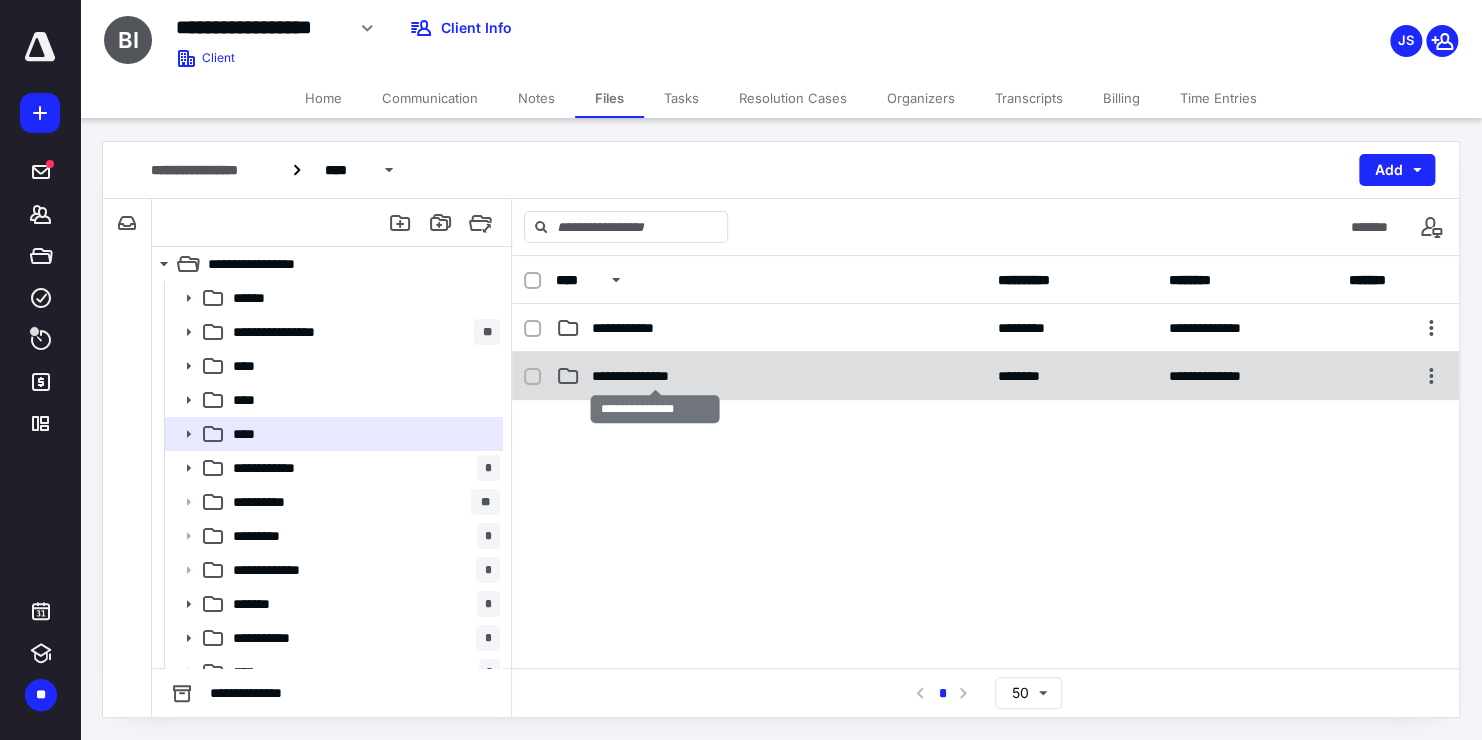 click on "**********" at bounding box center [655, 376] 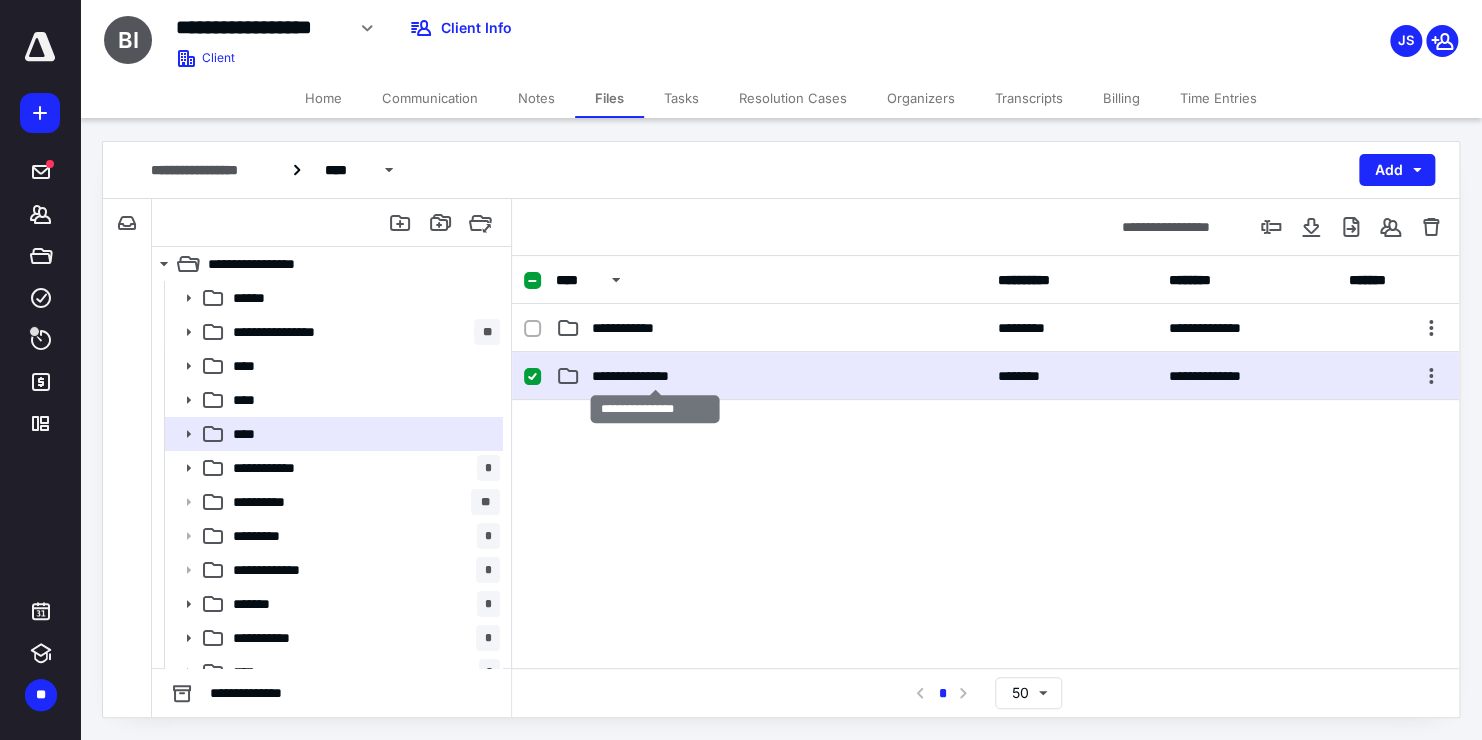 click on "**********" at bounding box center (655, 376) 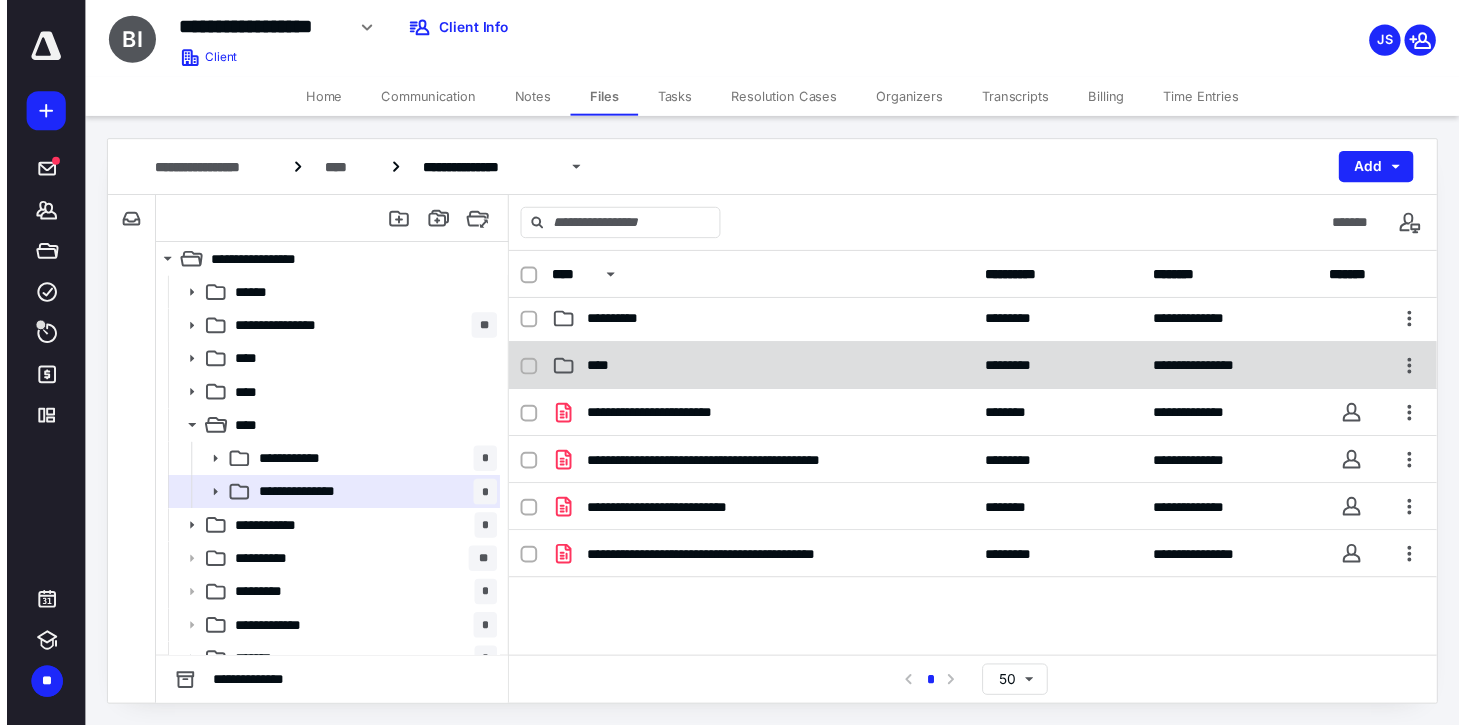 scroll, scrollTop: 78, scrollLeft: 0, axis: vertical 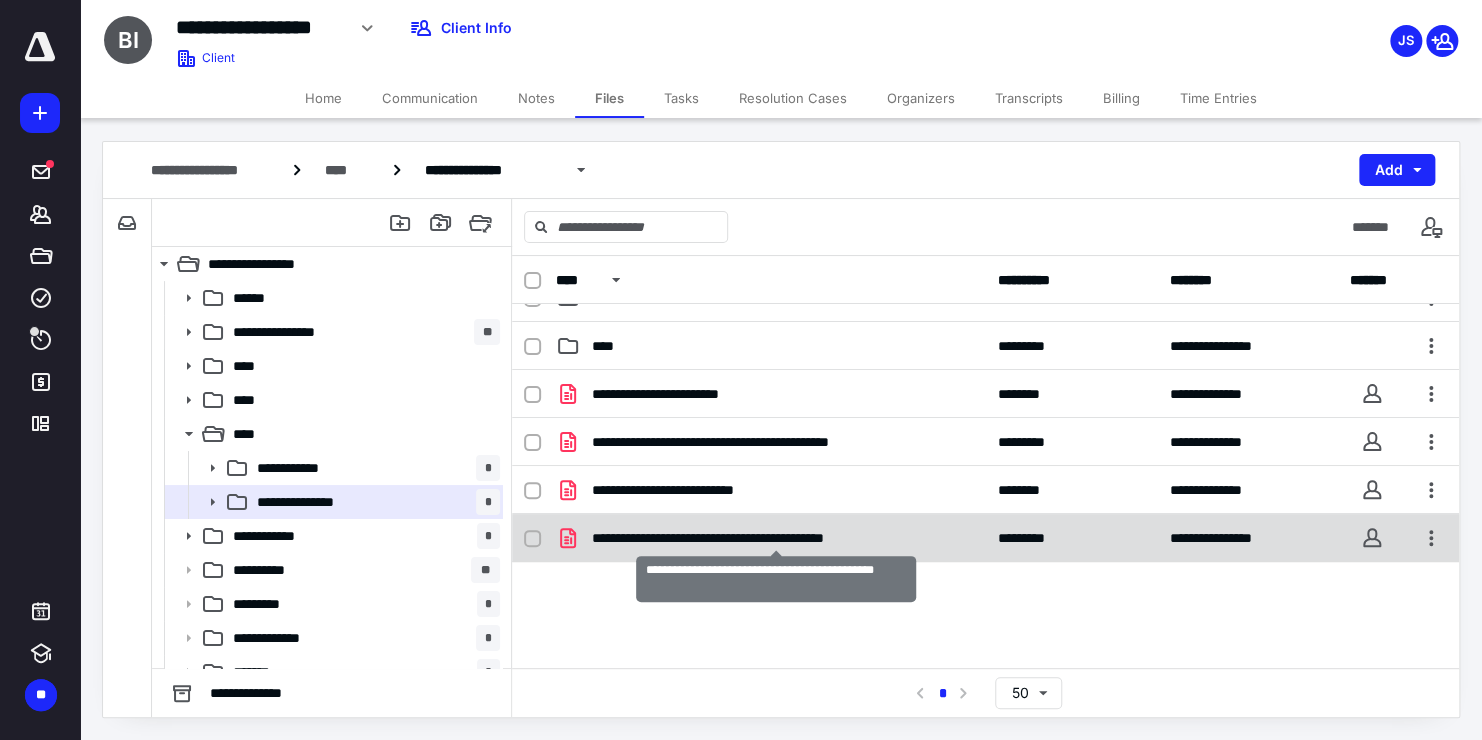 click on "**********" at bounding box center [777, 538] 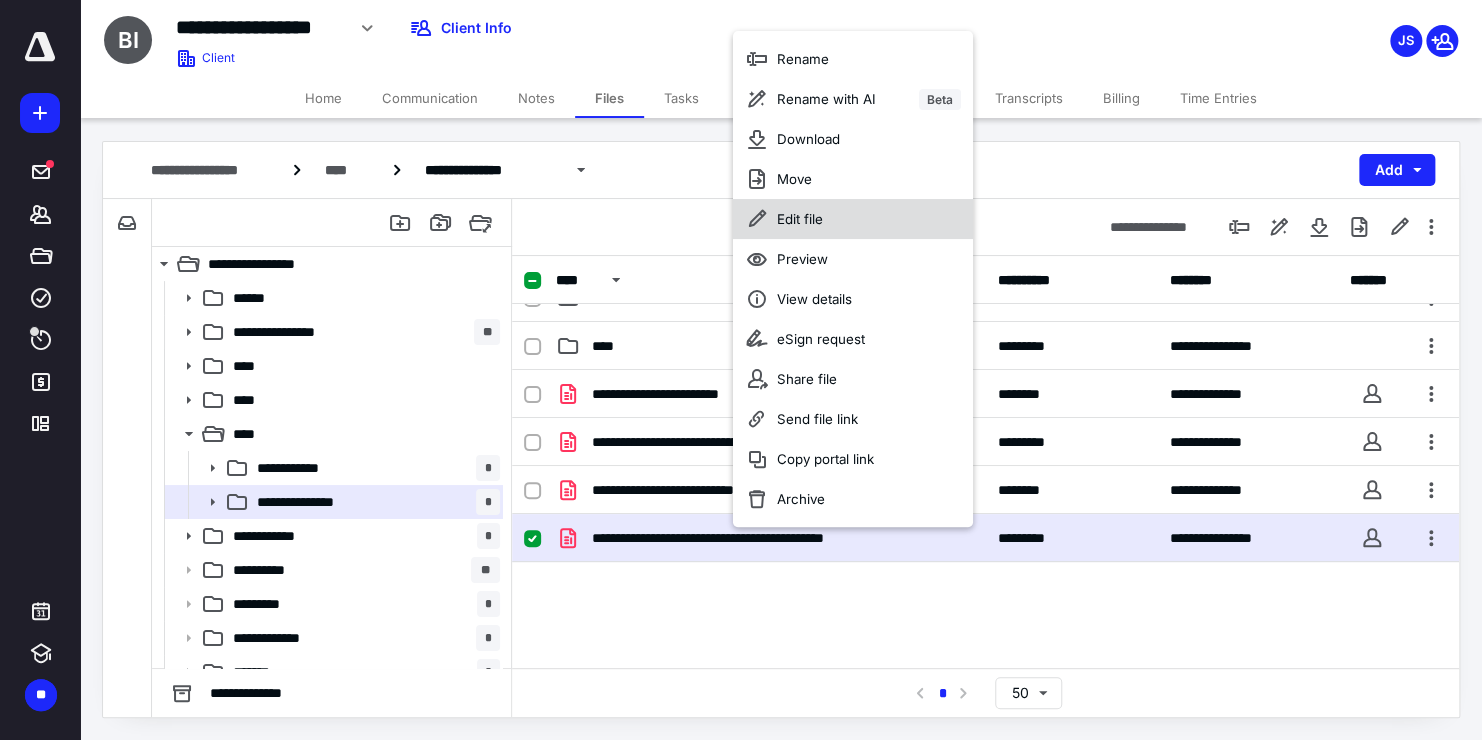 click on "Edit file" at bounding box center (800, 219) 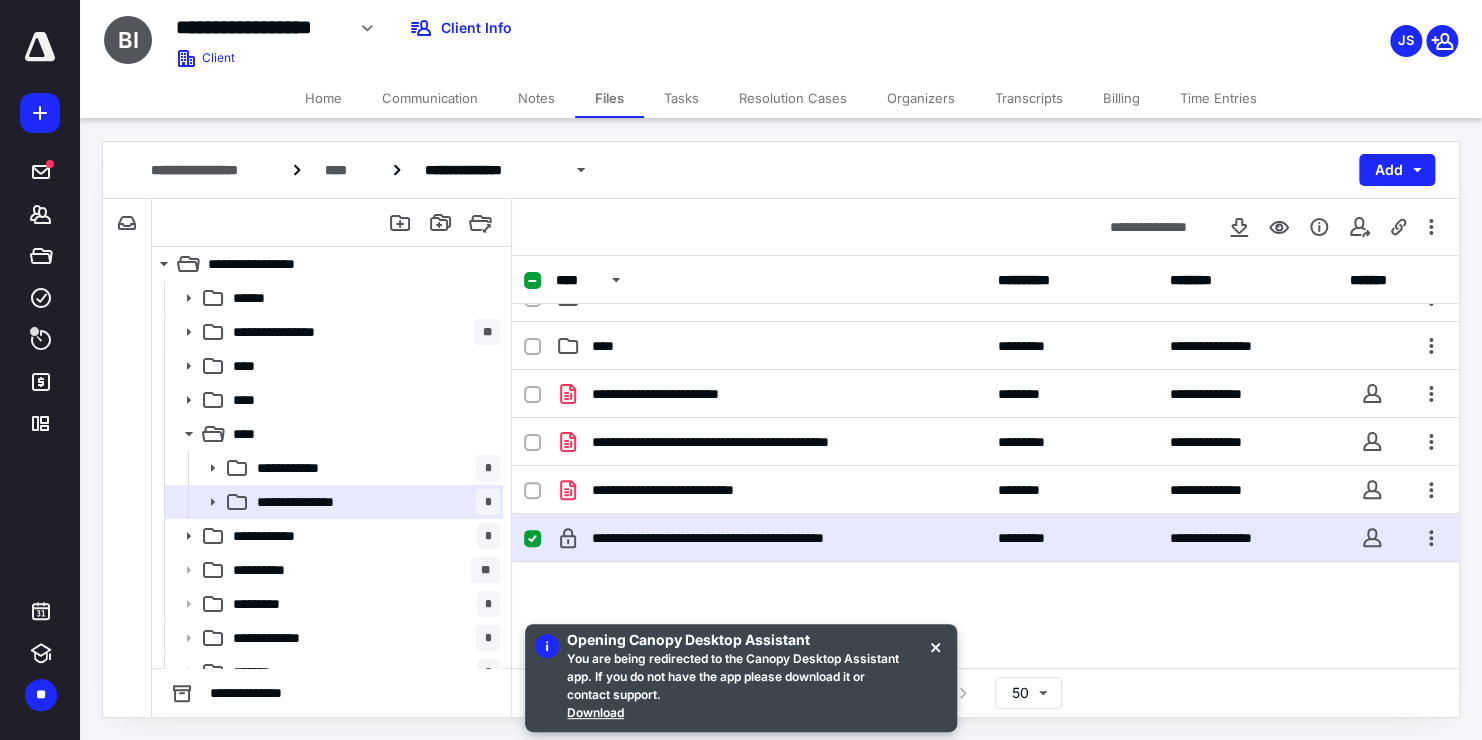 click at bounding box center [935, 646] 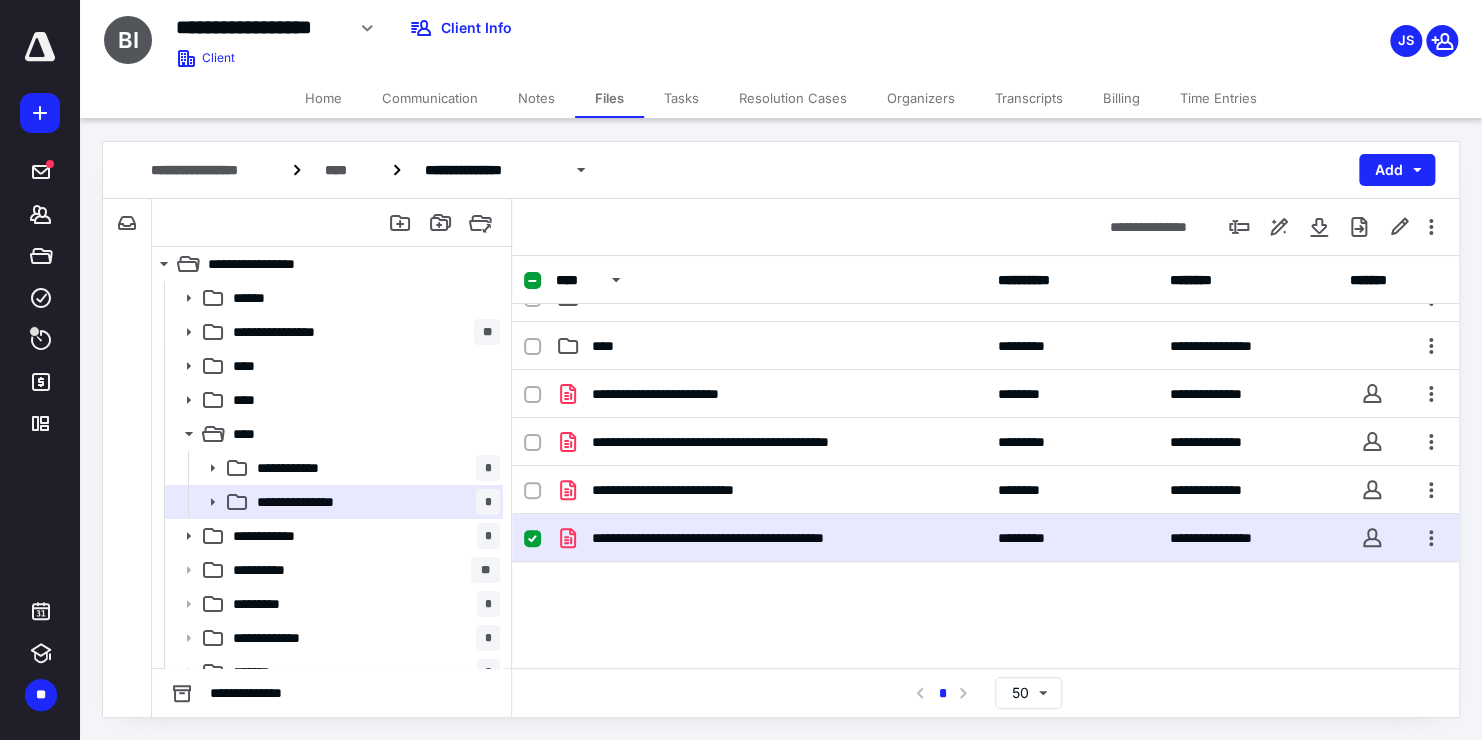 click on "Transcripts" at bounding box center [1029, 98] 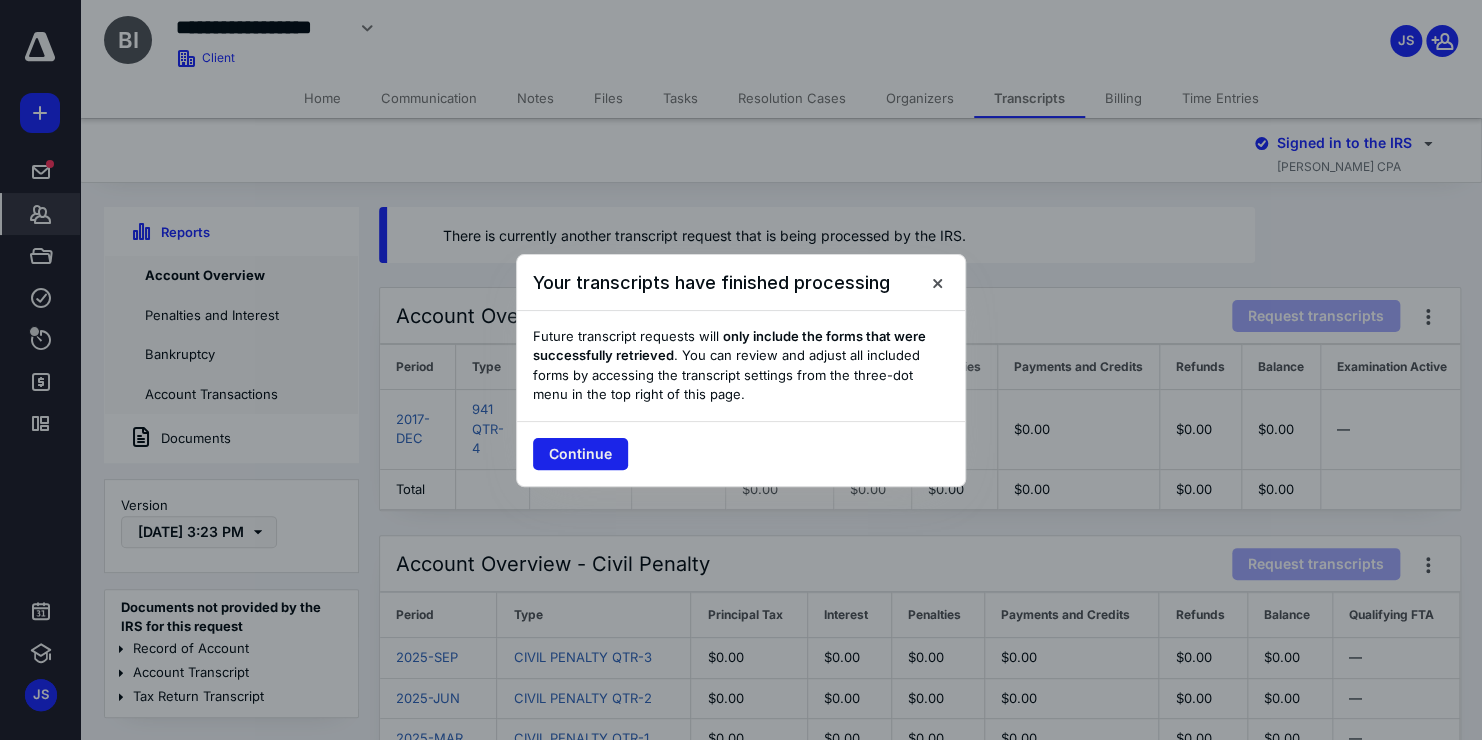 click on "Continue" at bounding box center [580, 454] 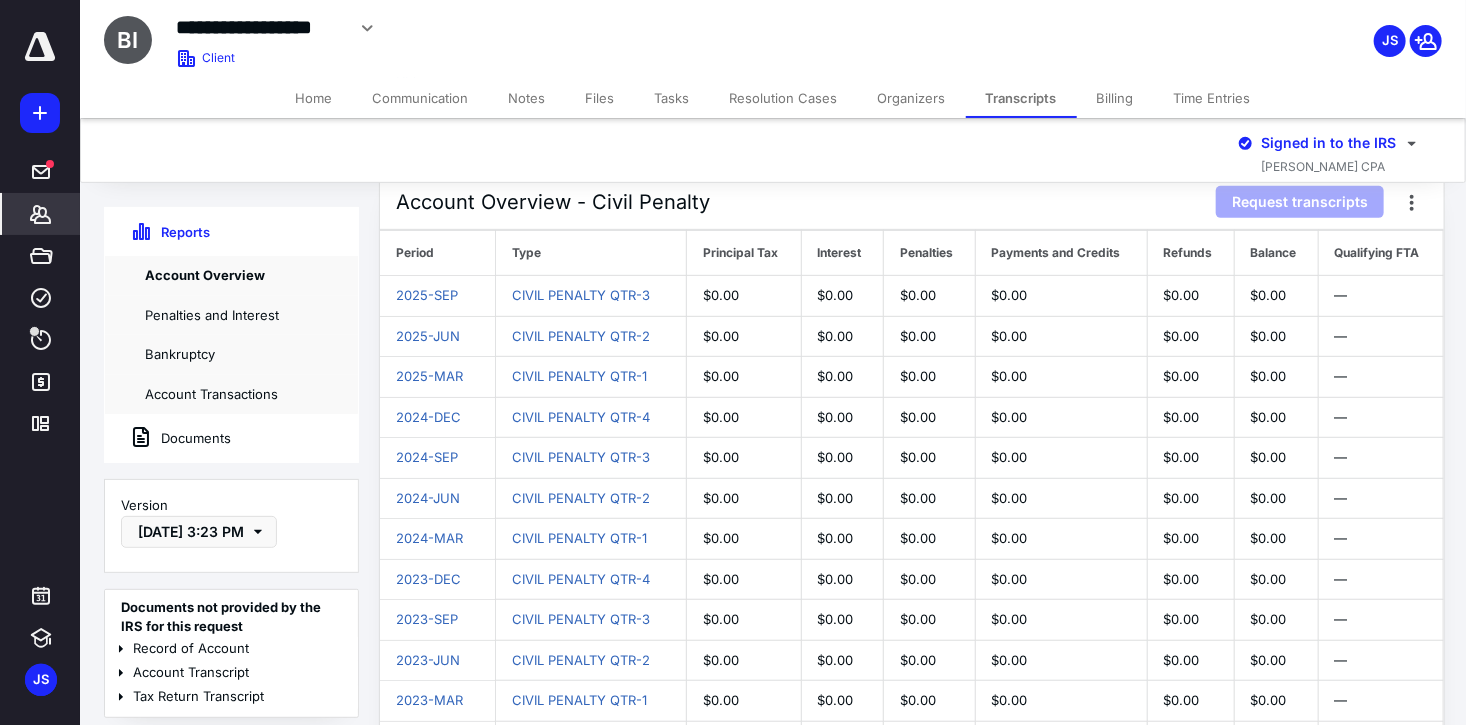 scroll, scrollTop: 0, scrollLeft: 0, axis: both 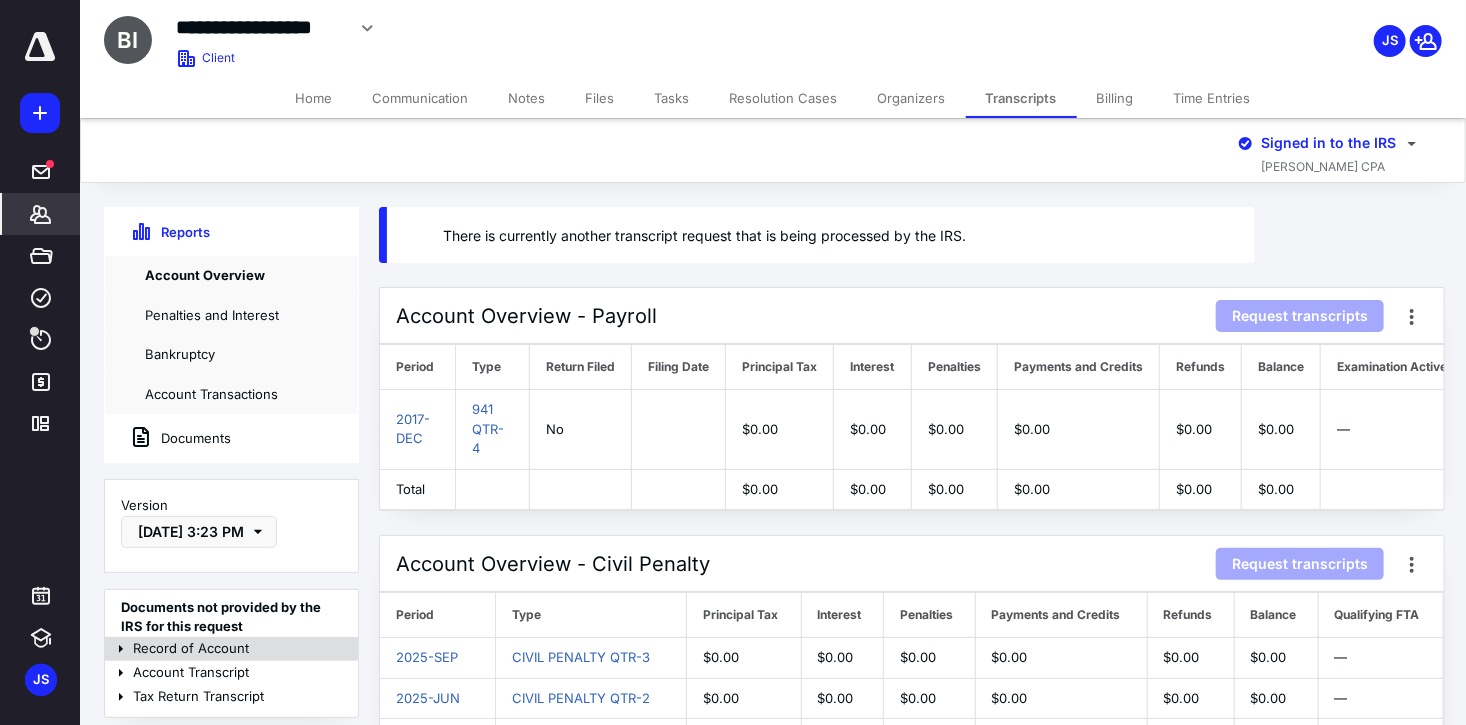 click on "Record of Account" at bounding box center (231, 649) 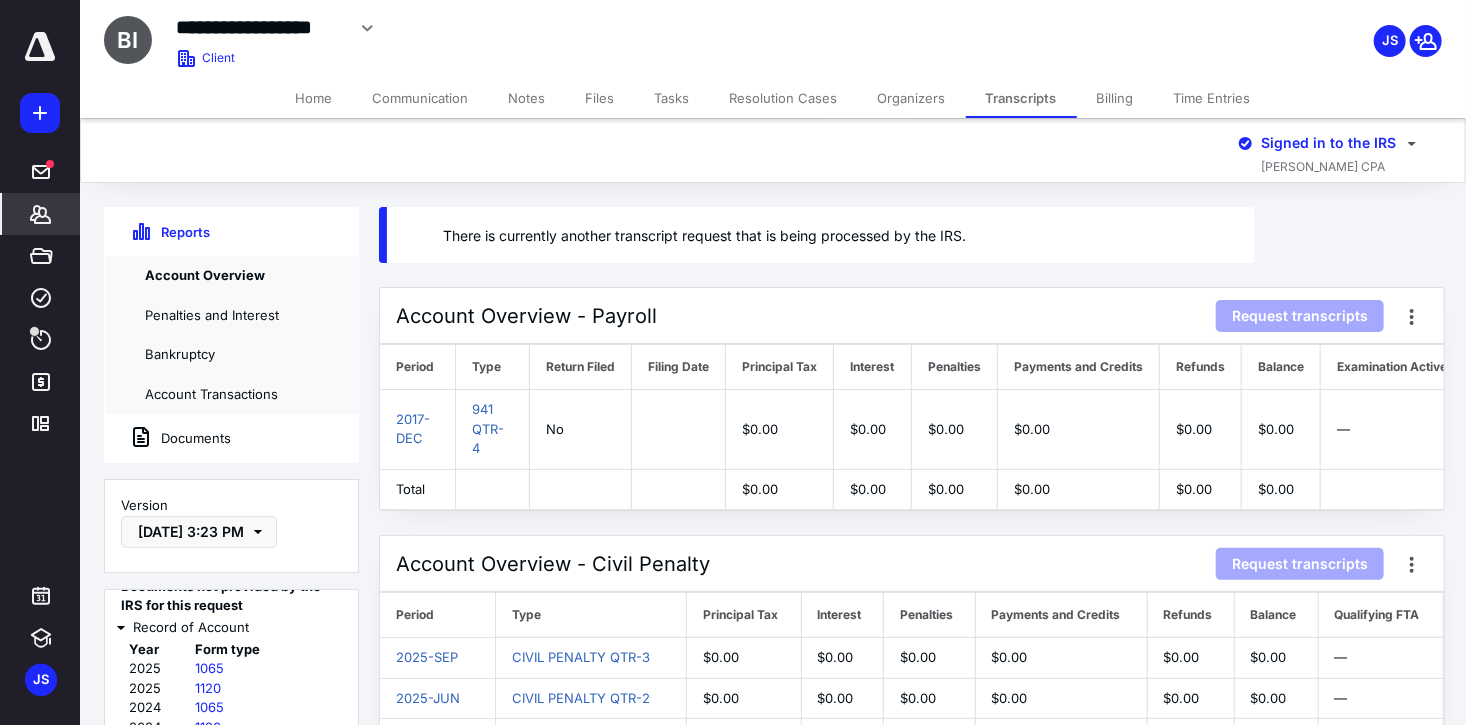 scroll, scrollTop: 43, scrollLeft: 0, axis: vertical 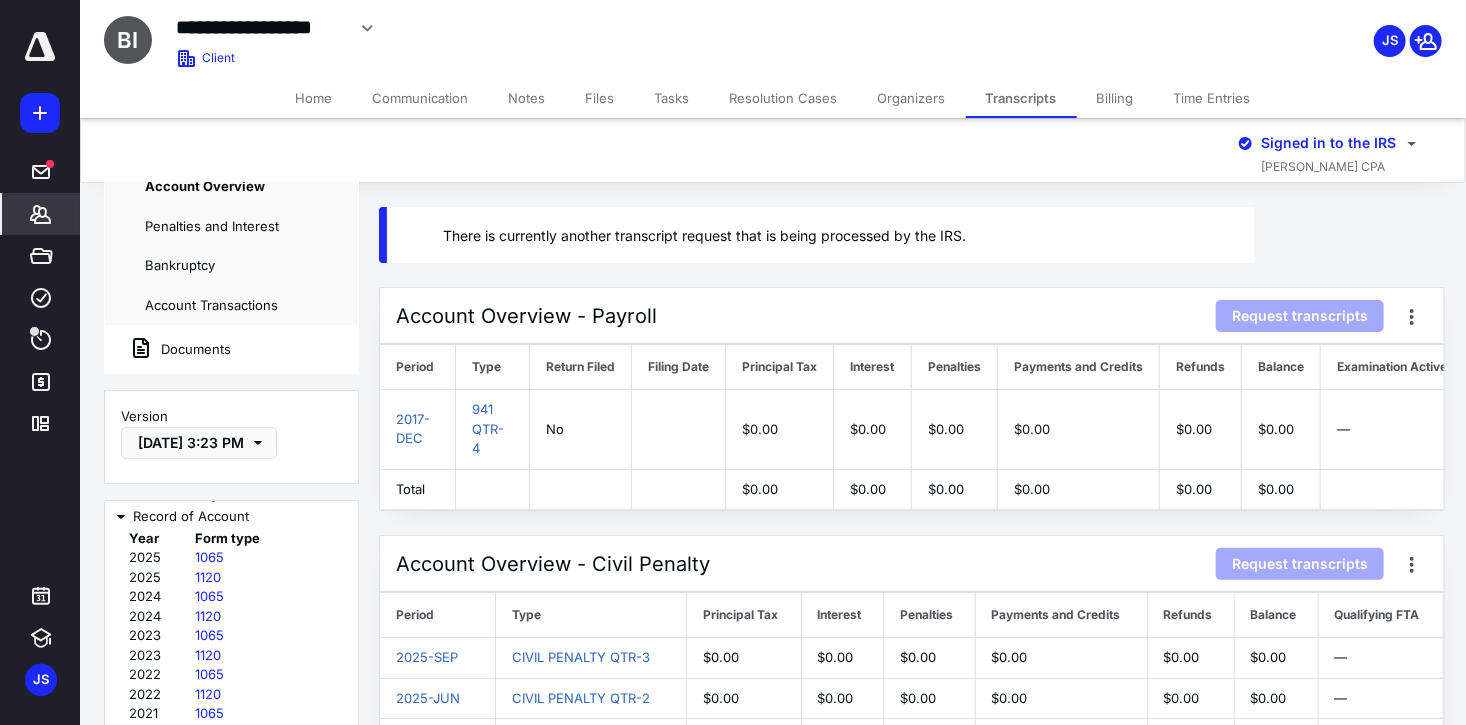 click on "1120" at bounding box center (272, 578) 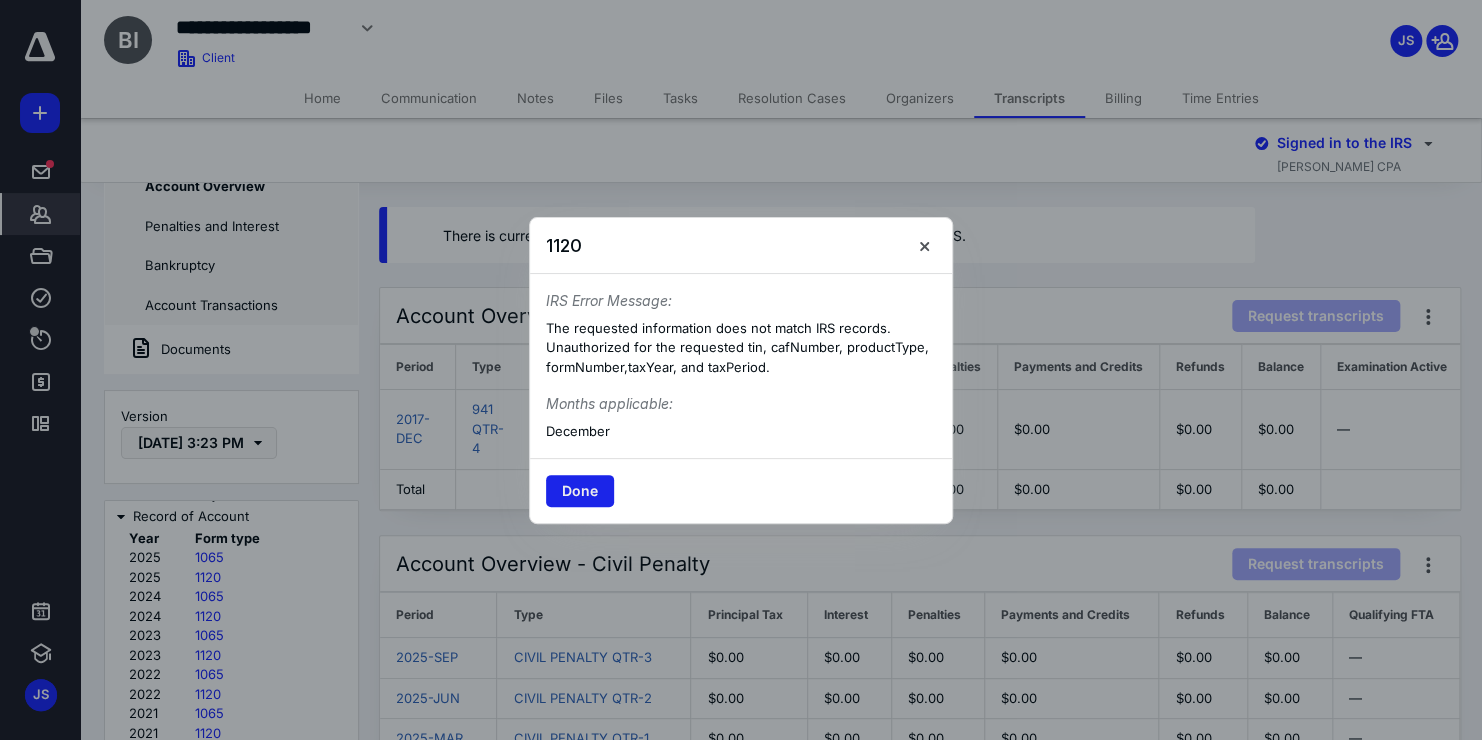 click on "Done" at bounding box center [580, 491] 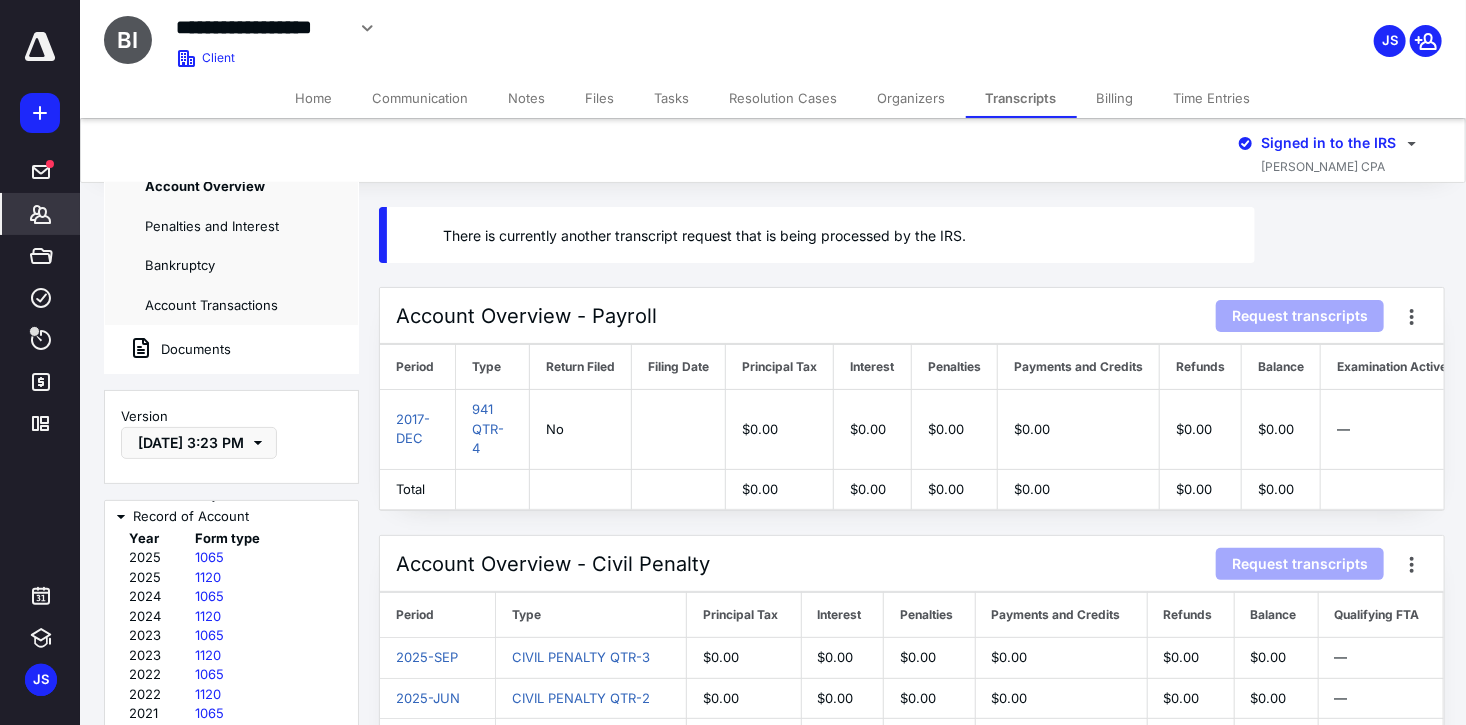 click on "1065" at bounding box center [272, 558] 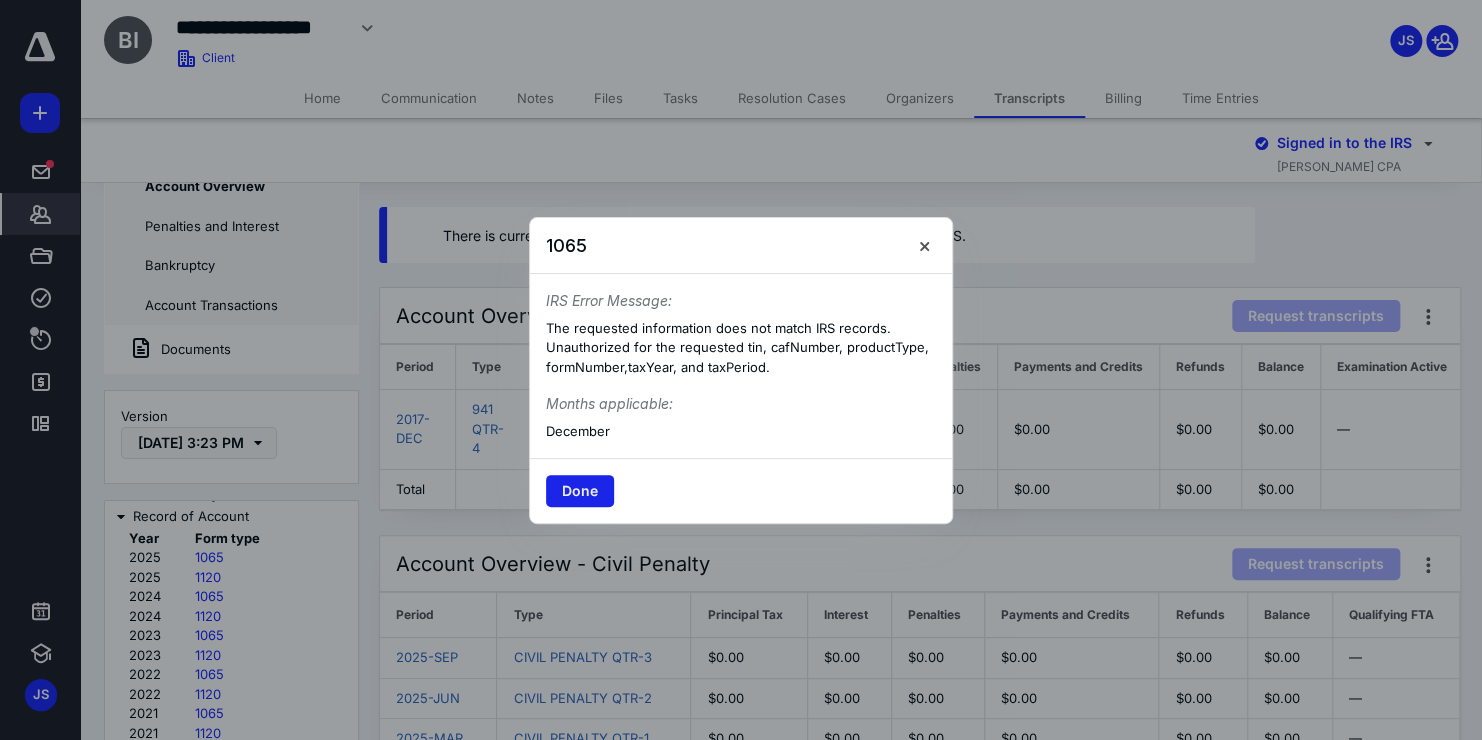 click on "Done" at bounding box center (580, 491) 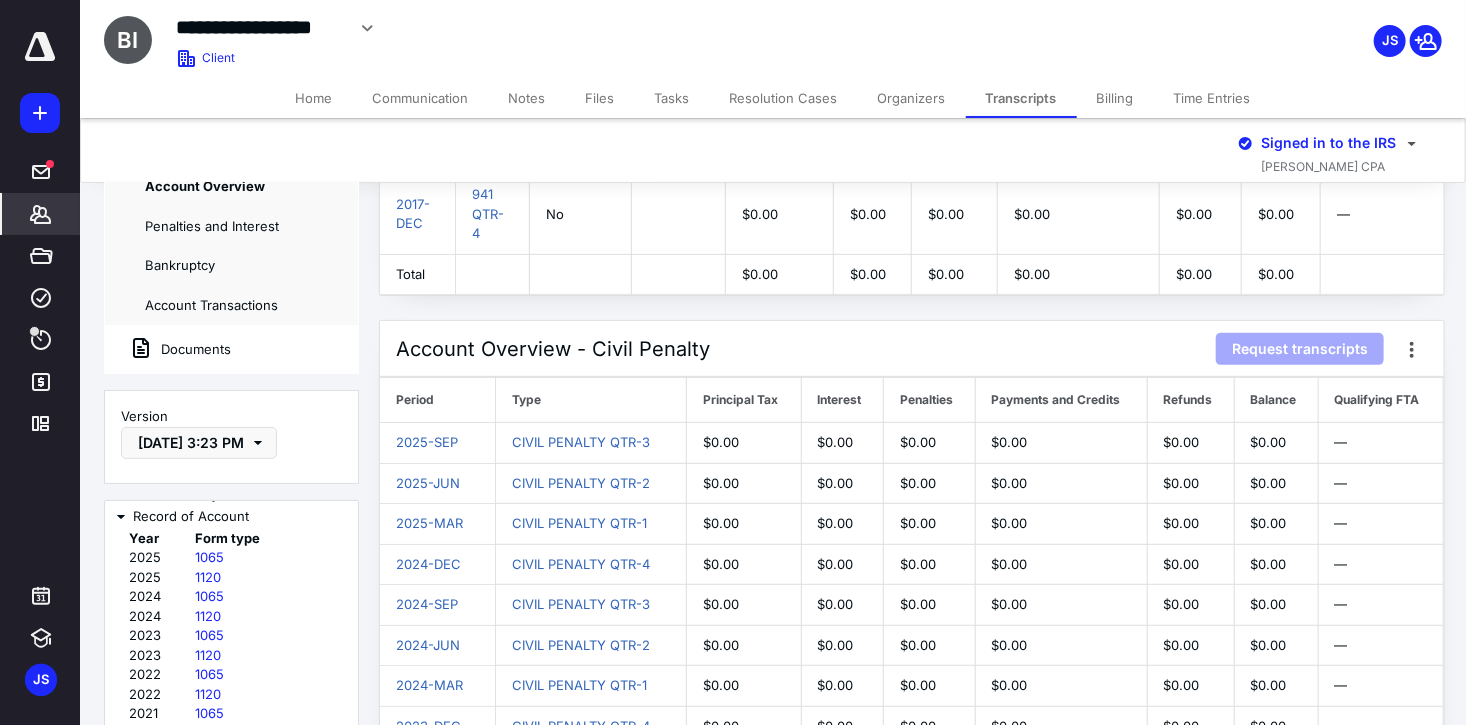 scroll, scrollTop: 400, scrollLeft: 0, axis: vertical 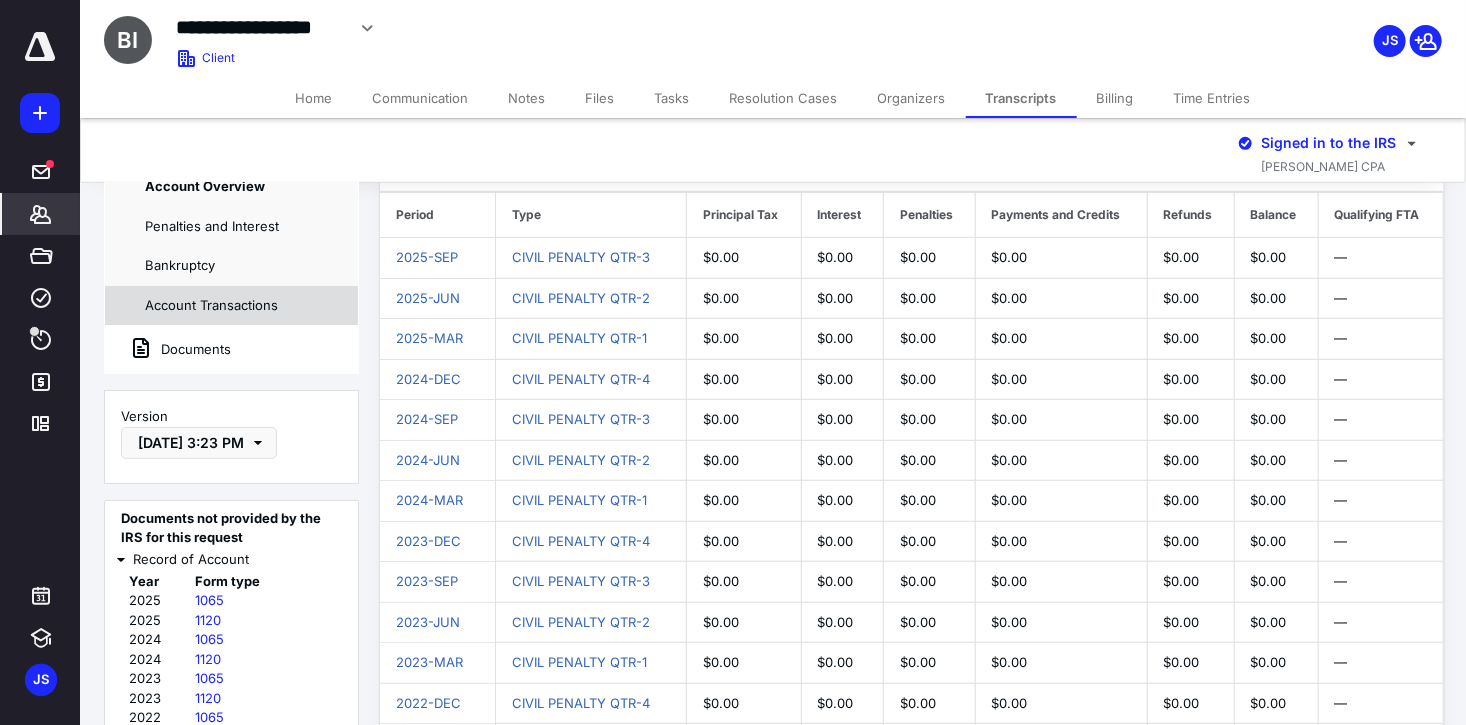 click on "Account Transactions" at bounding box center [231, 306] 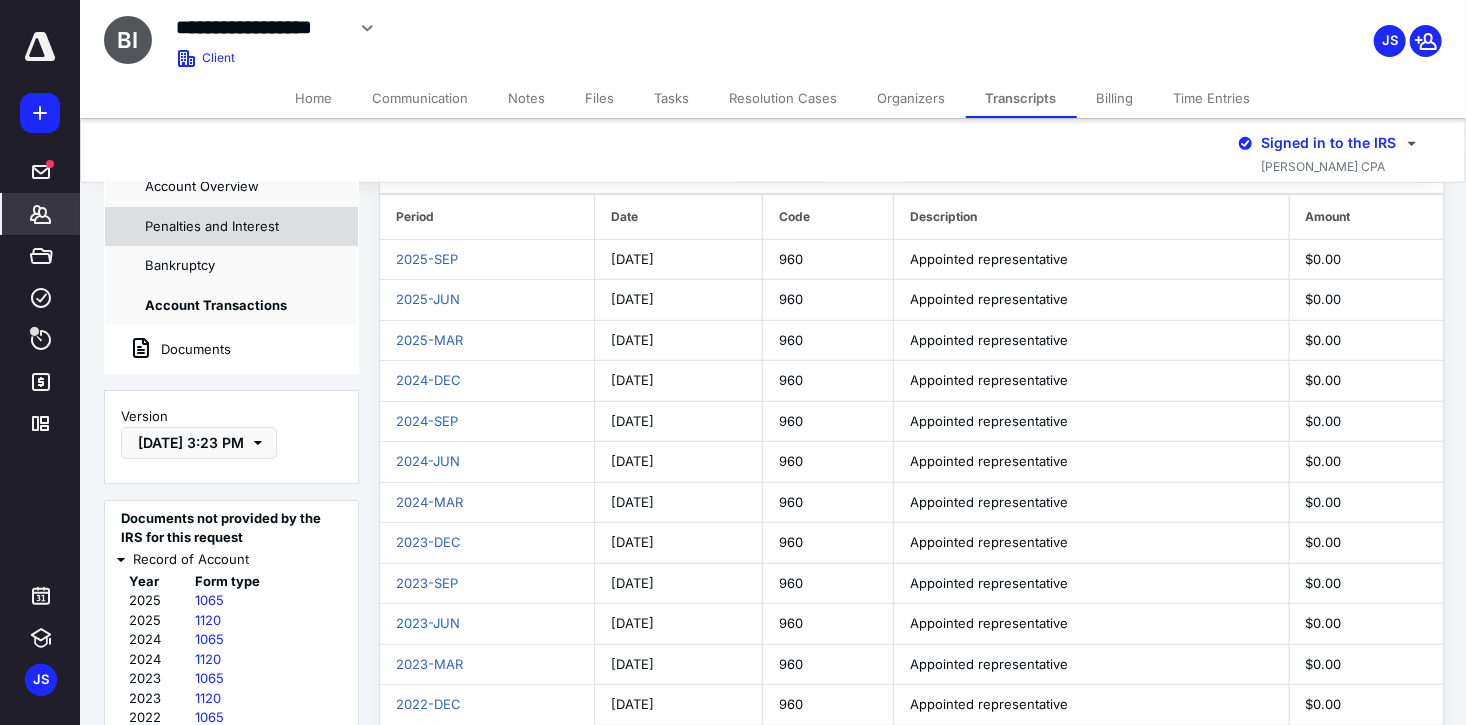 click on "Penalties and Interest" at bounding box center (231, 227) 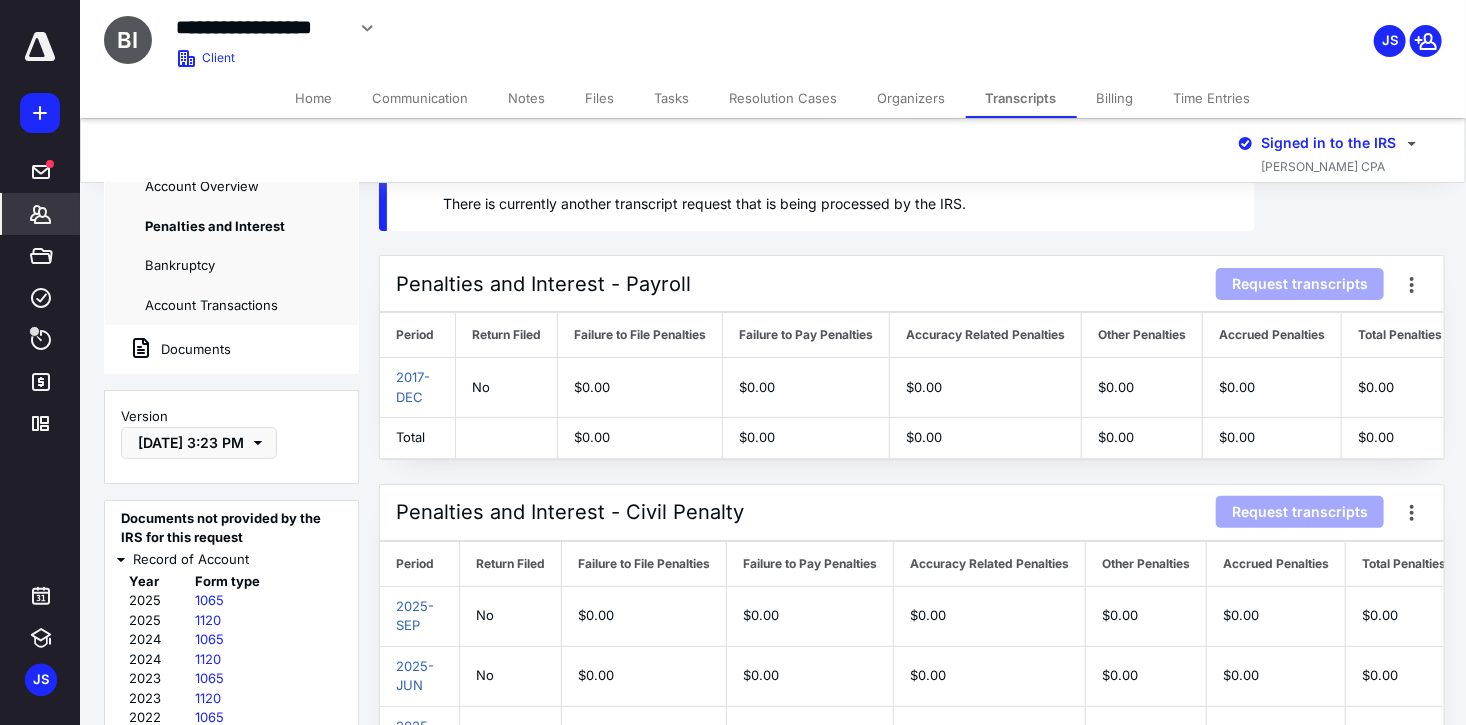scroll, scrollTop: 0, scrollLeft: 0, axis: both 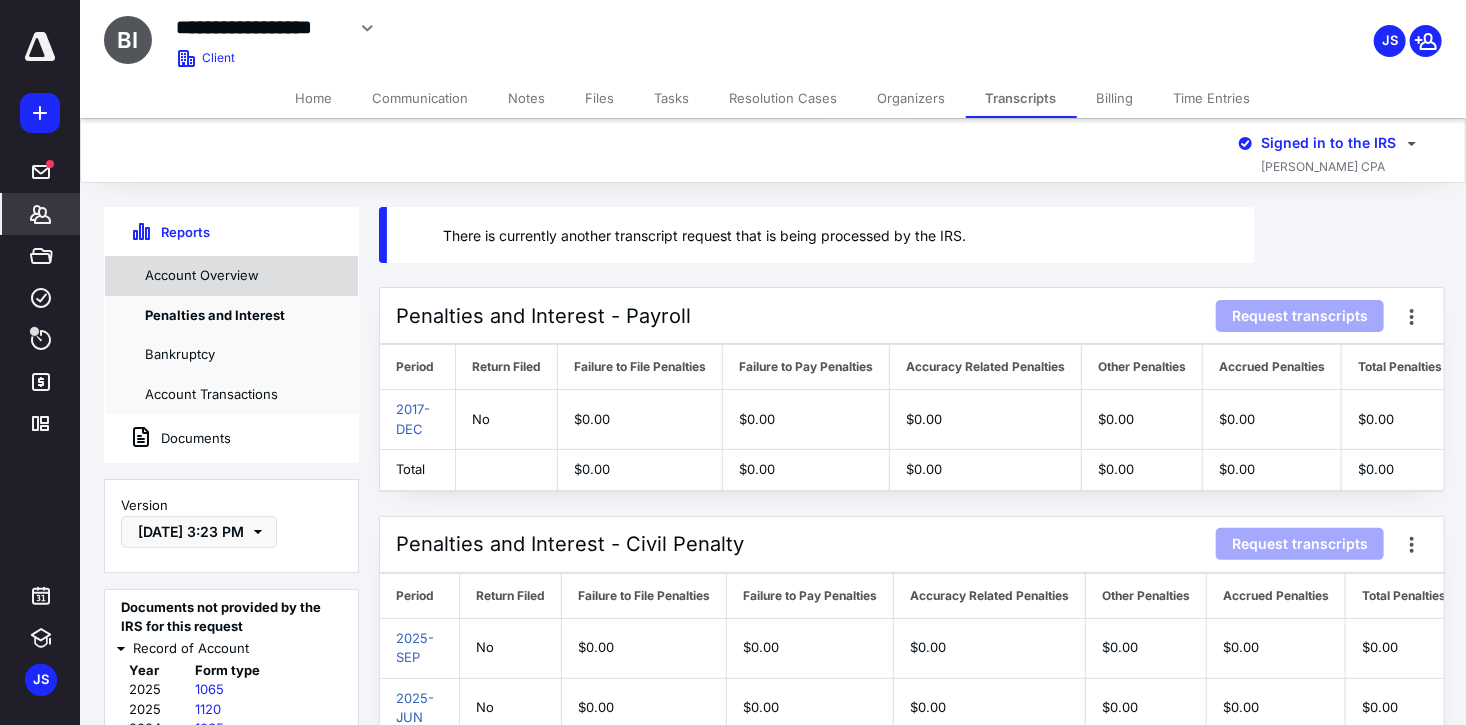 click on "Account Overview" at bounding box center (231, 276) 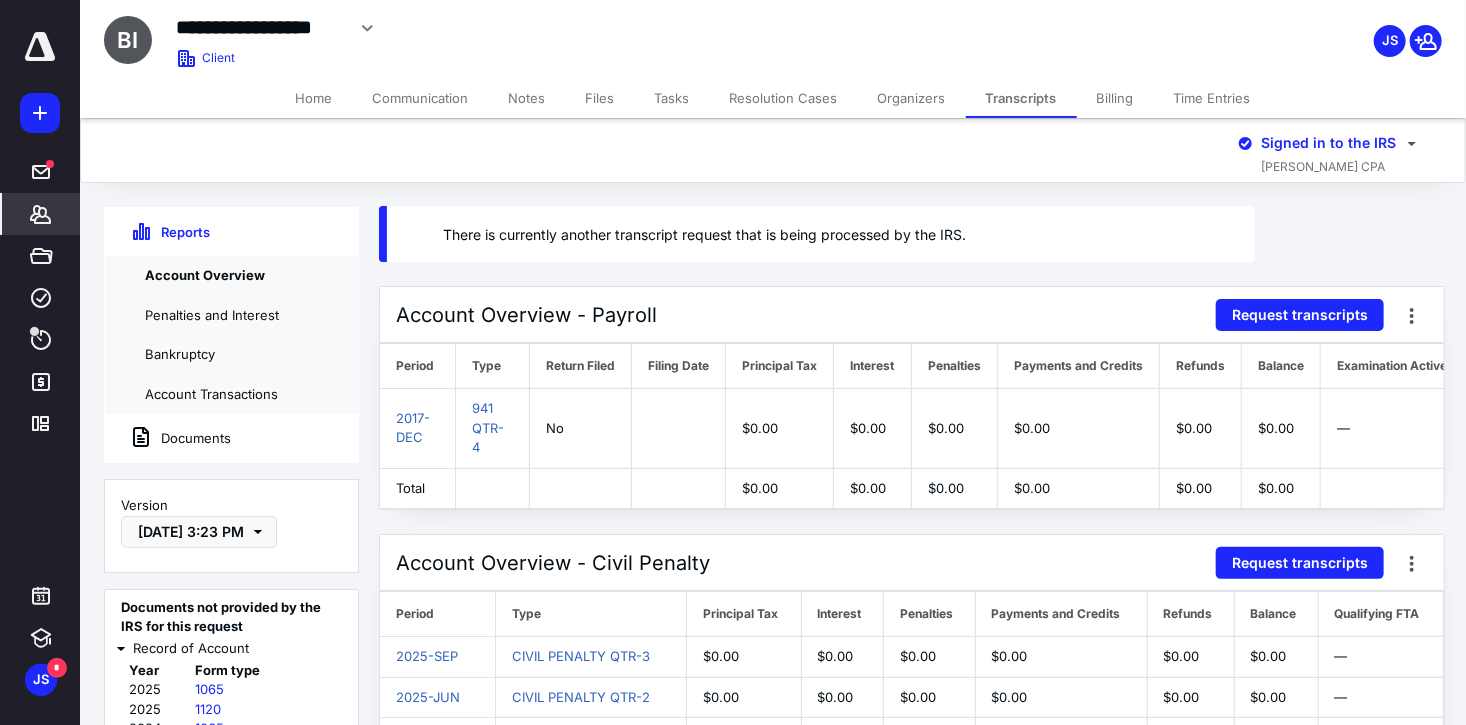 scroll, scrollTop: 0, scrollLeft: 0, axis: both 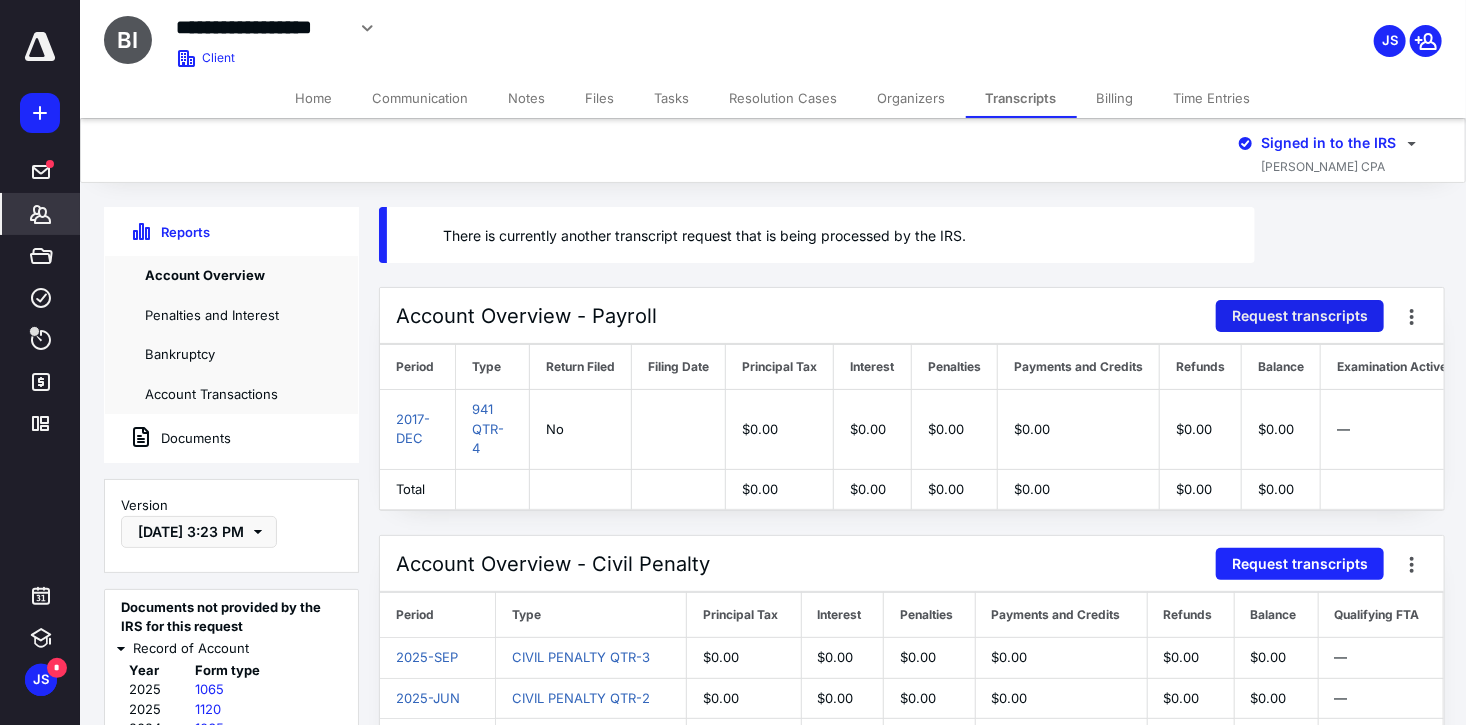 click on "Request transcripts" at bounding box center [1300, 316] 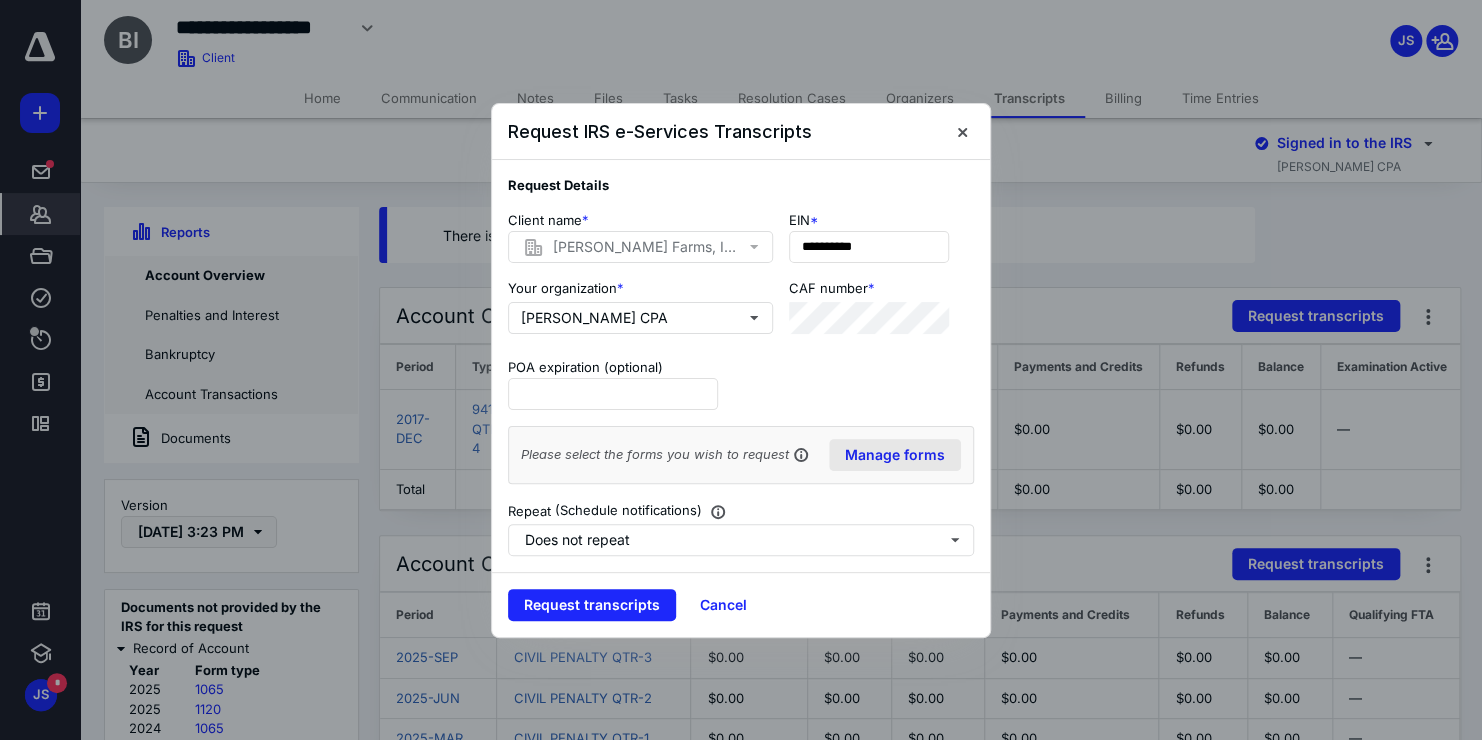 click on "Manage forms" at bounding box center (895, 455) 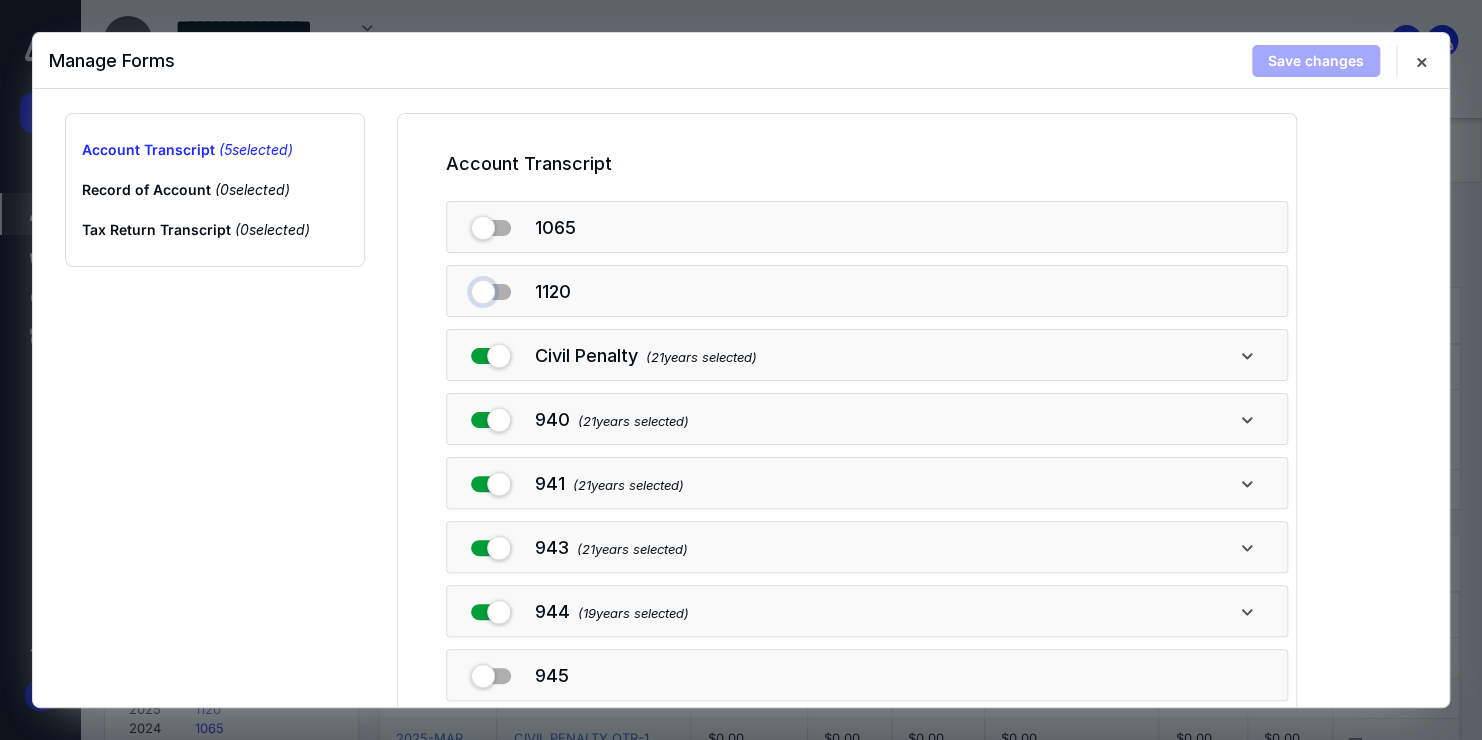 click at bounding box center [491, 288] 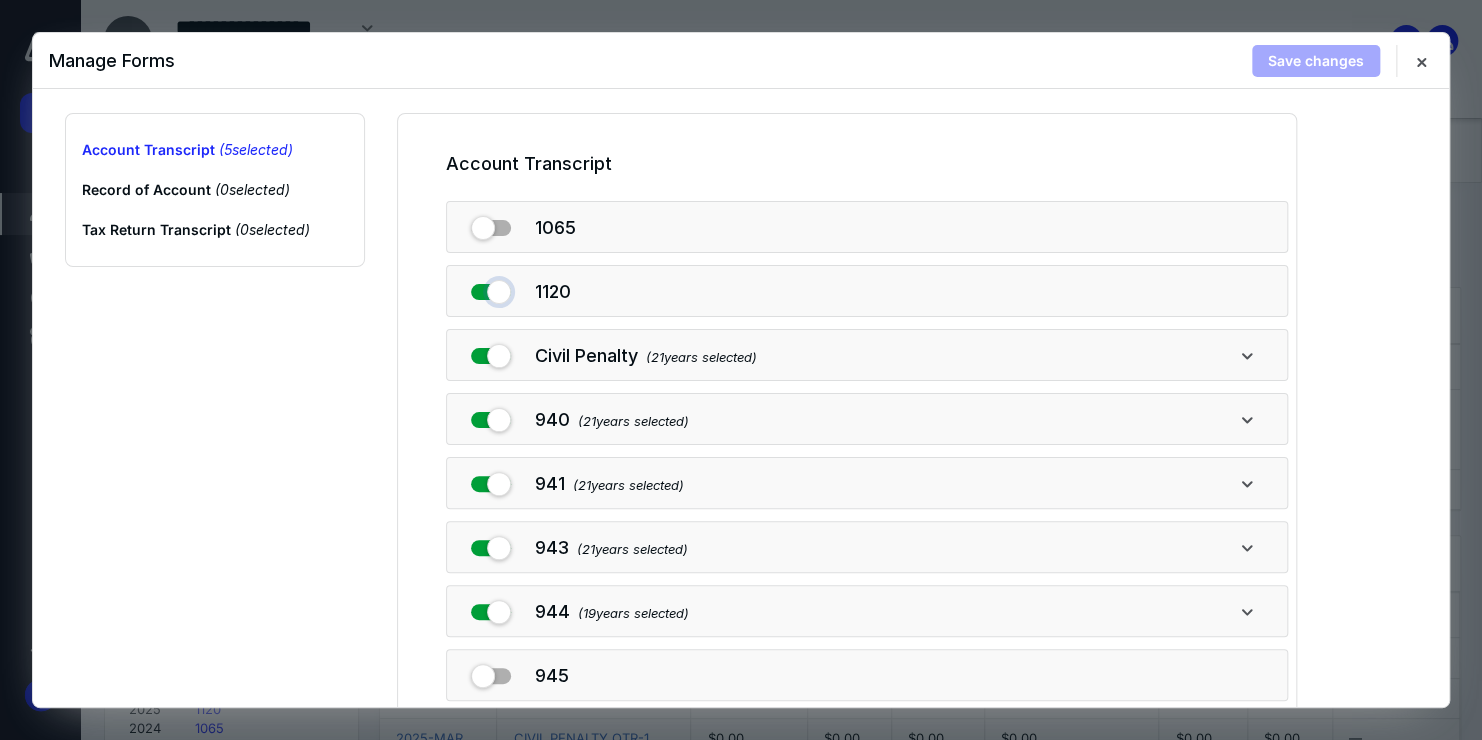 checkbox on "true" 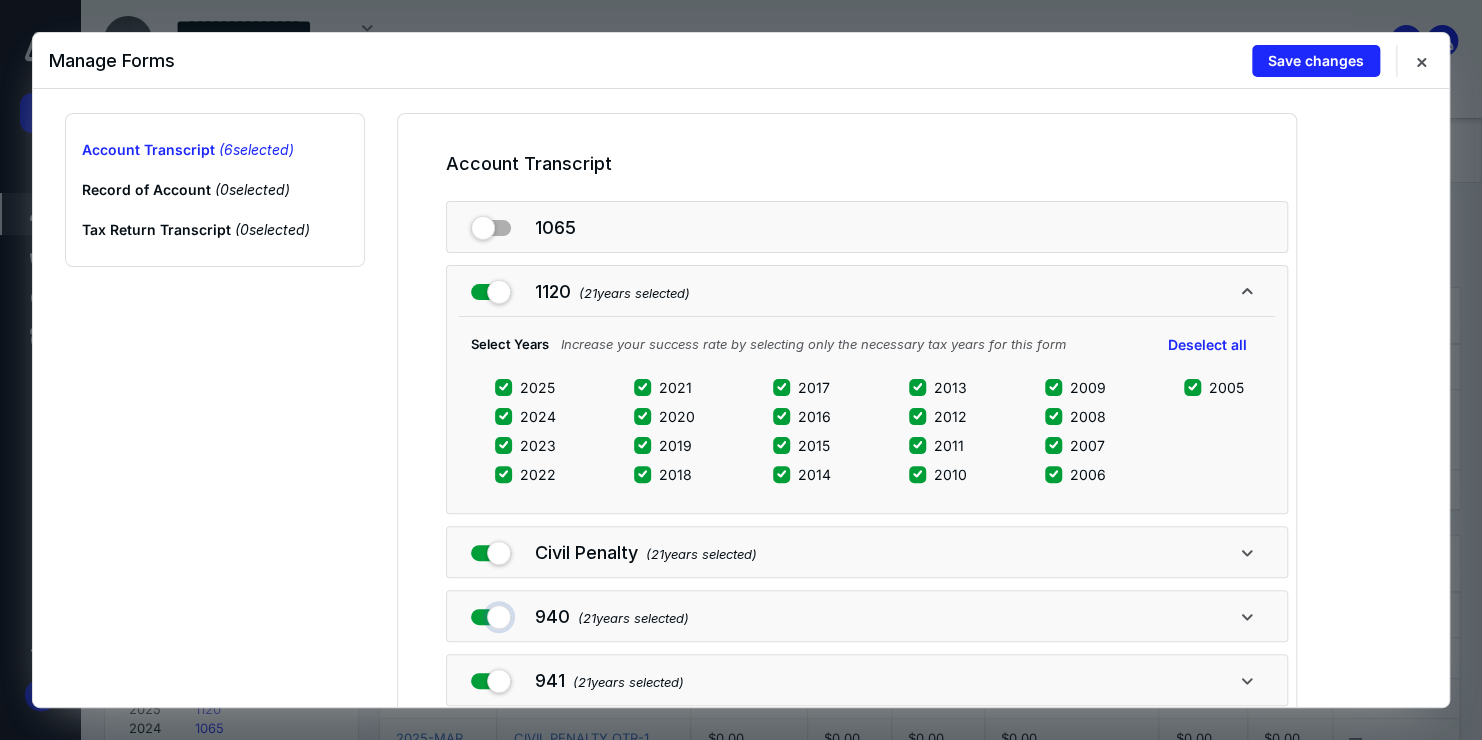 click at bounding box center (491, 613) 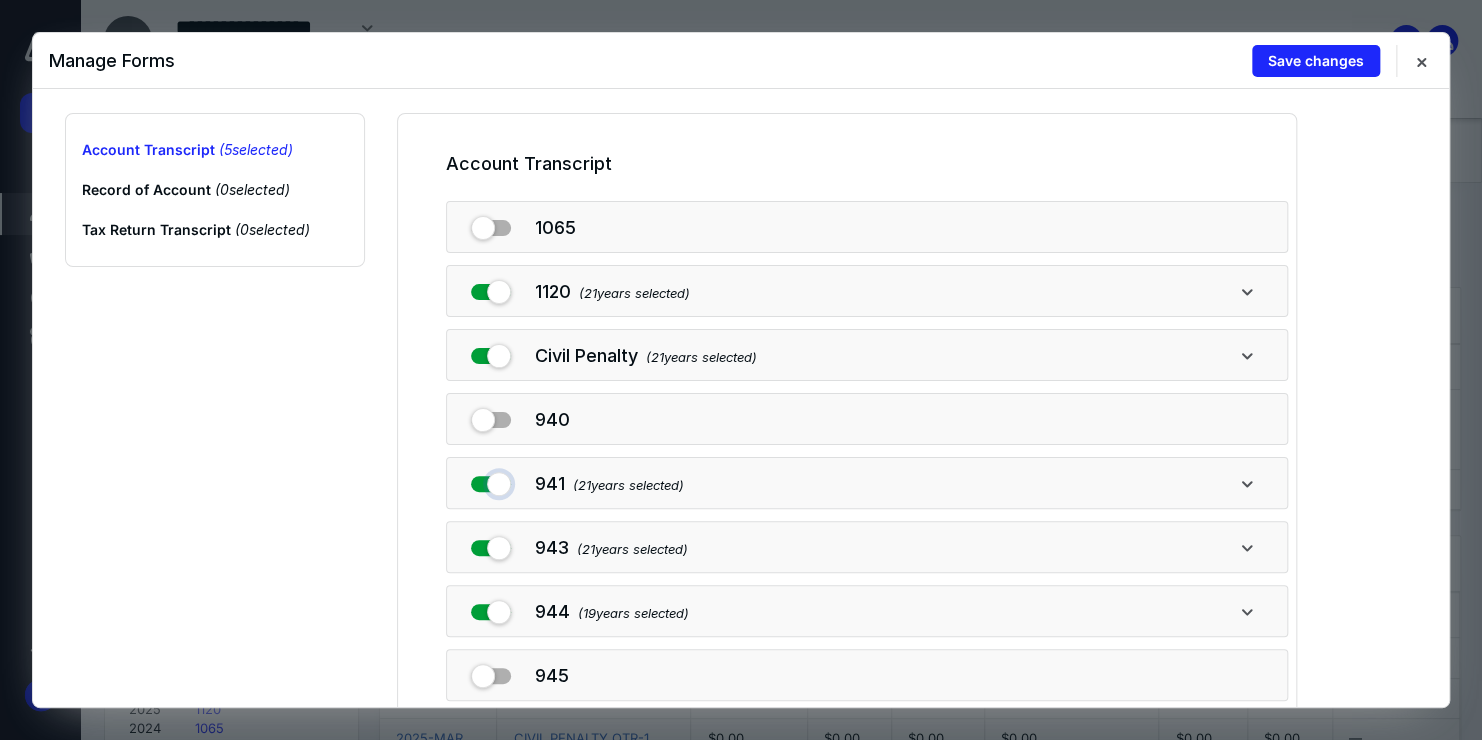 click at bounding box center [491, 480] 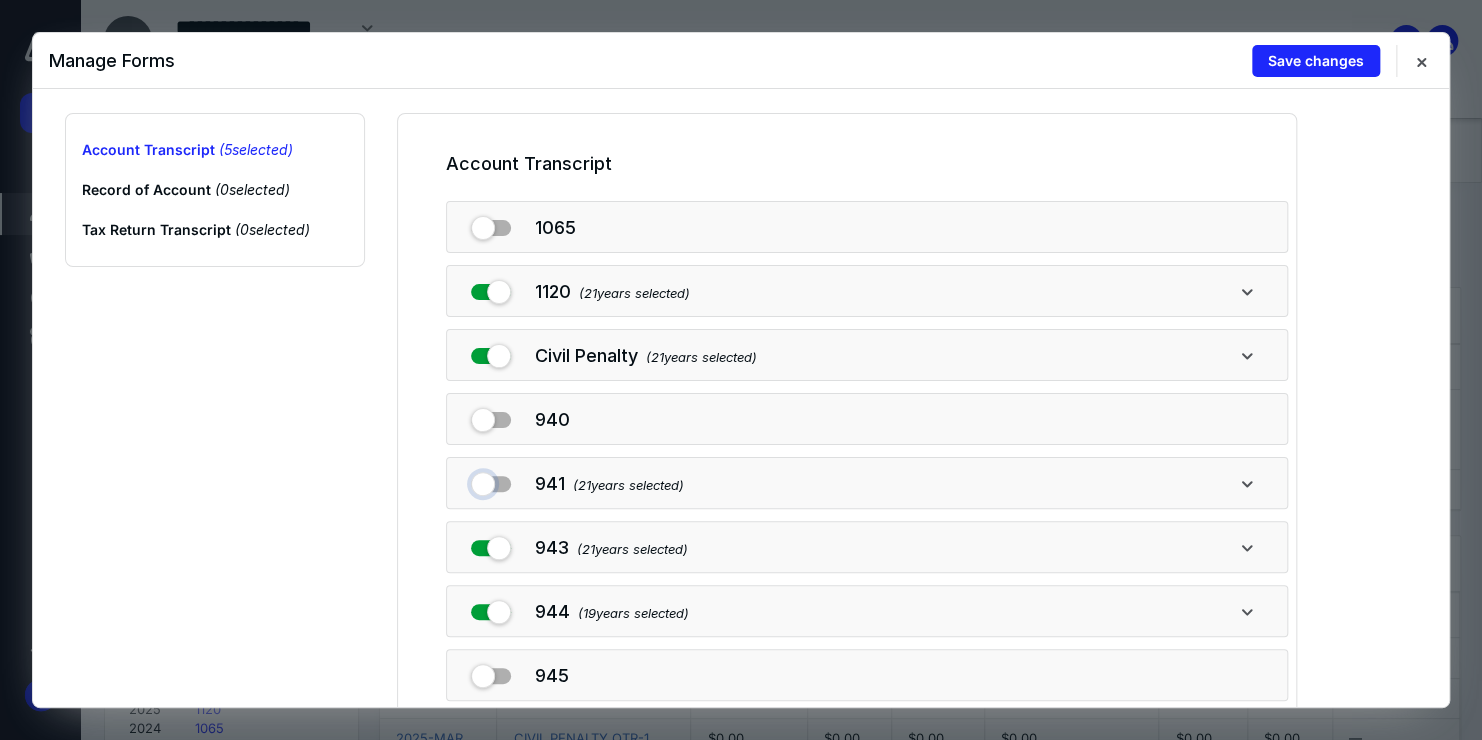 checkbox on "false" 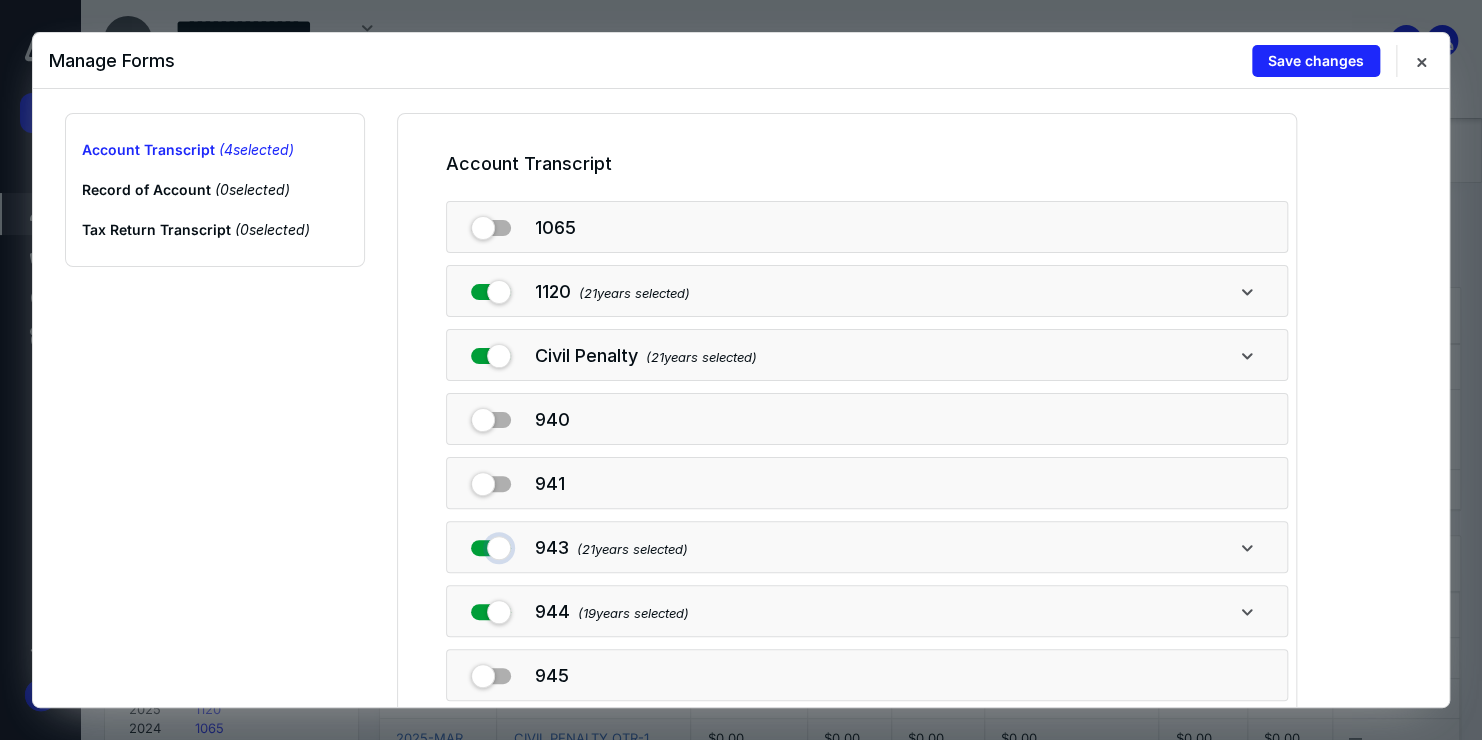 click at bounding box center [491, 544] 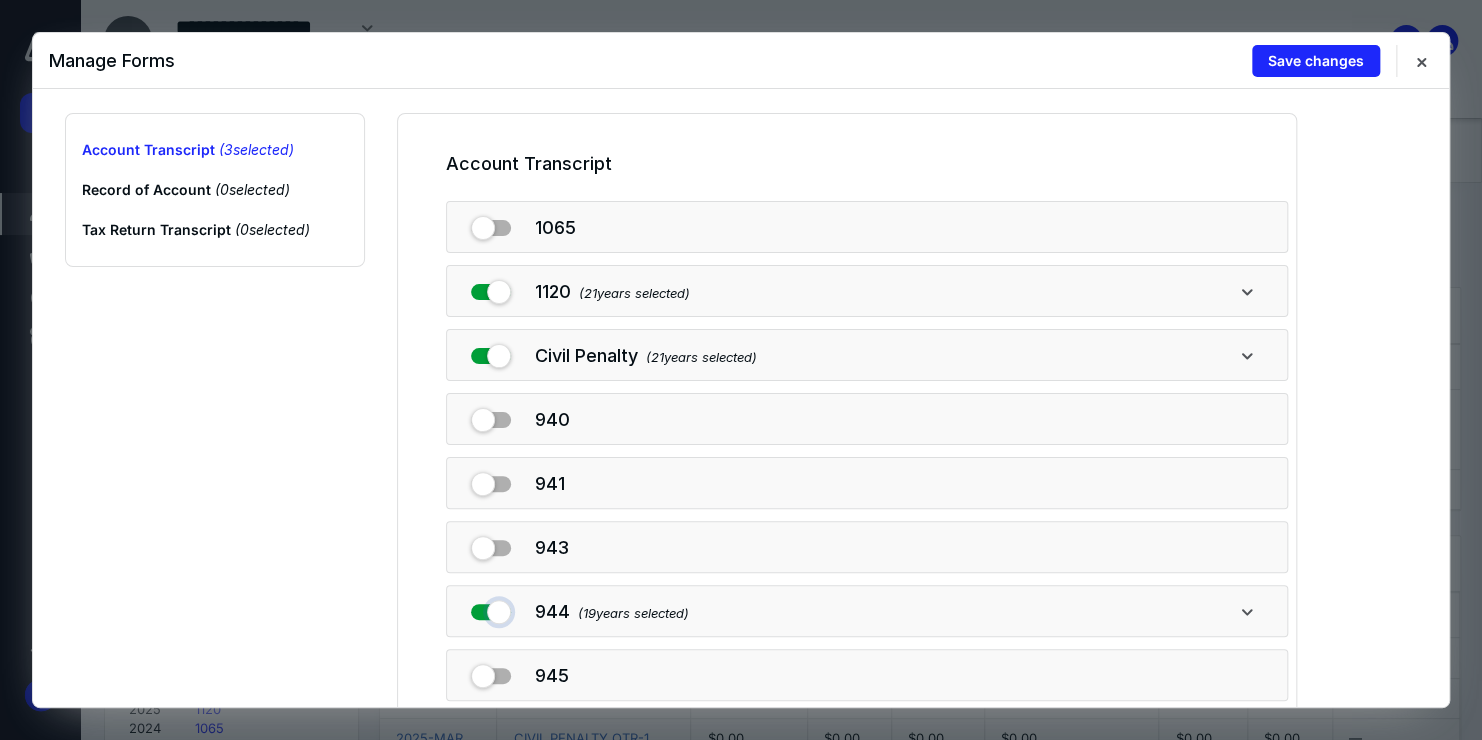 click at bounding box center (491, 608) 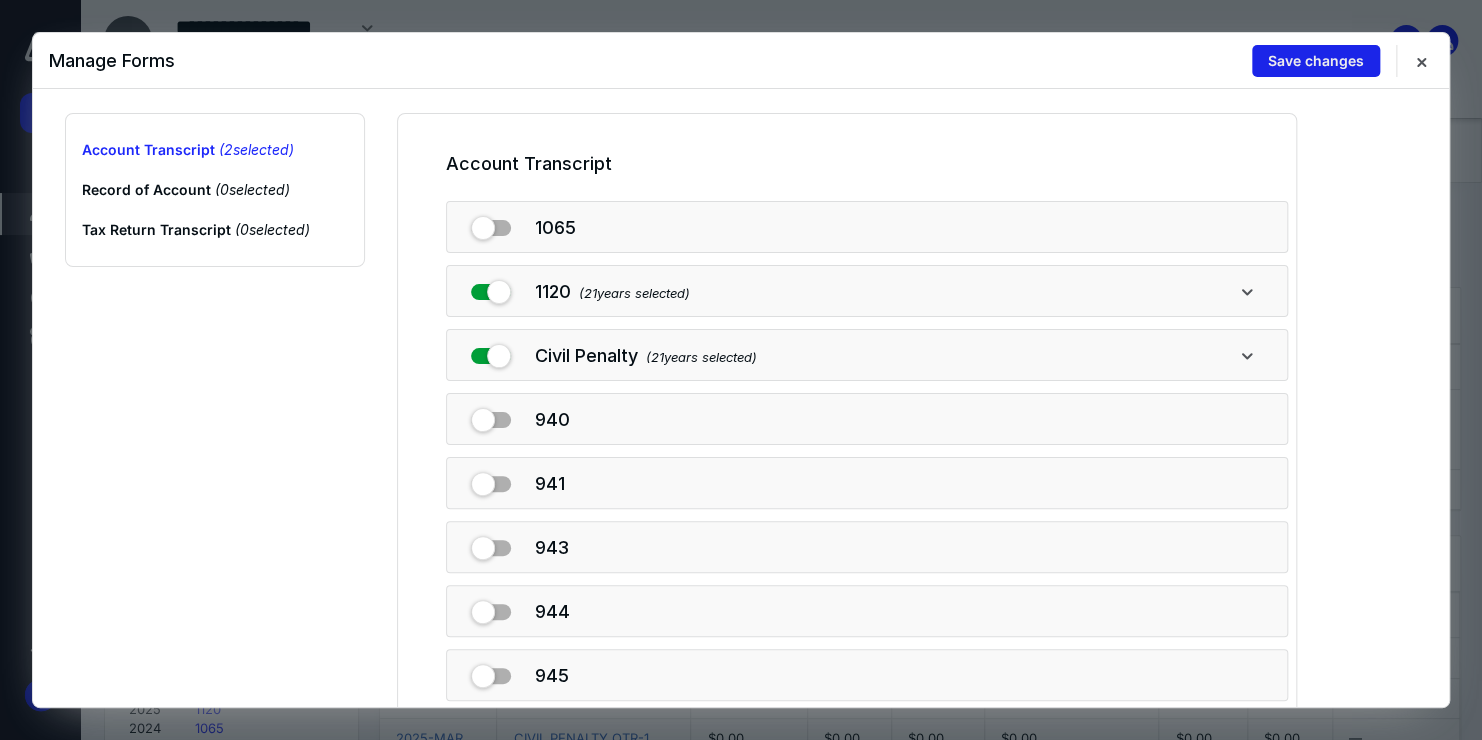 click on "Save changes" at bounding box center [1316, 61] 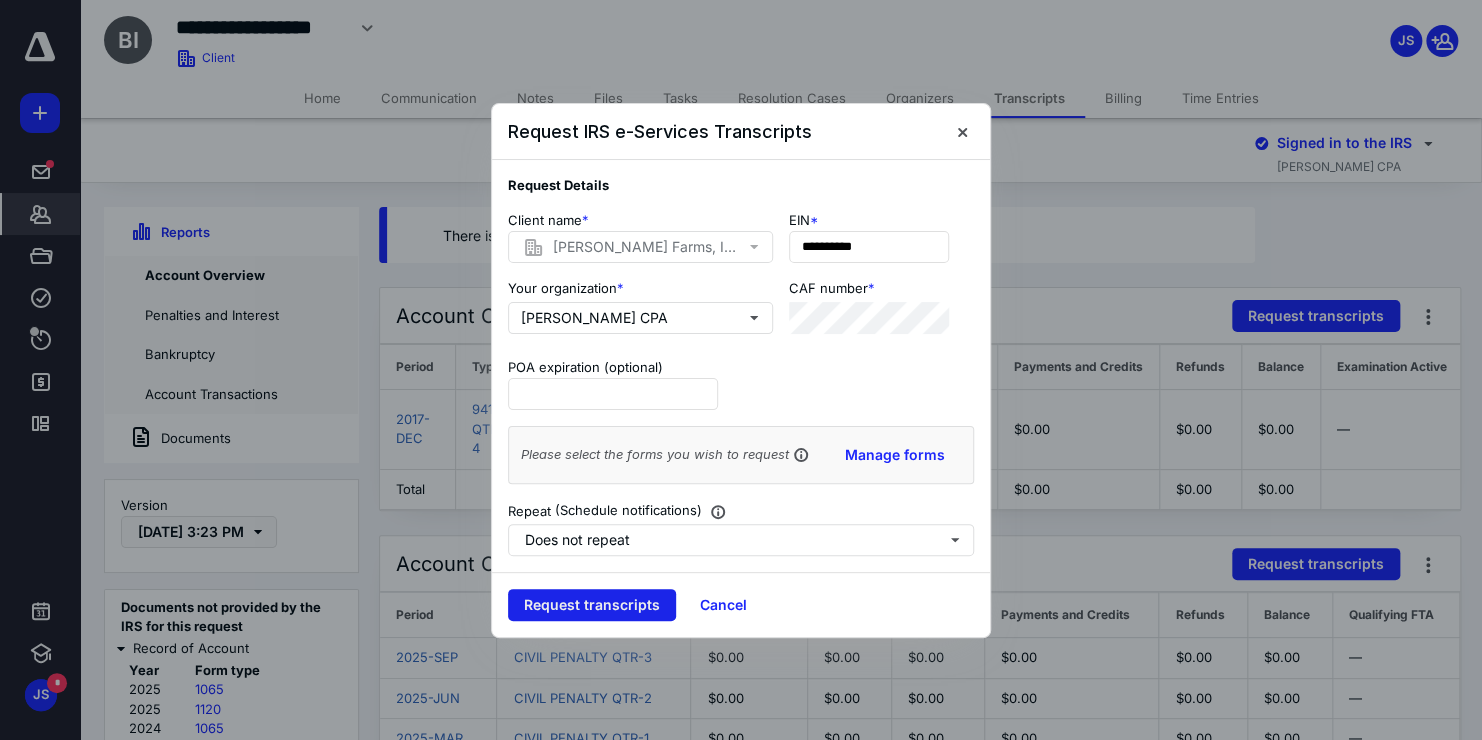 click on "Request transcripts" at bounding box center (592, 605) 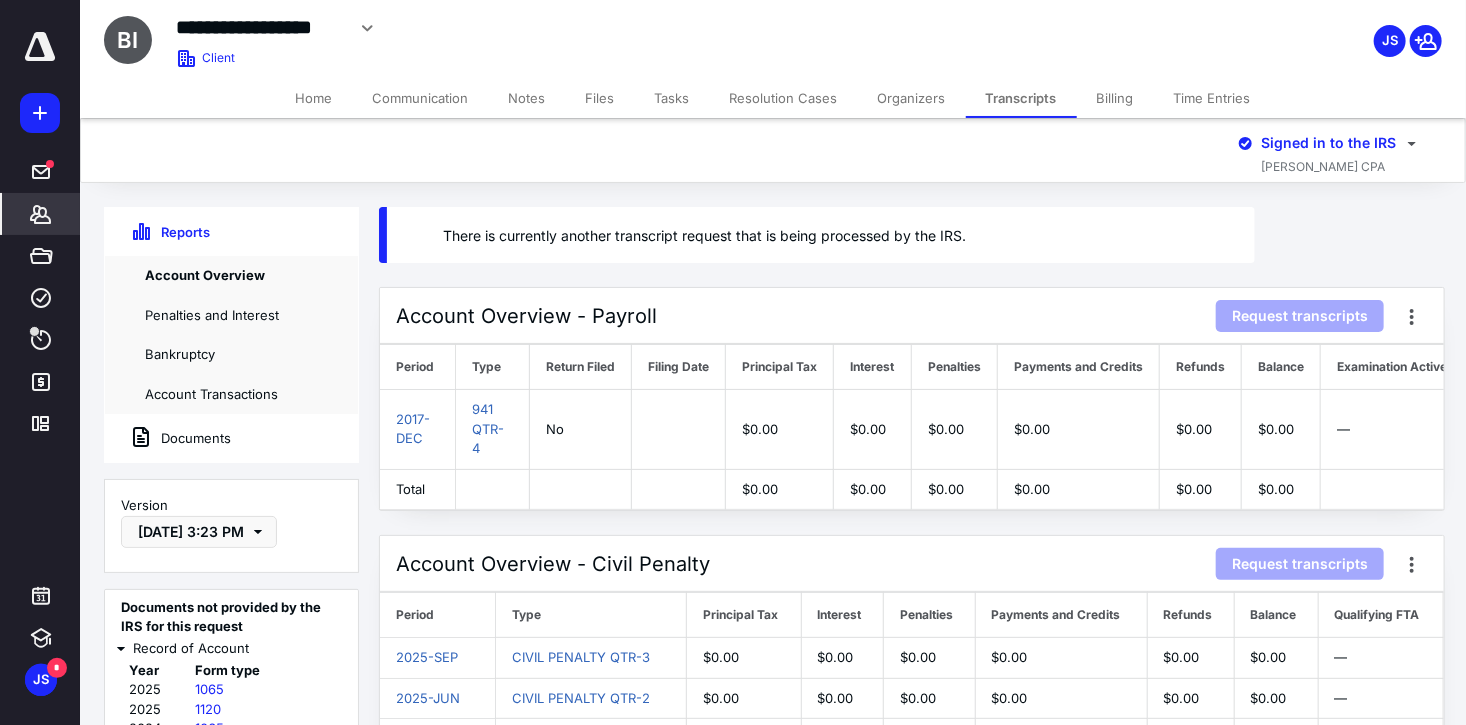 click on "Organizers" at bounding box center [912, 98] 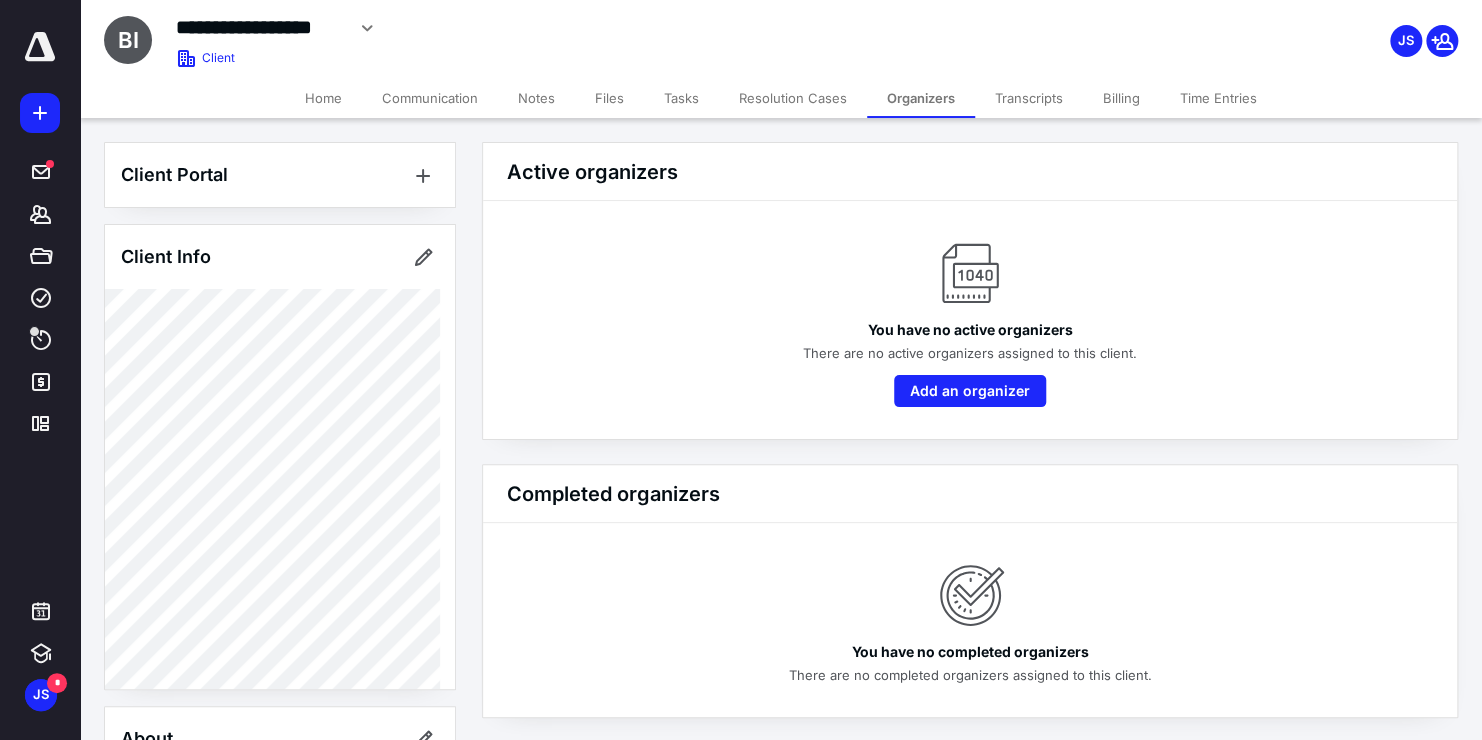 click on "Resolution Cases" at bounding box center [793, 98] 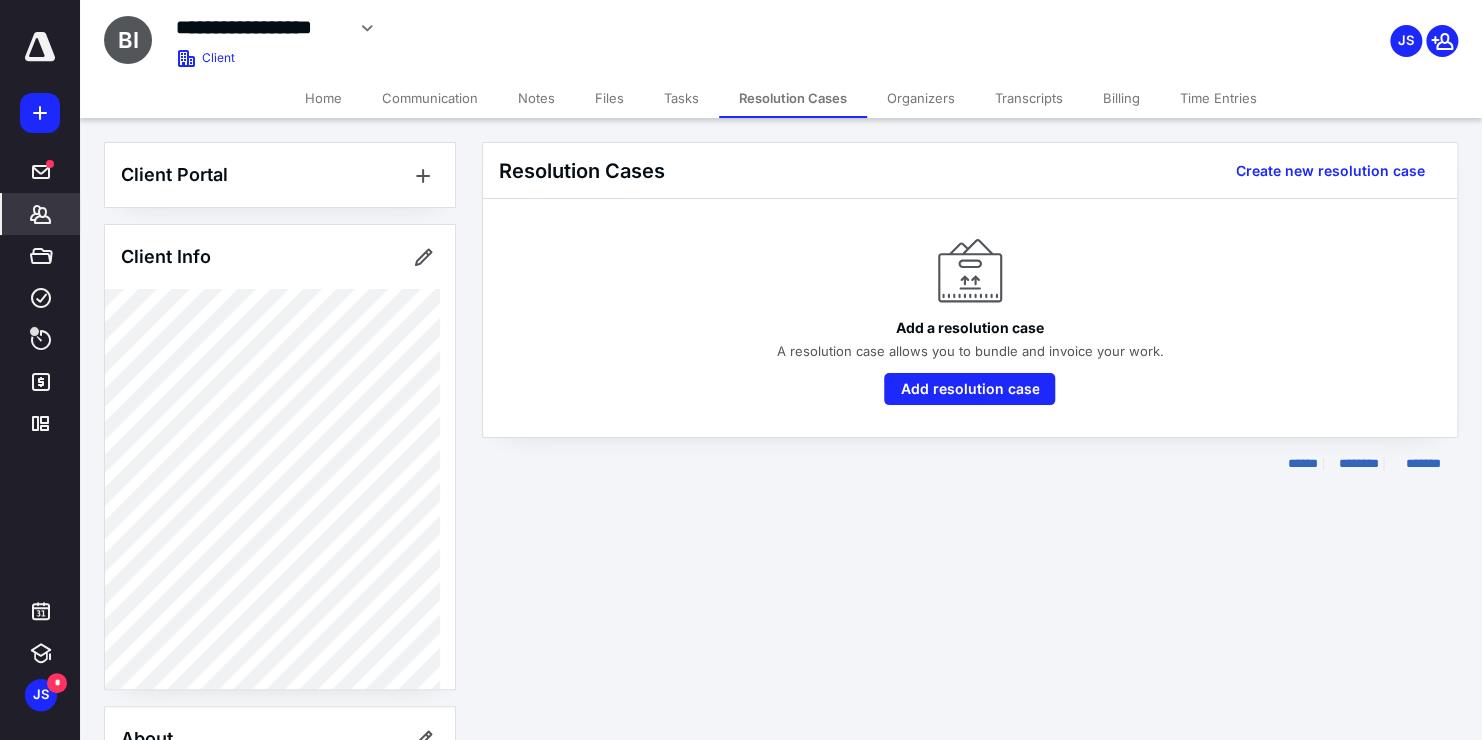 click on "Tasks" at bounding box center [681, 98] 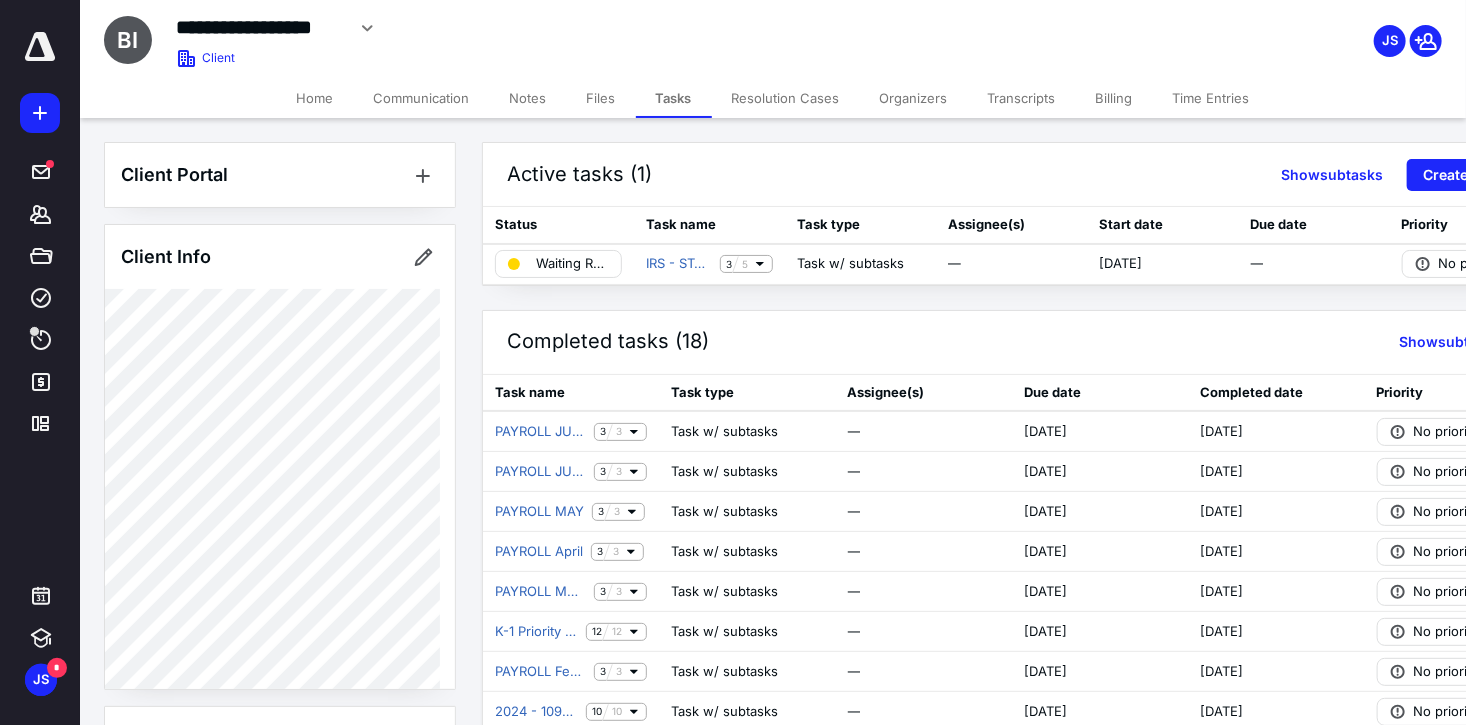 click on "Files" at bounding box center [601, 98] 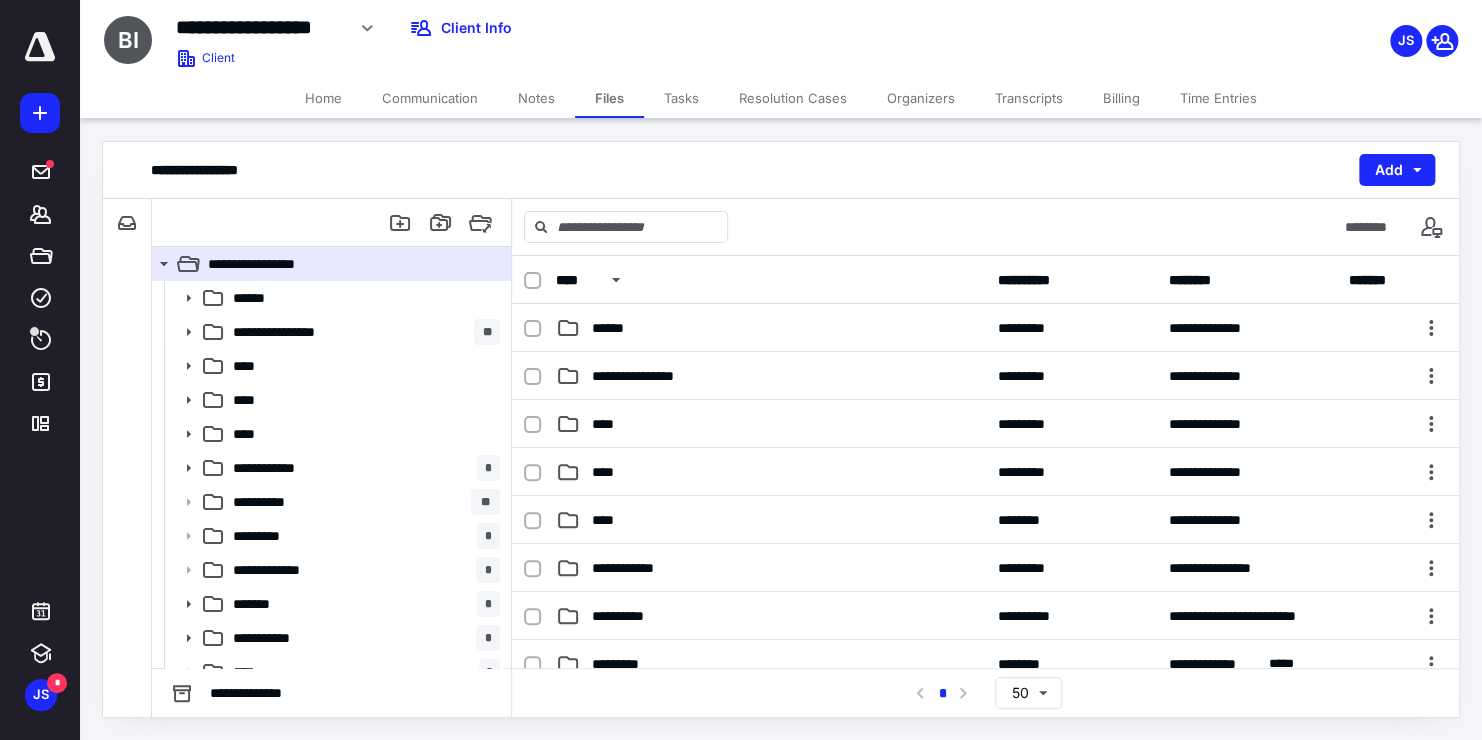 click on "Notes" at bounding box center [536, 98] 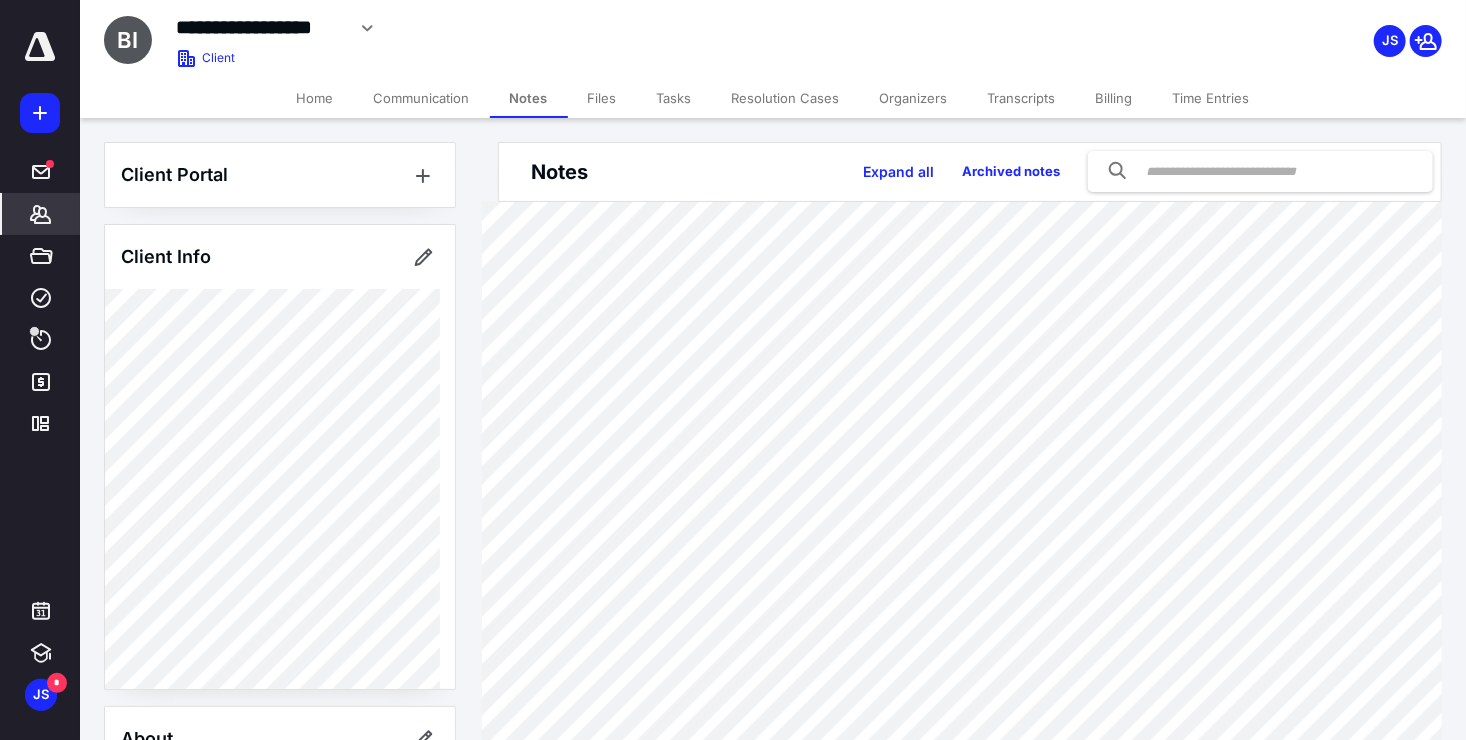 click on "Communication" at bounding box center [422, 98] 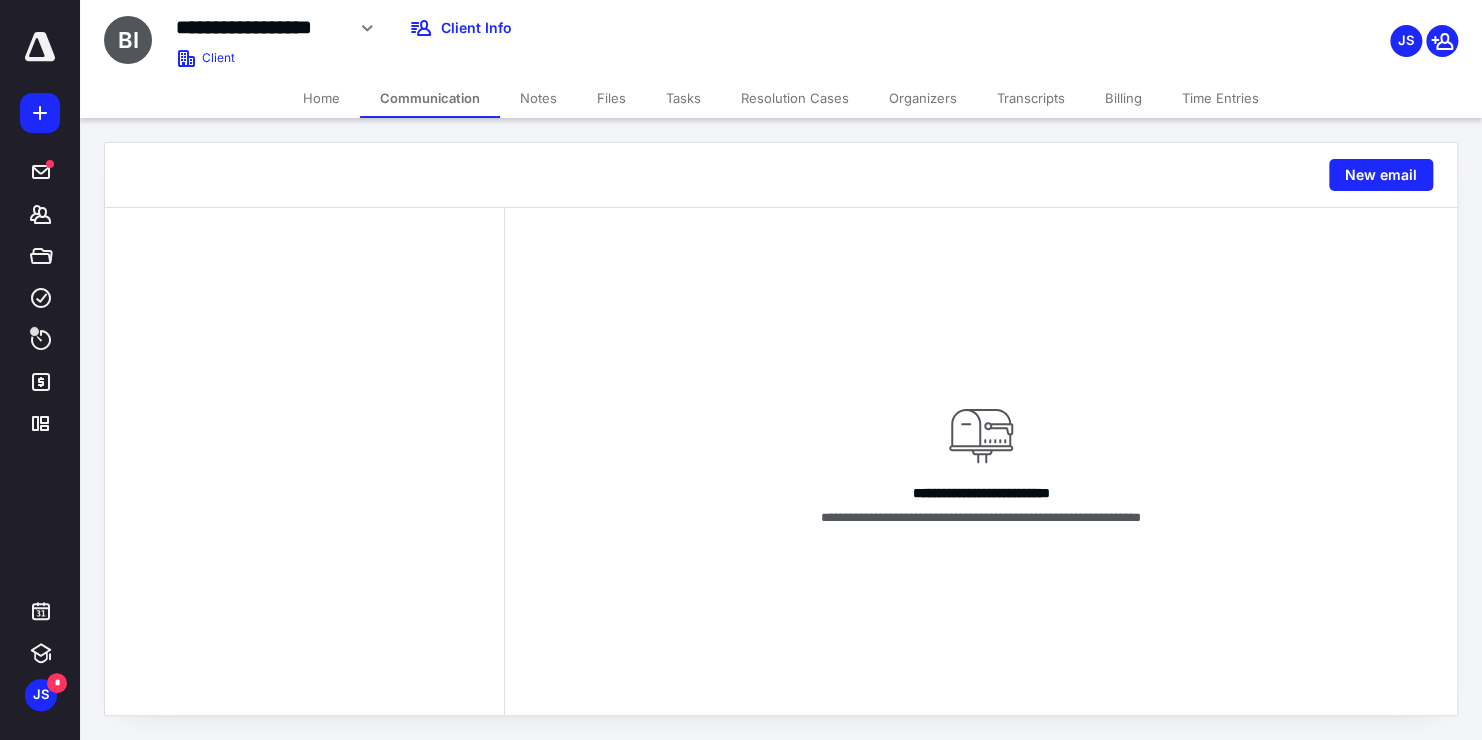 click on "Home" at bounding box center (321, 98) 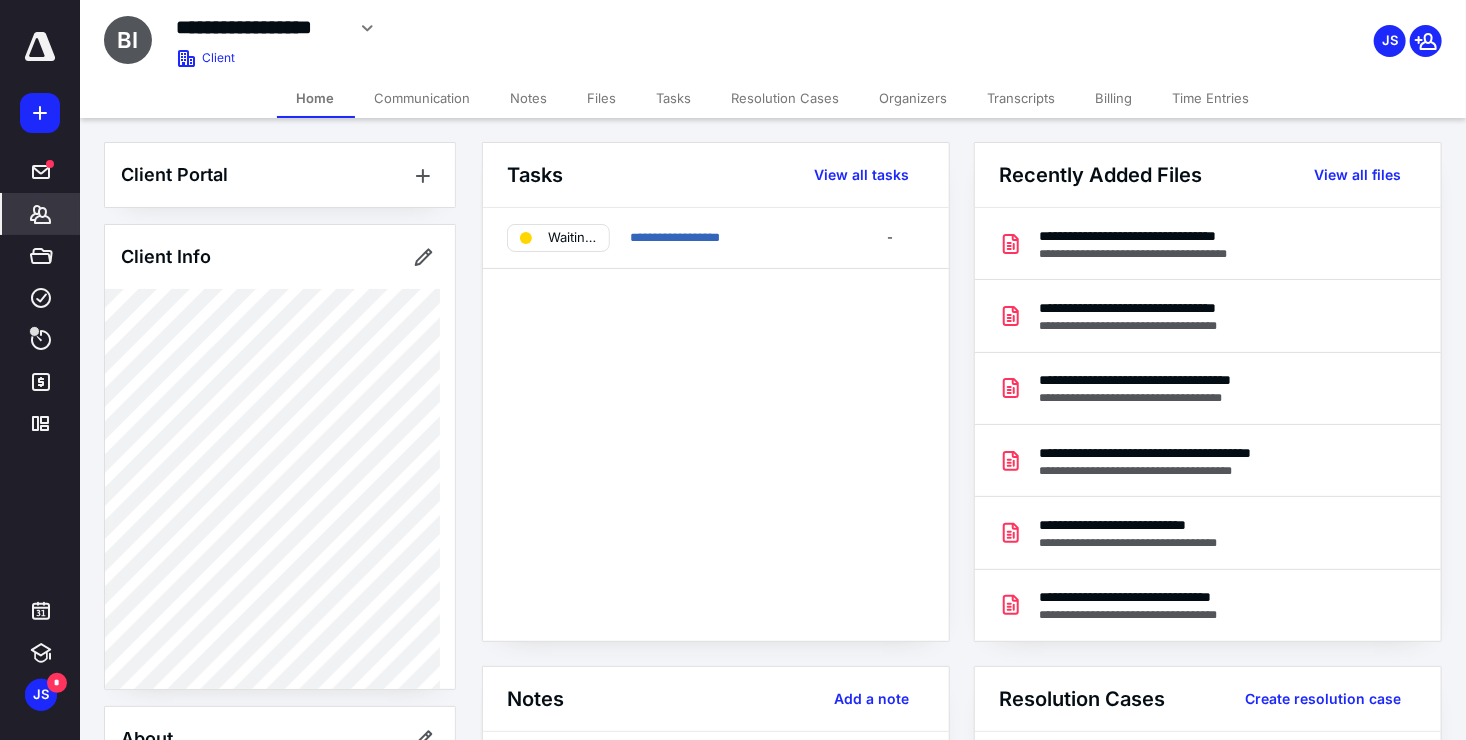 click on "Billing" at bounding box center [1114, 98] 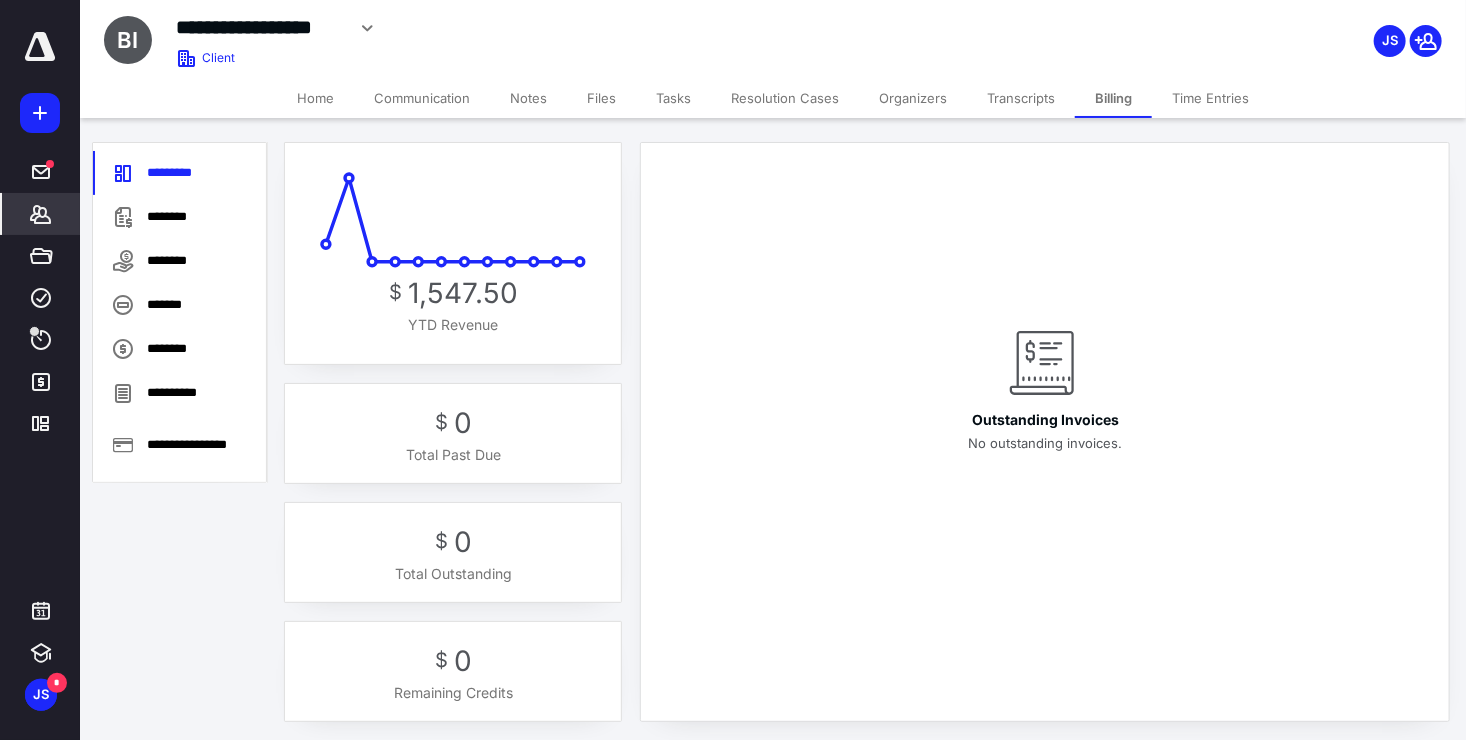 click on "Transcripts" at bounding box center (1021, 98) 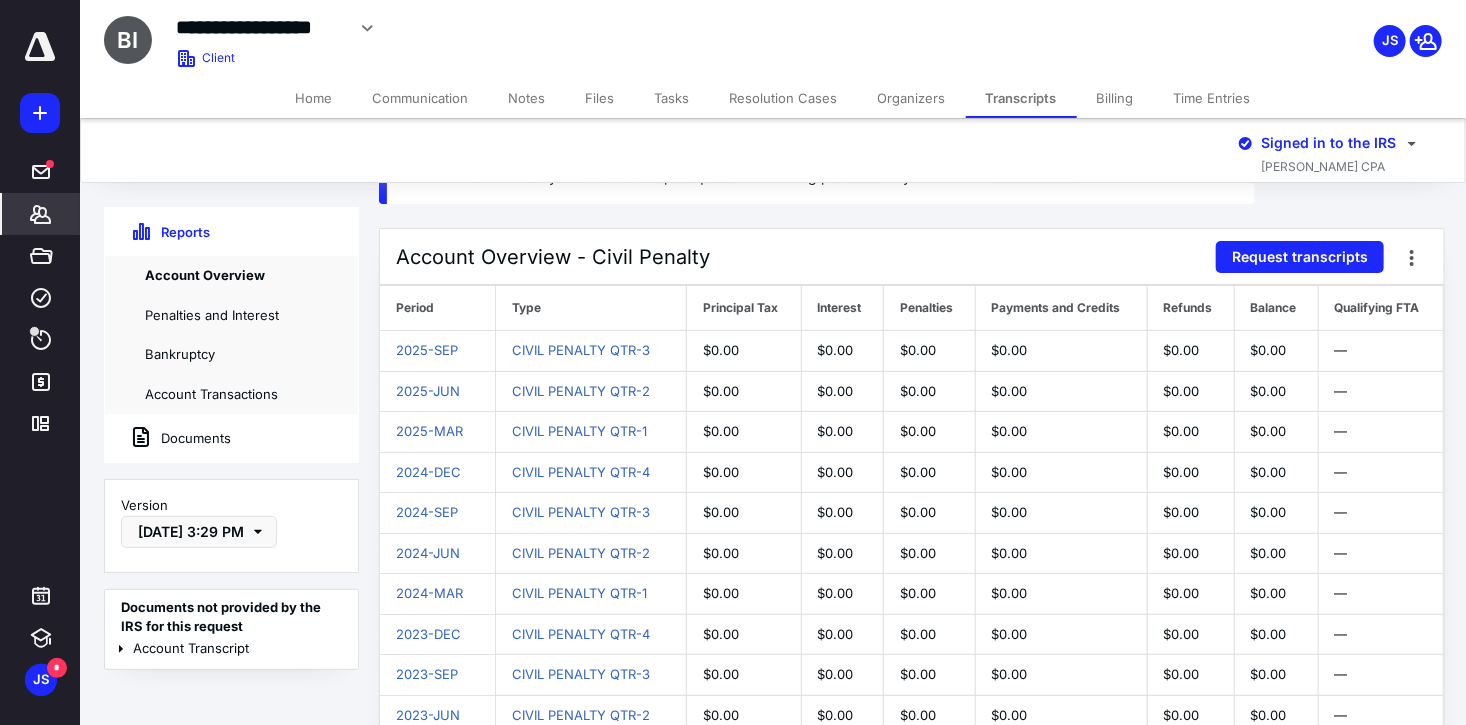 scroll, scrollTop: 0, scrollLeft: 0, axis: both 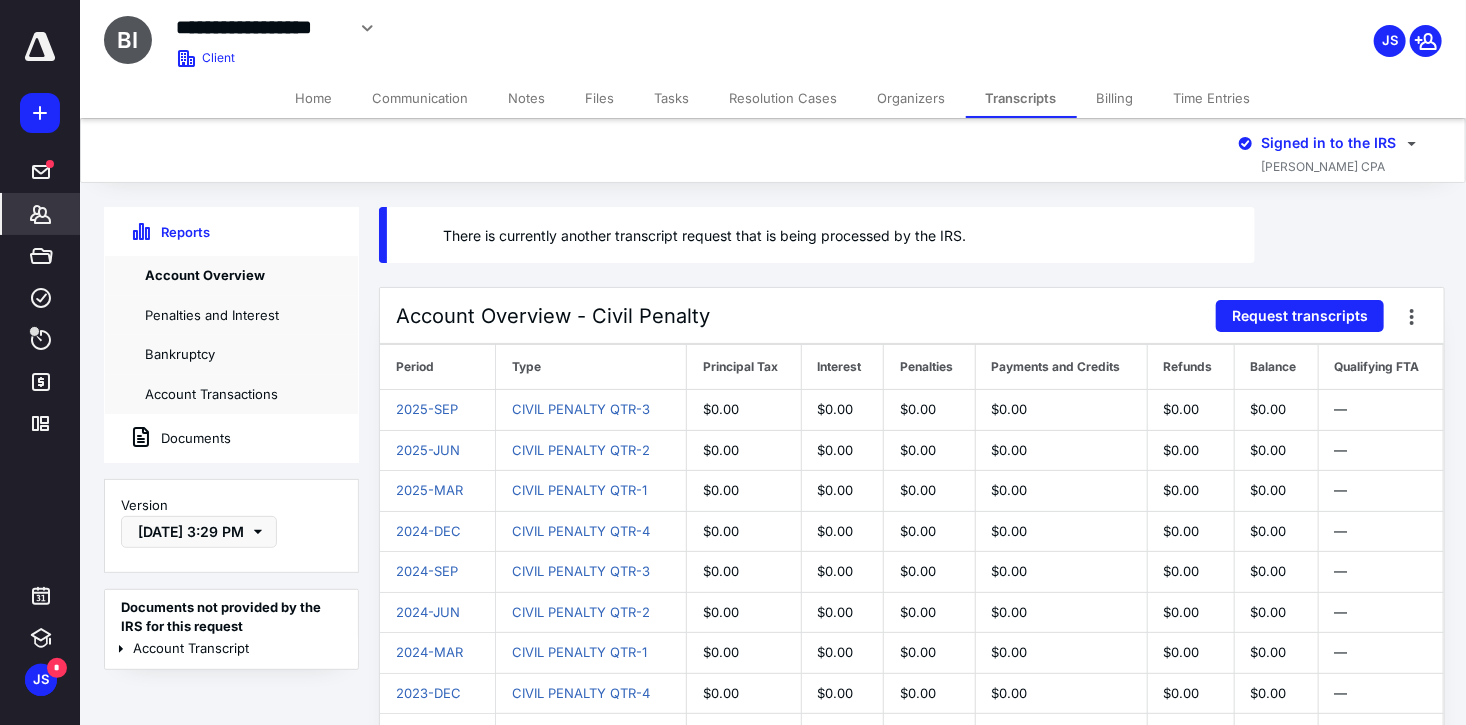 click on "Files" at bounding box center (600, 98) 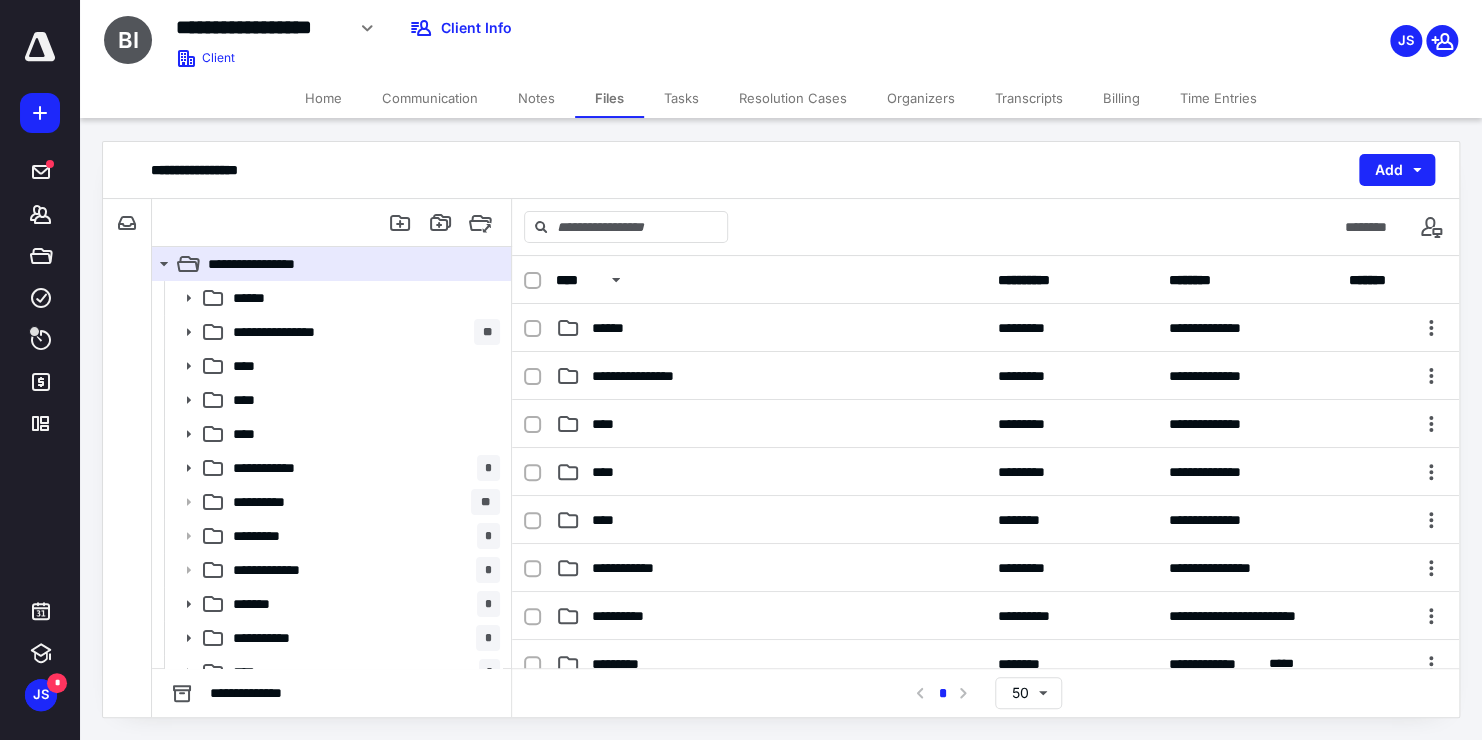 click on "Notes" at bounding box center [536, 98] 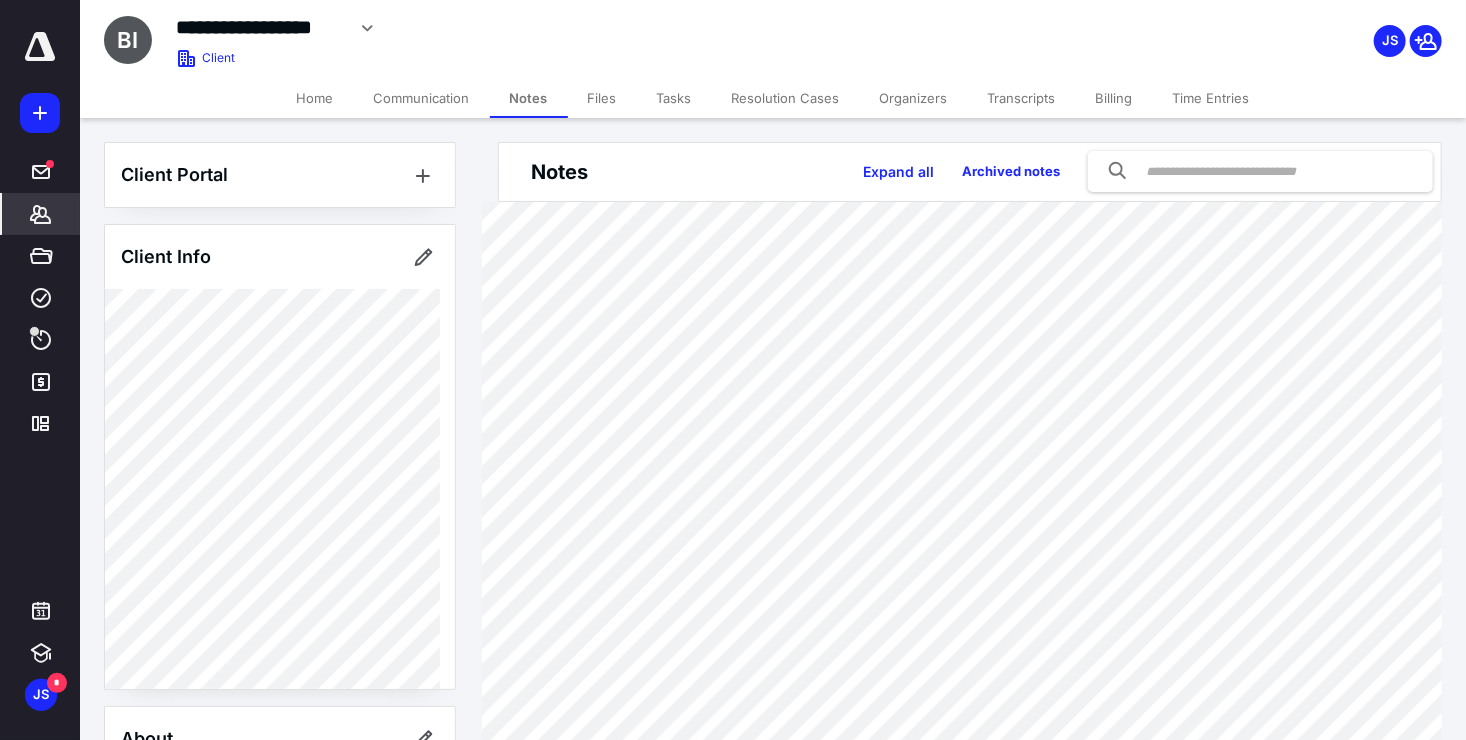 click on "Billing" at bounding box center (1114, 98) 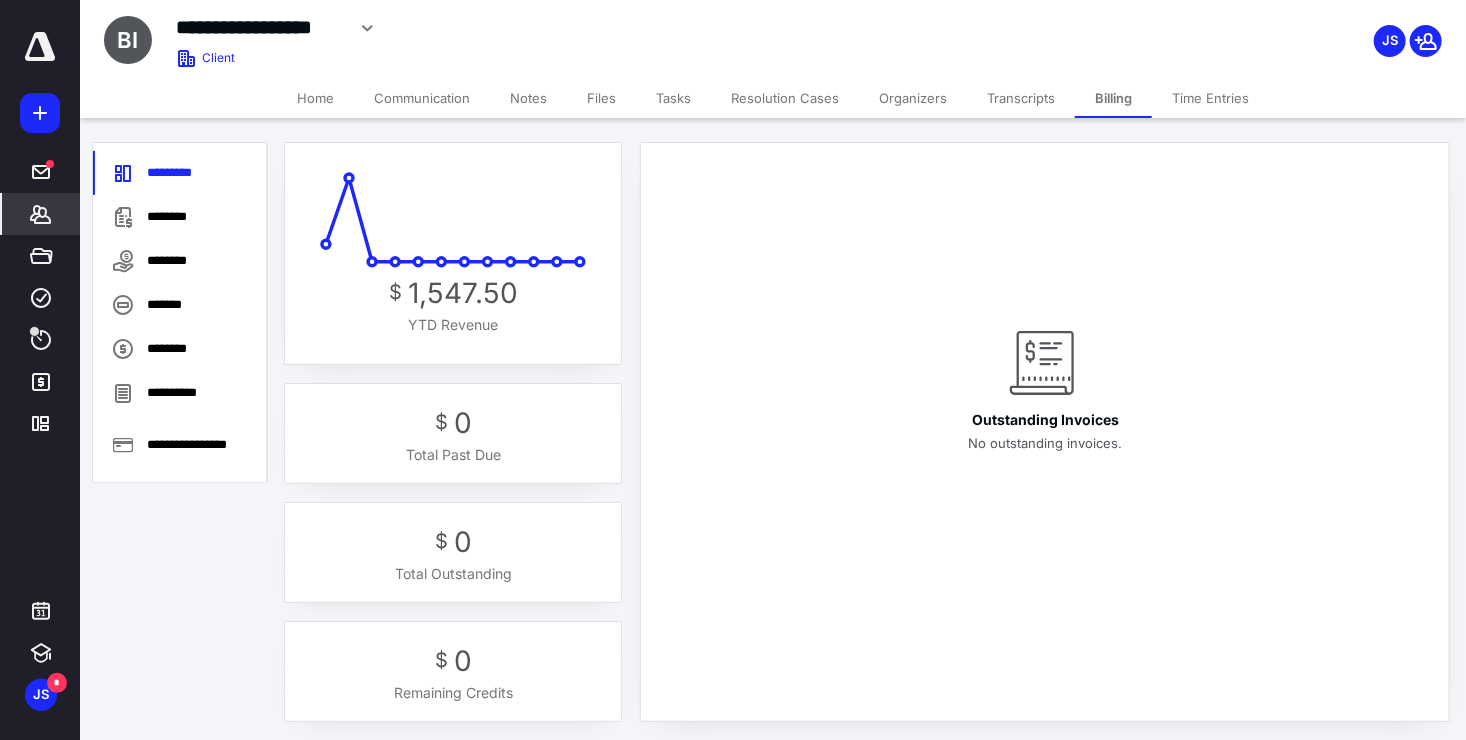 click on "Transcripts" at bounding box center [1021, 98] 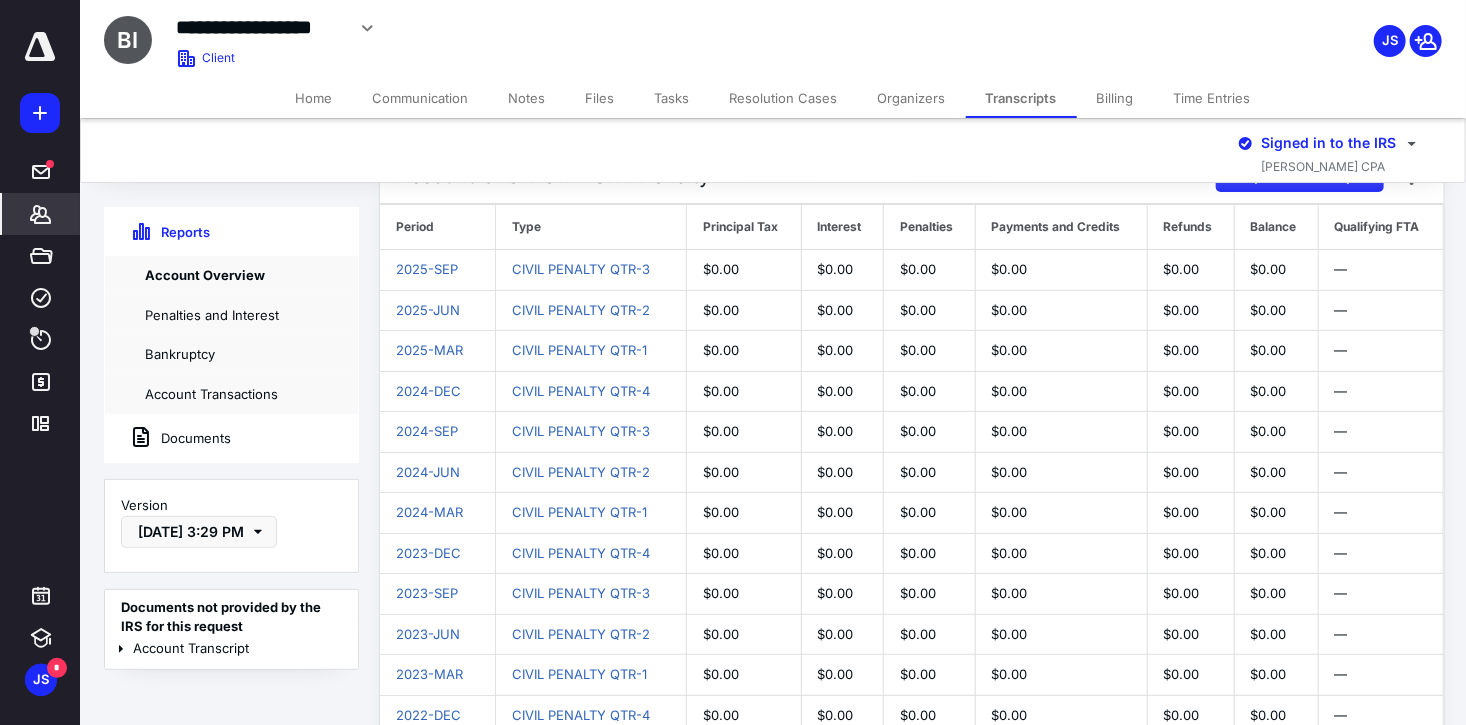 scroll, scrollTop: 0, scrollLeft: 0, axis: both 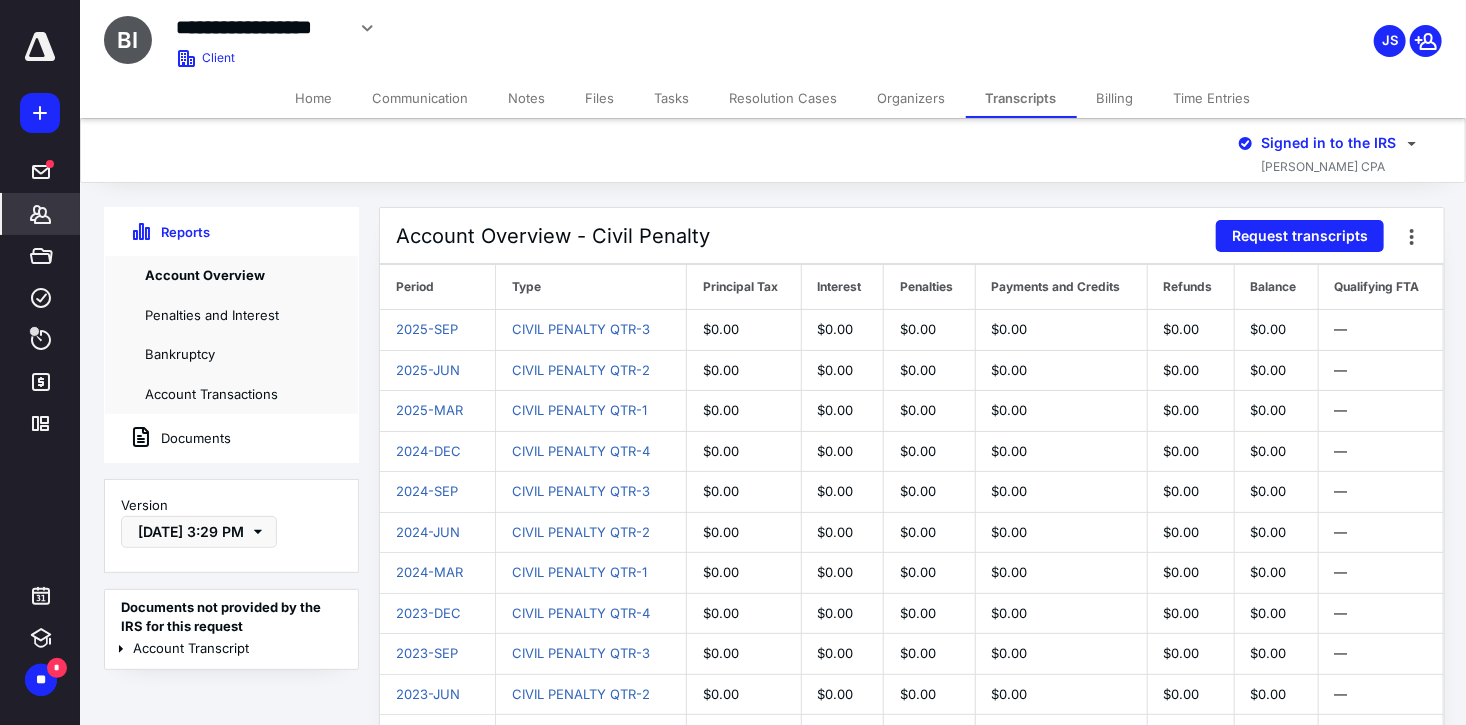 click on "Documents" at bounding box center [231, 438] 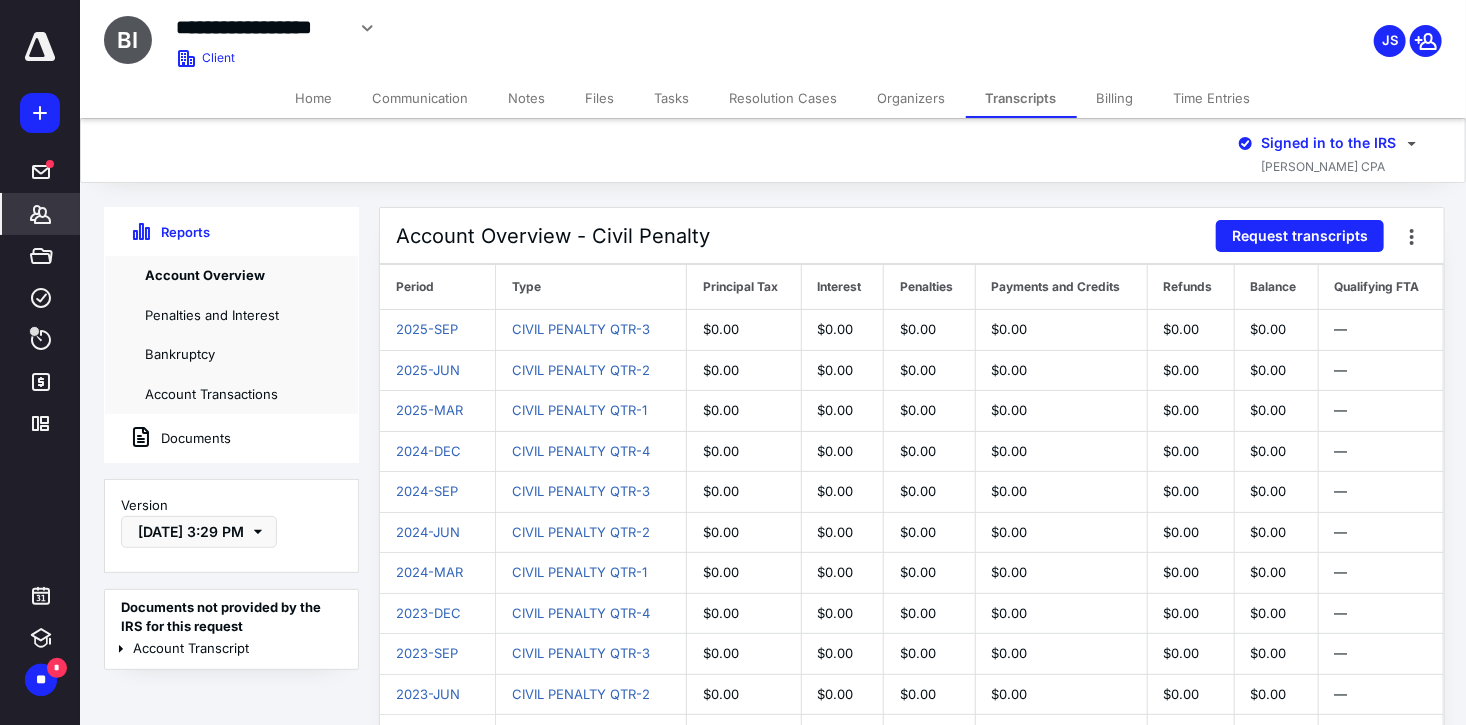 click on "Documents" at bounding box center (168, 438) 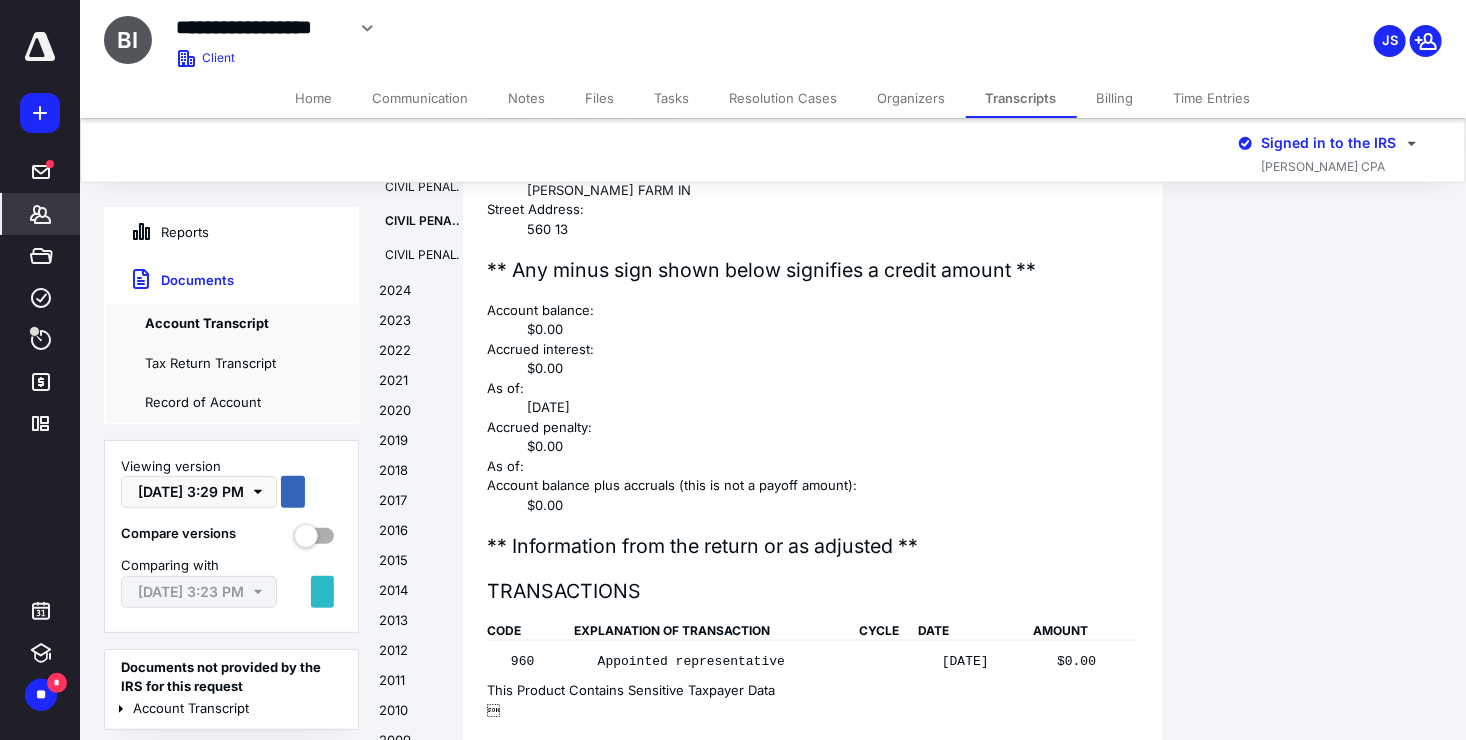 scroll, scrollTop: 500, scrollLeft: 0, axis: vertical 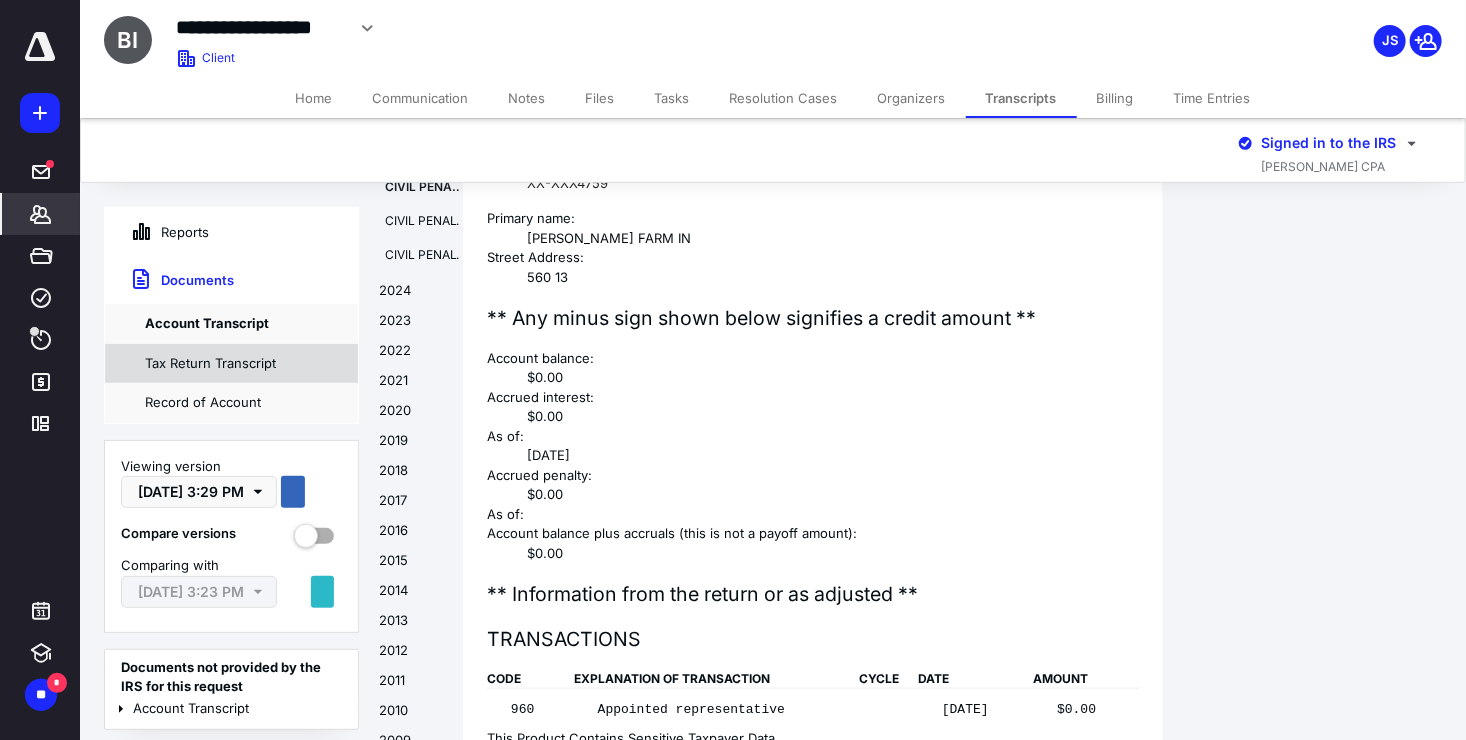 click on "Tax Return Transcript" at bounding box center [231, 364] 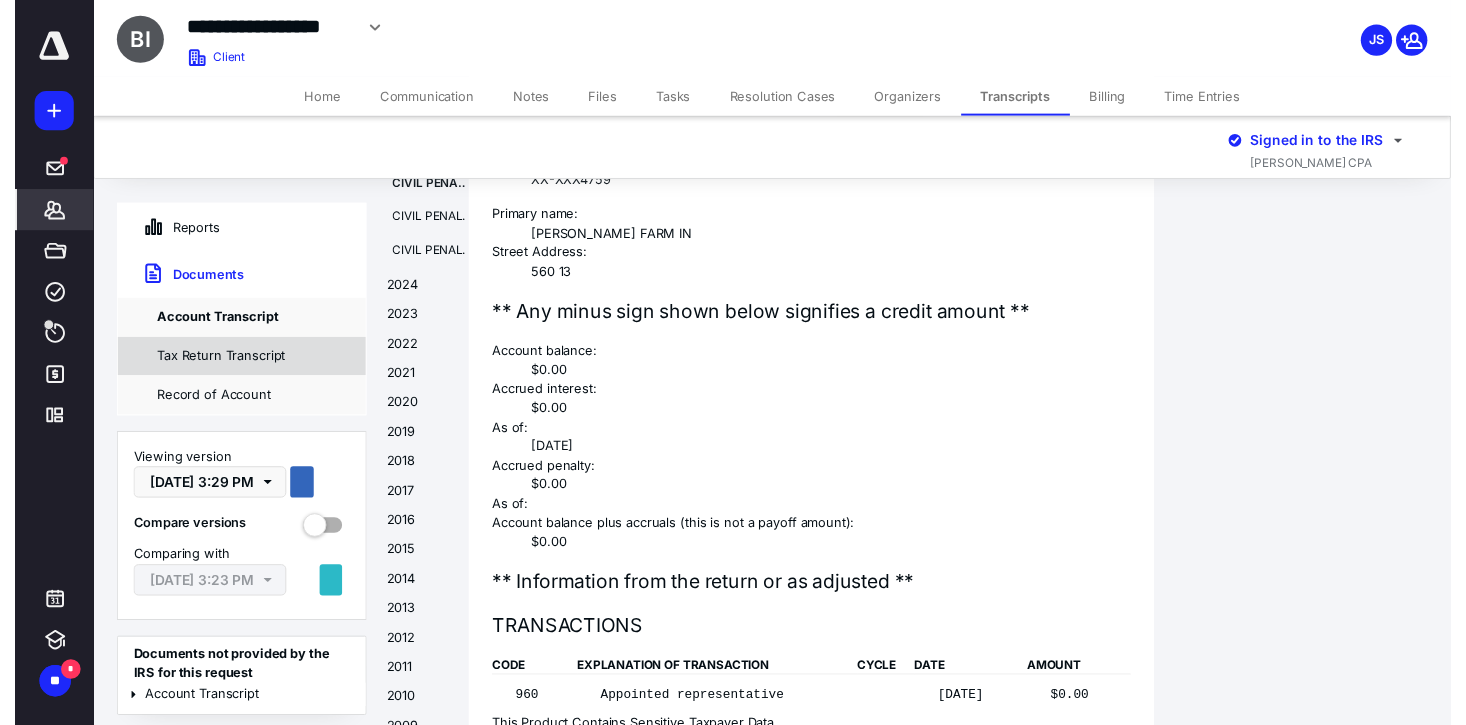 scroll, scrollTop: 0, scrollLeft: 0, axis: both 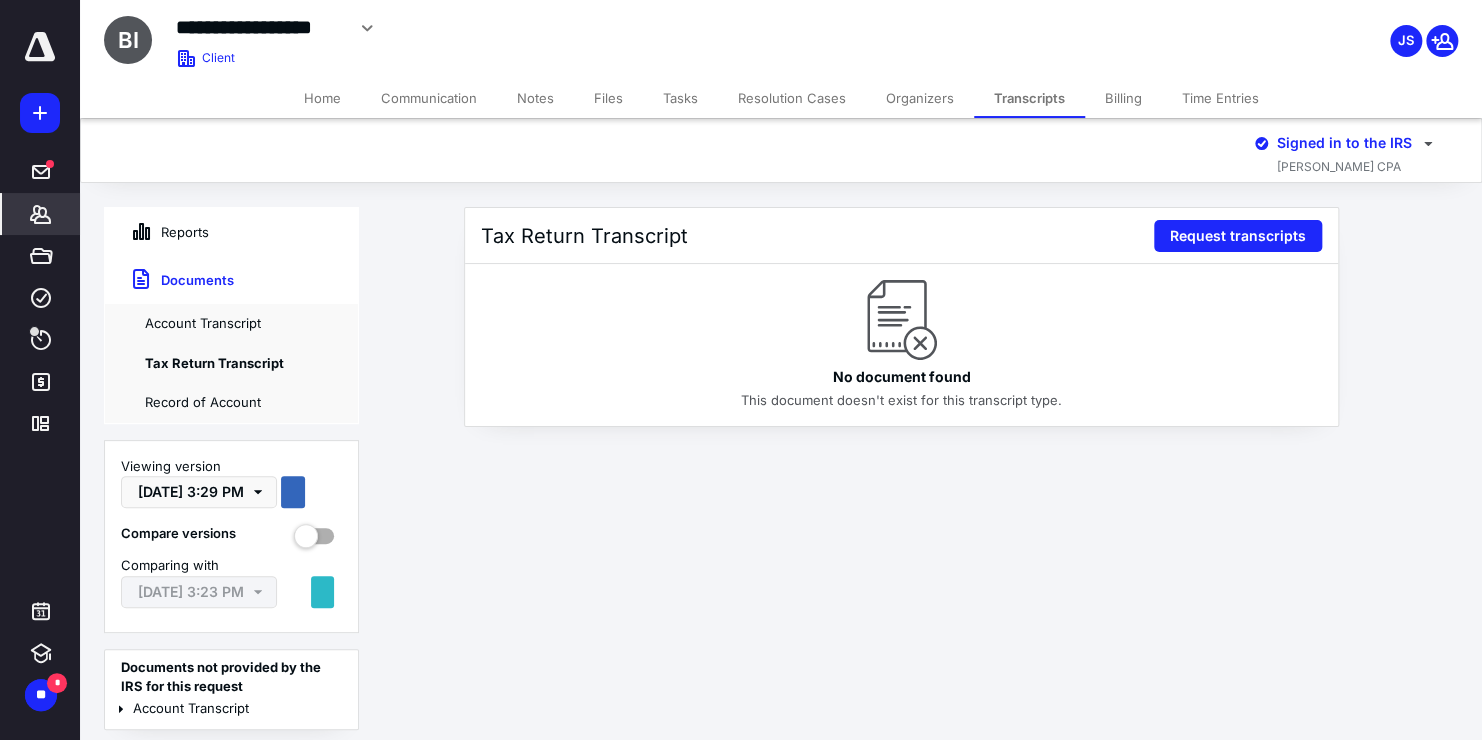 click on "Reports" at bounding box center [157, 232] 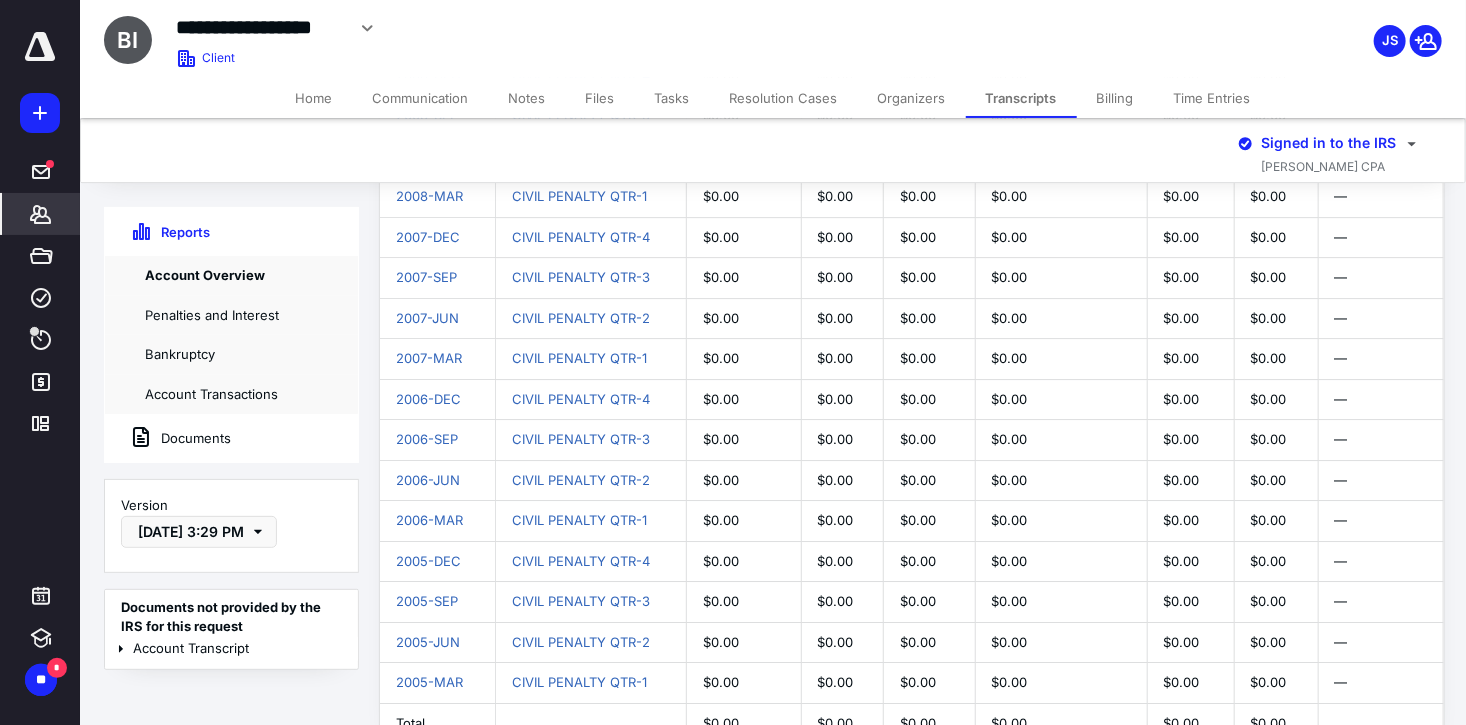 scroll, scrollTop: 3019, scrollLeft: 0, axis: vertical 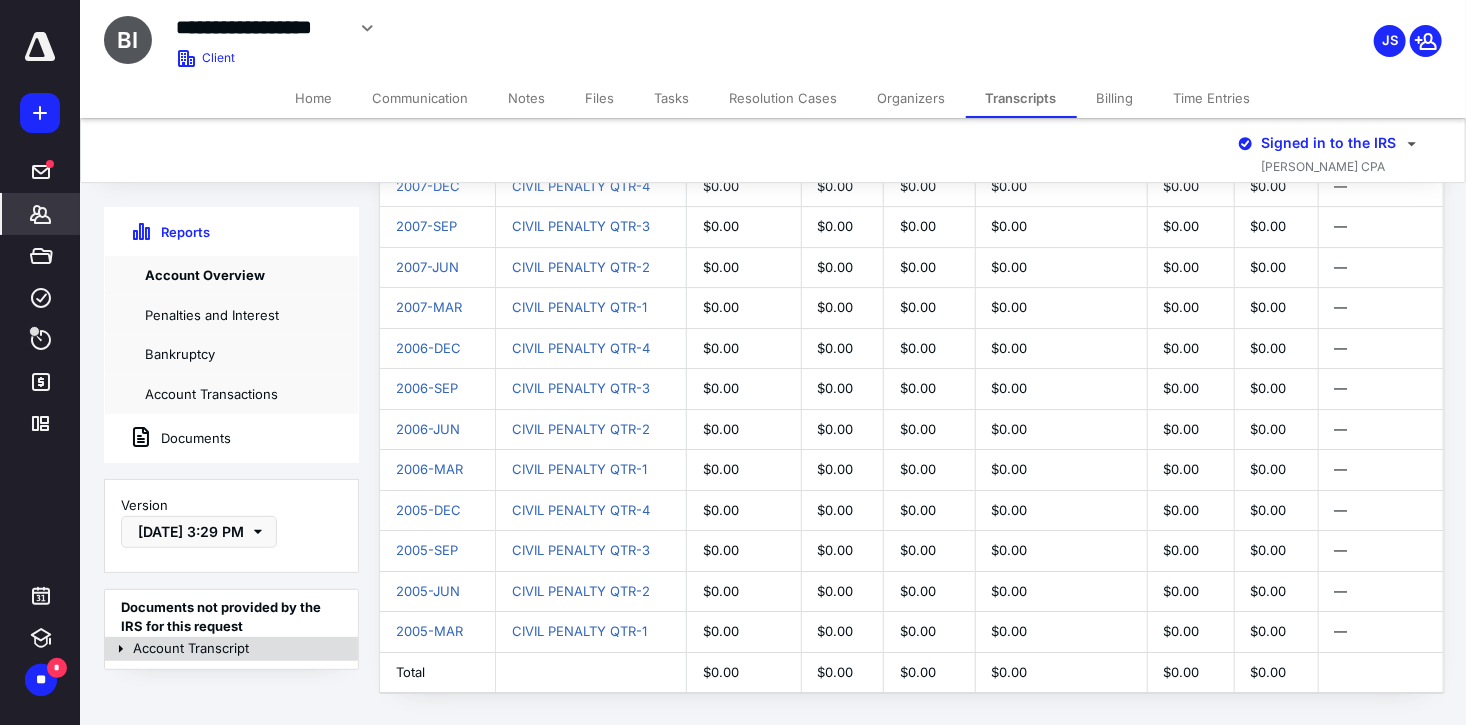 click on "Account Transcript" at bounding box center (231, 649) 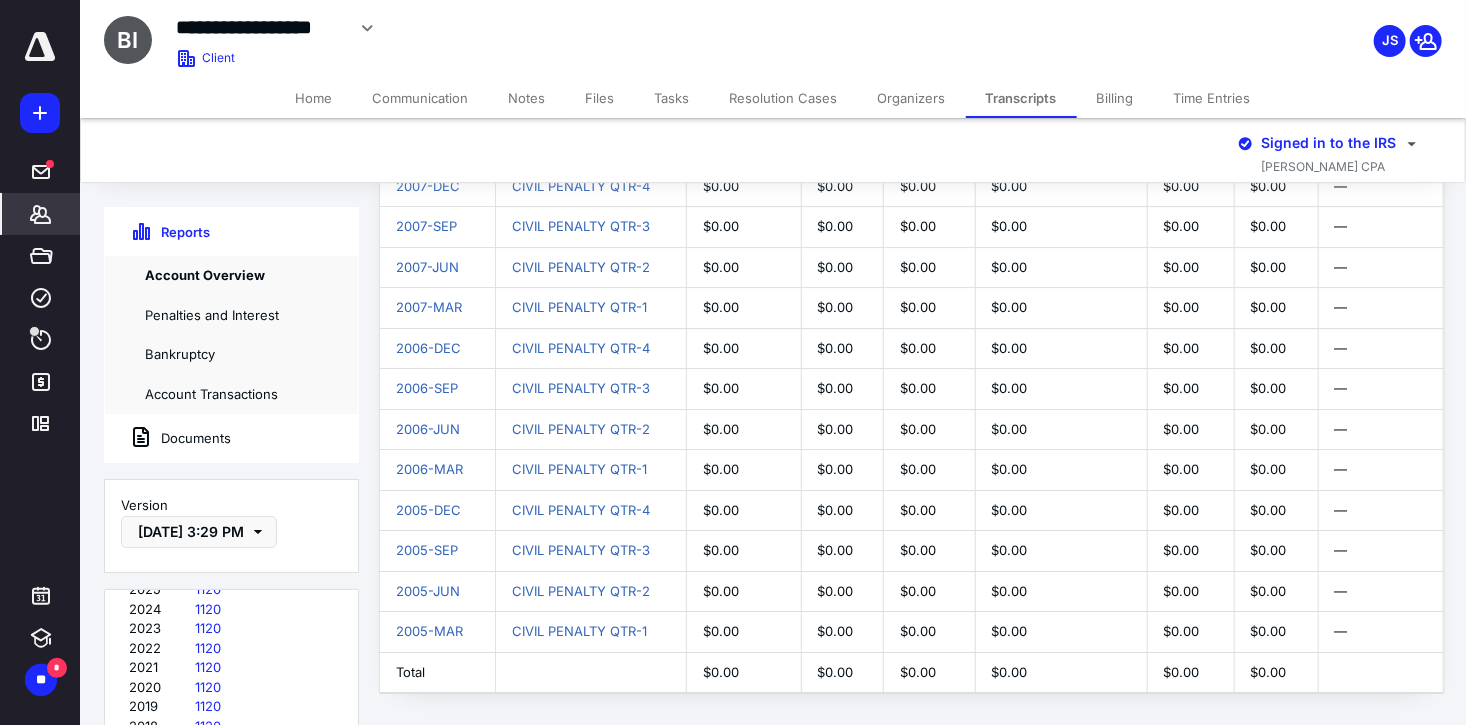 scroll, scrollTop: 0, scrollLeft: 0, axis: both 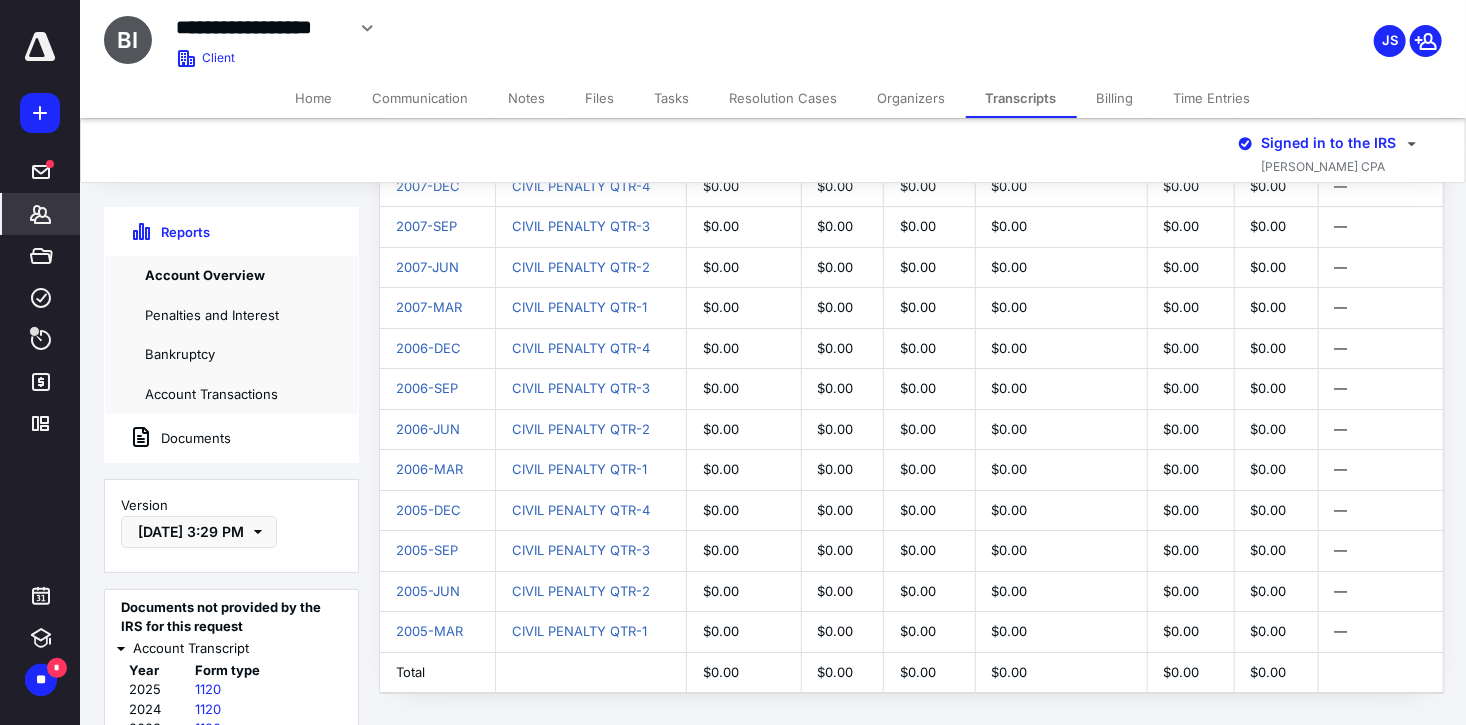 click on "1120" at bounding box center (272, 690) 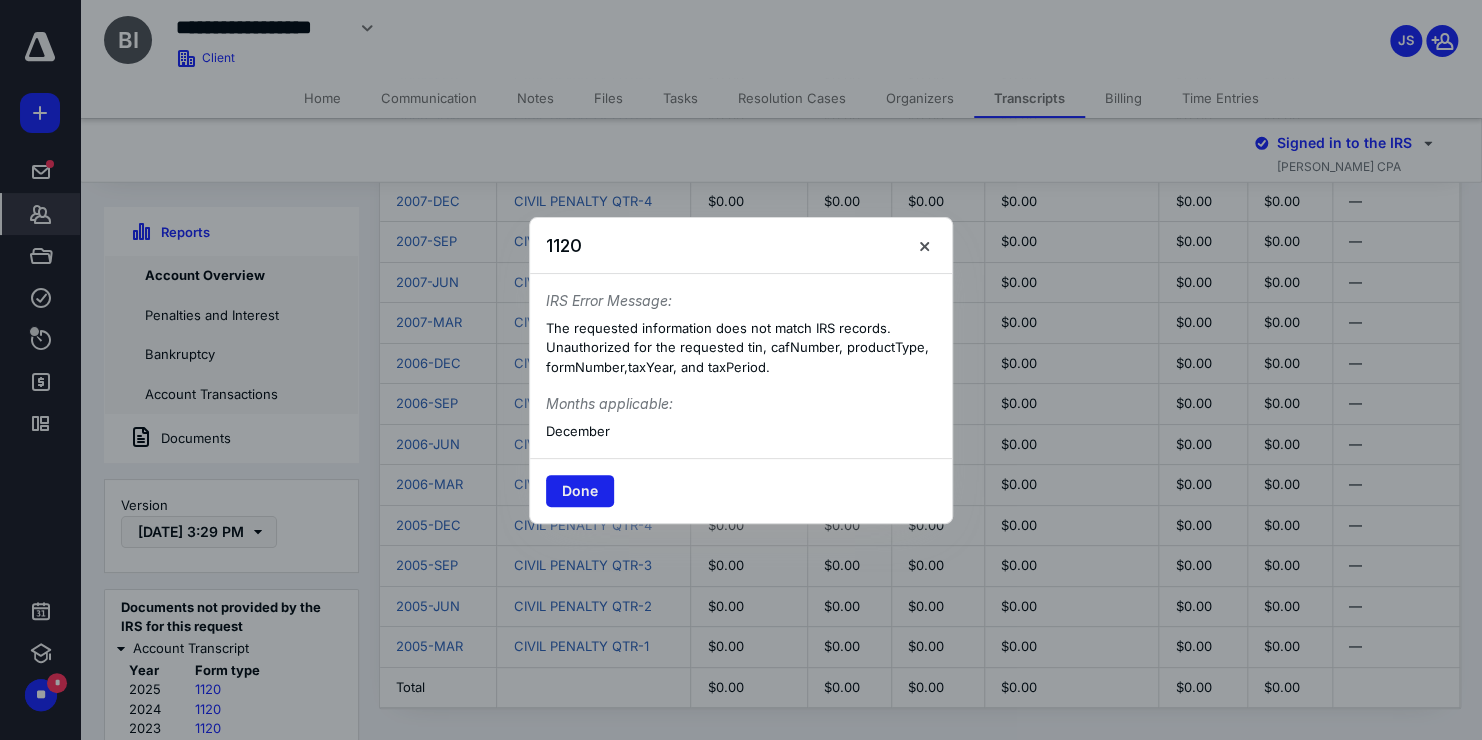 click on "Done" at bounding box center (580, 491) 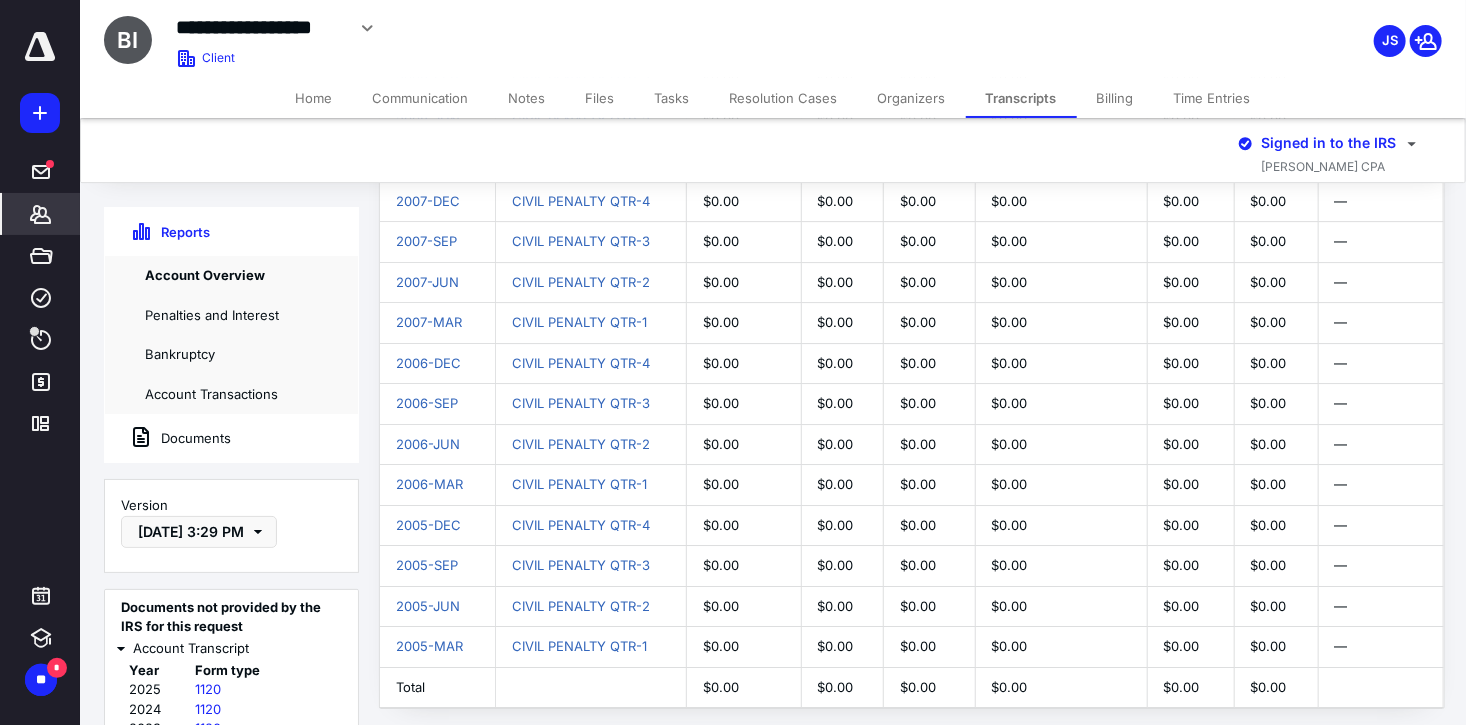 click on "1120" at bounding box center [272, 710] 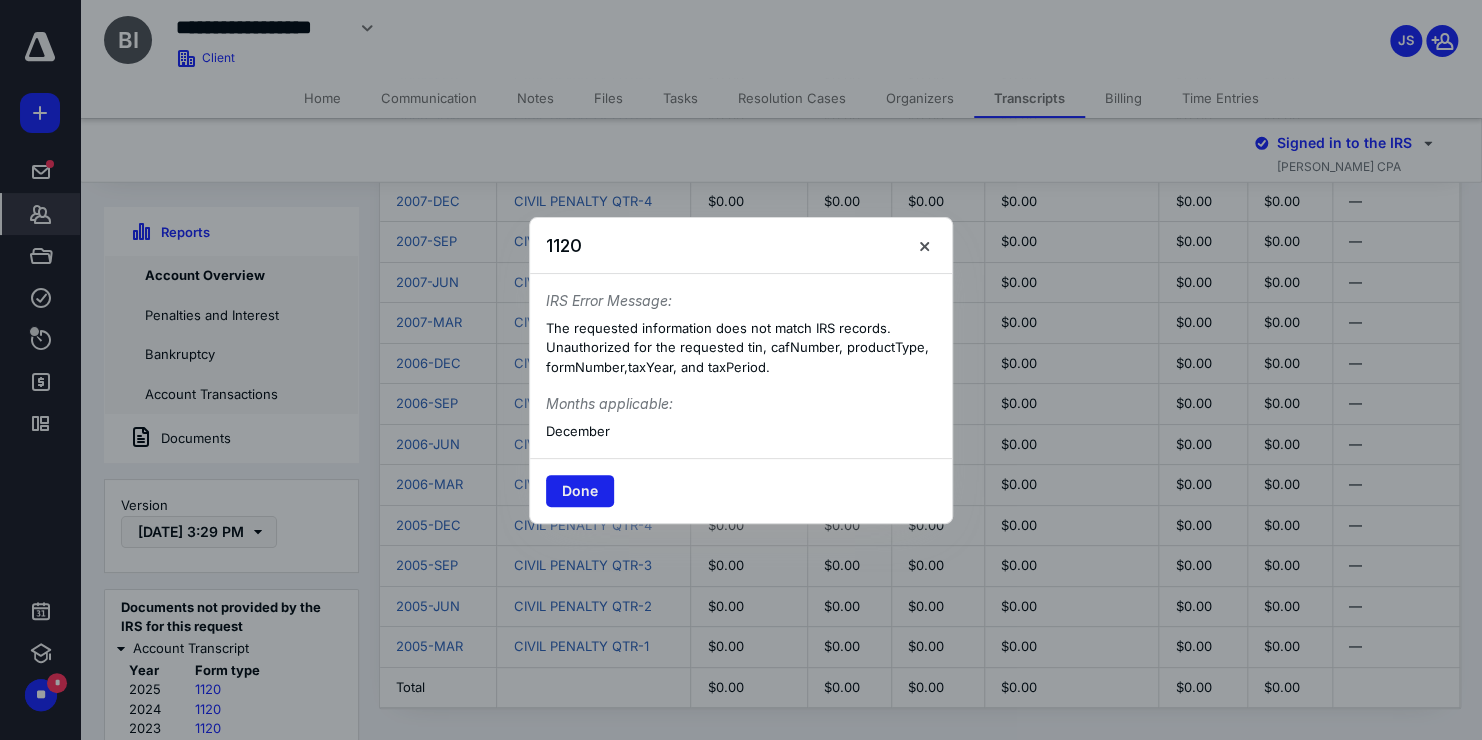 click on "Done" at bounding box center (580, 491) 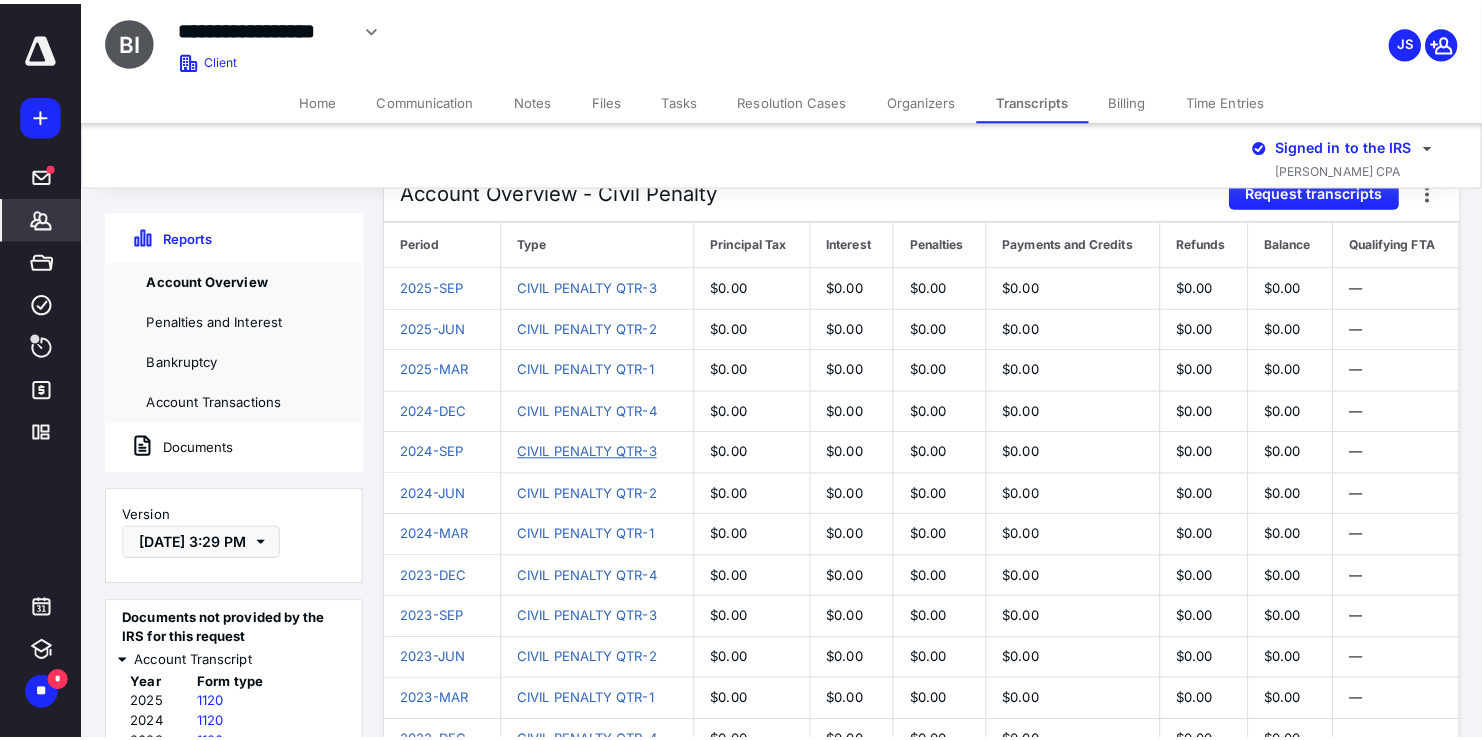 scroll, scrollTop: 0, scrollLeft: 0, axis: both 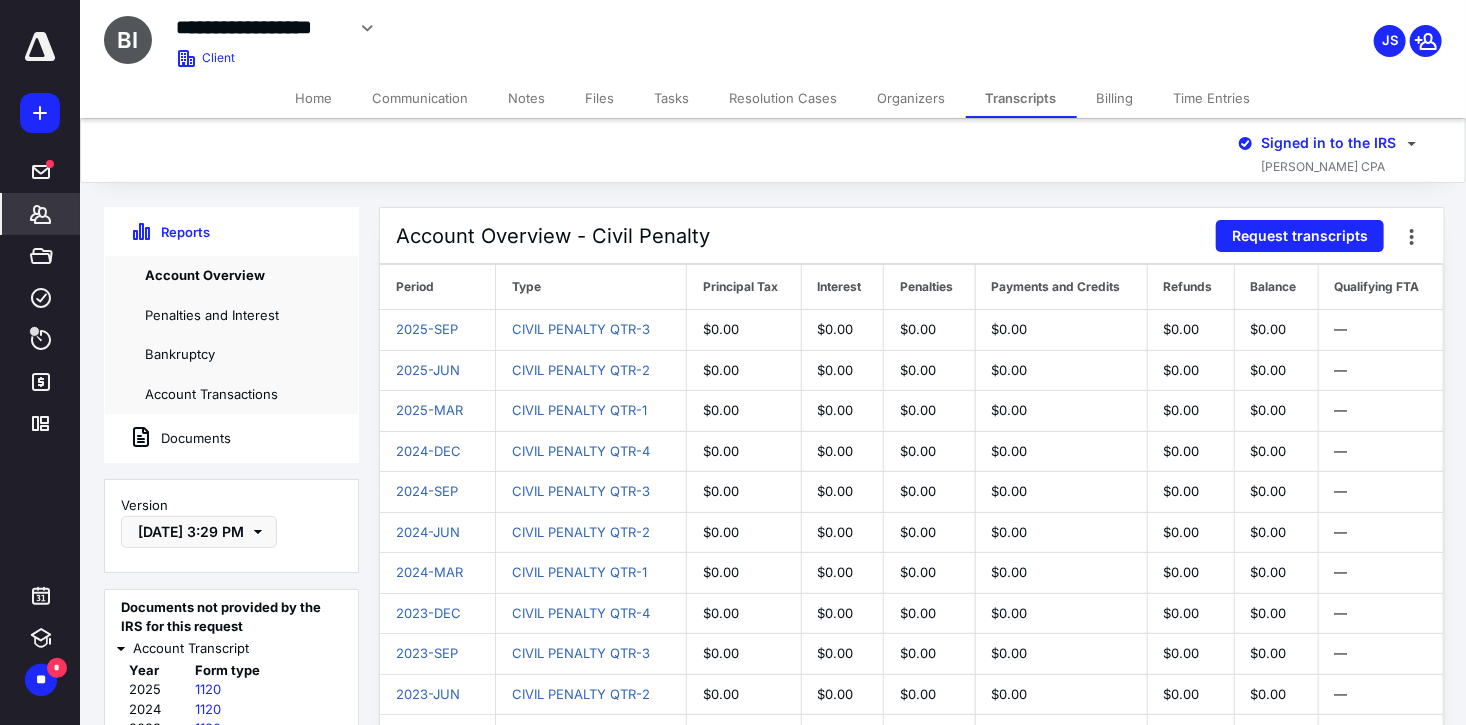 click on "Home" at bounding box center [314, 98] 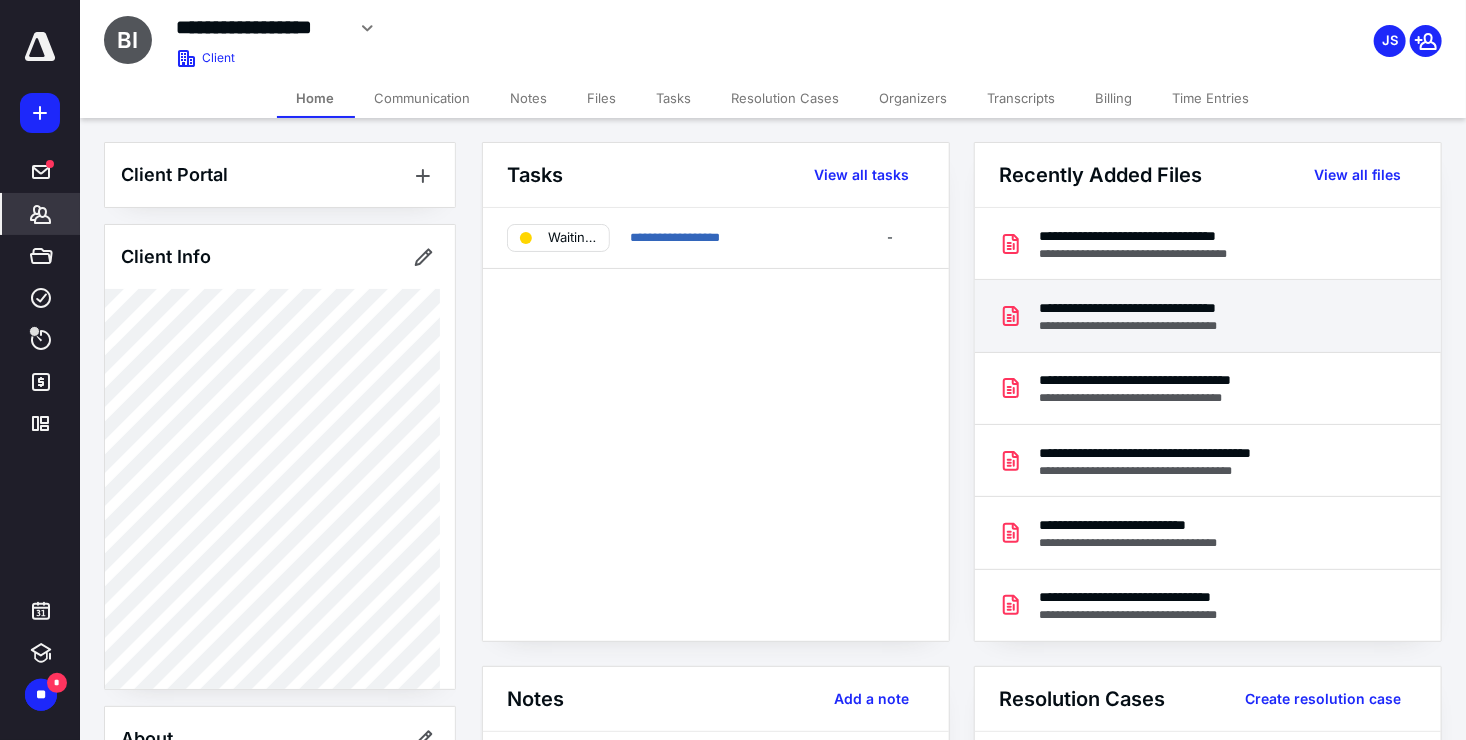 click on "**********" at bounding box center [1172, 308] 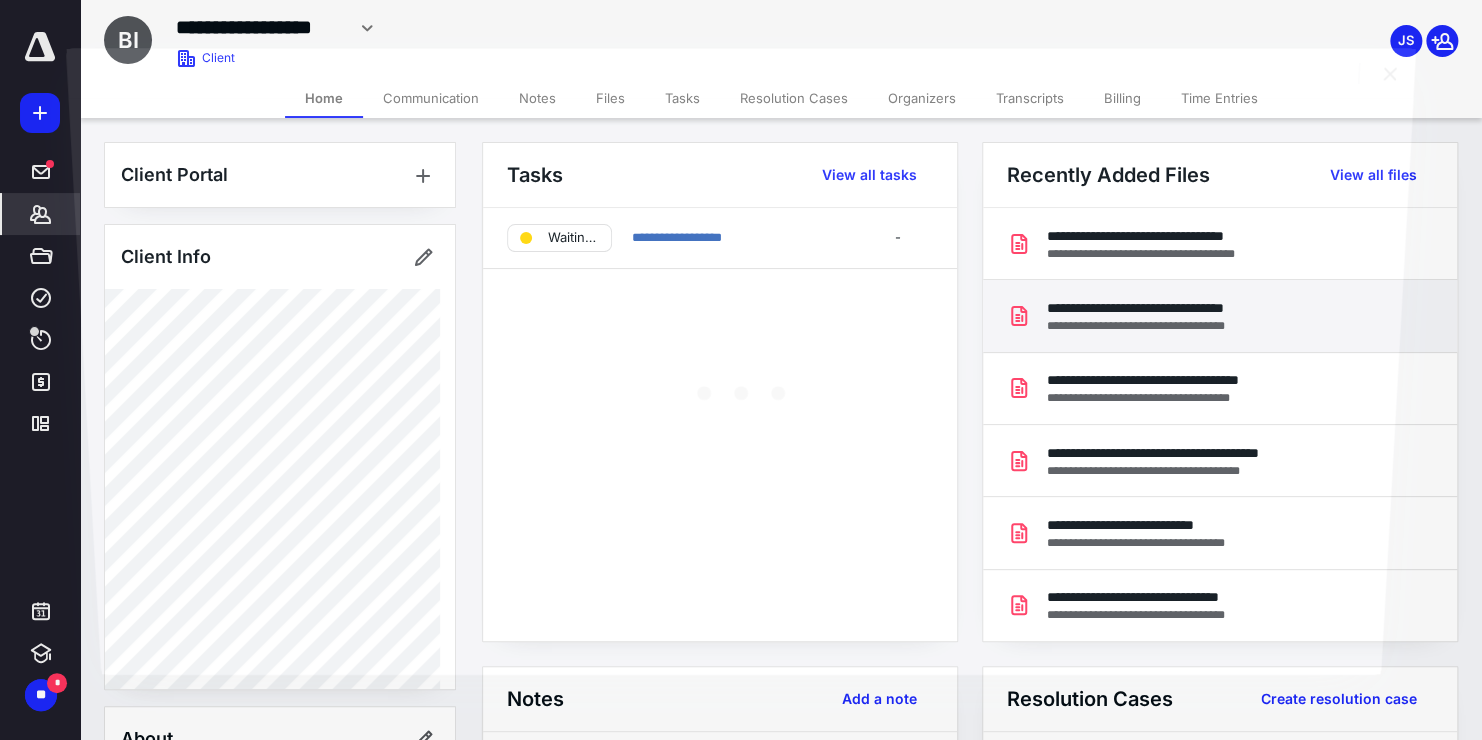 click at bounding box center [740, 386] 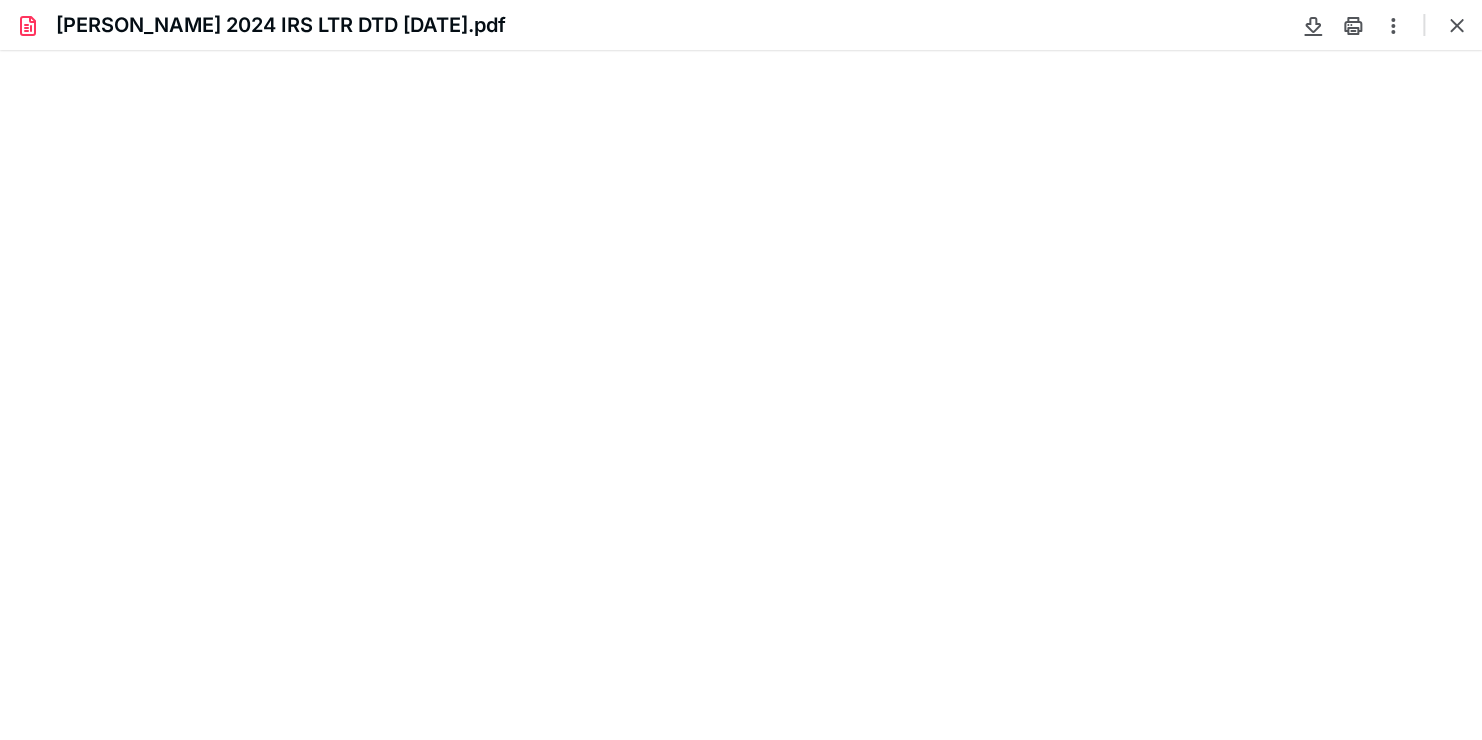 scroll, scrollTop: 0, scrollLeft: 0, axis: both 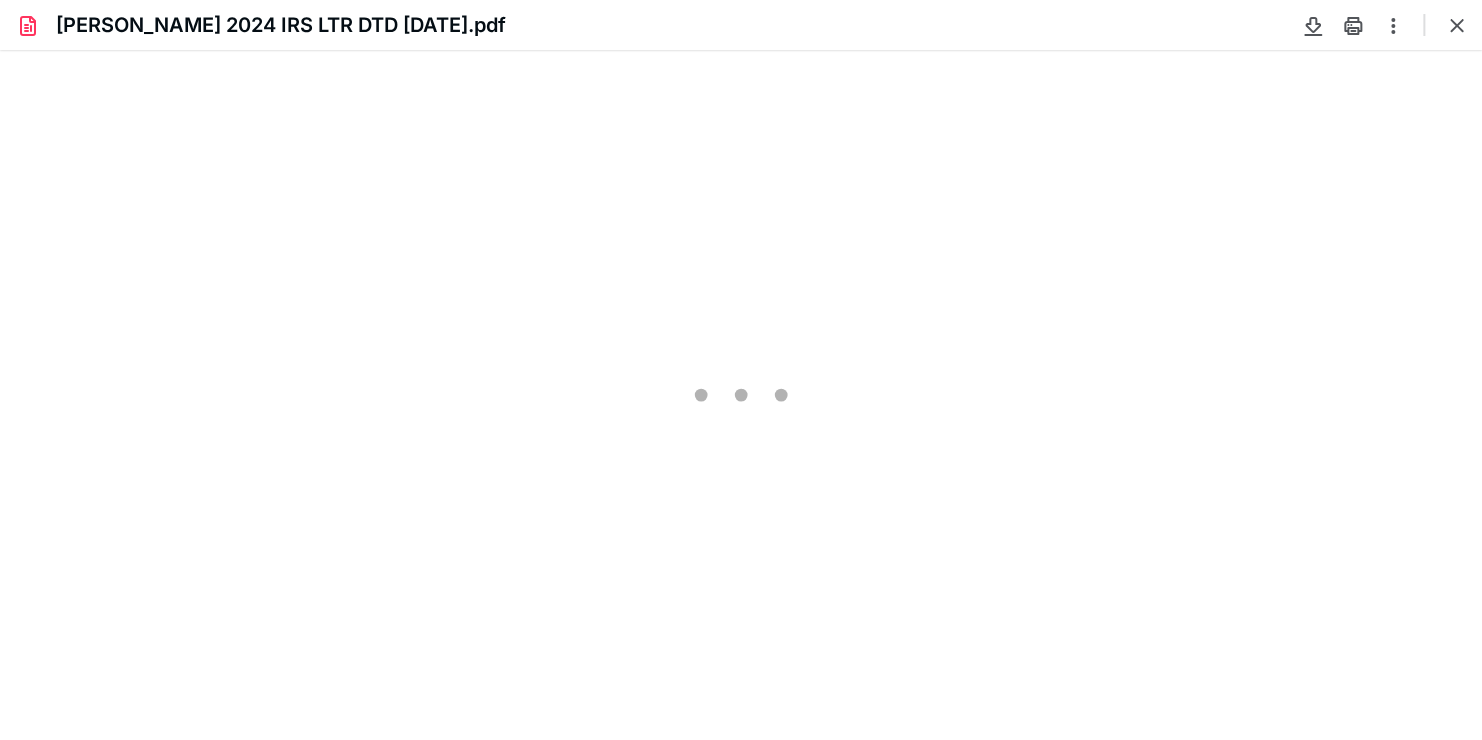 type on "82" 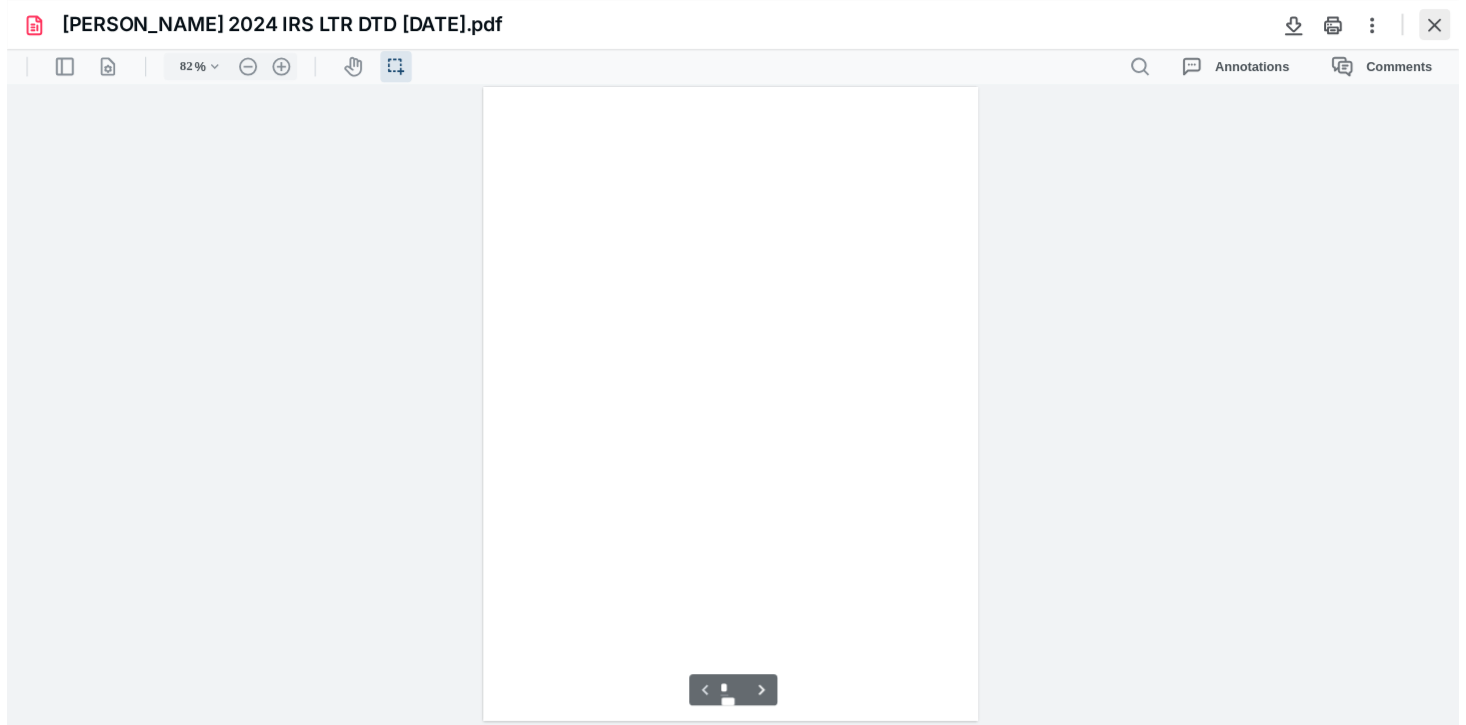 scroll, scrollTop: 39, scrollLeft: 0, axis: vertical 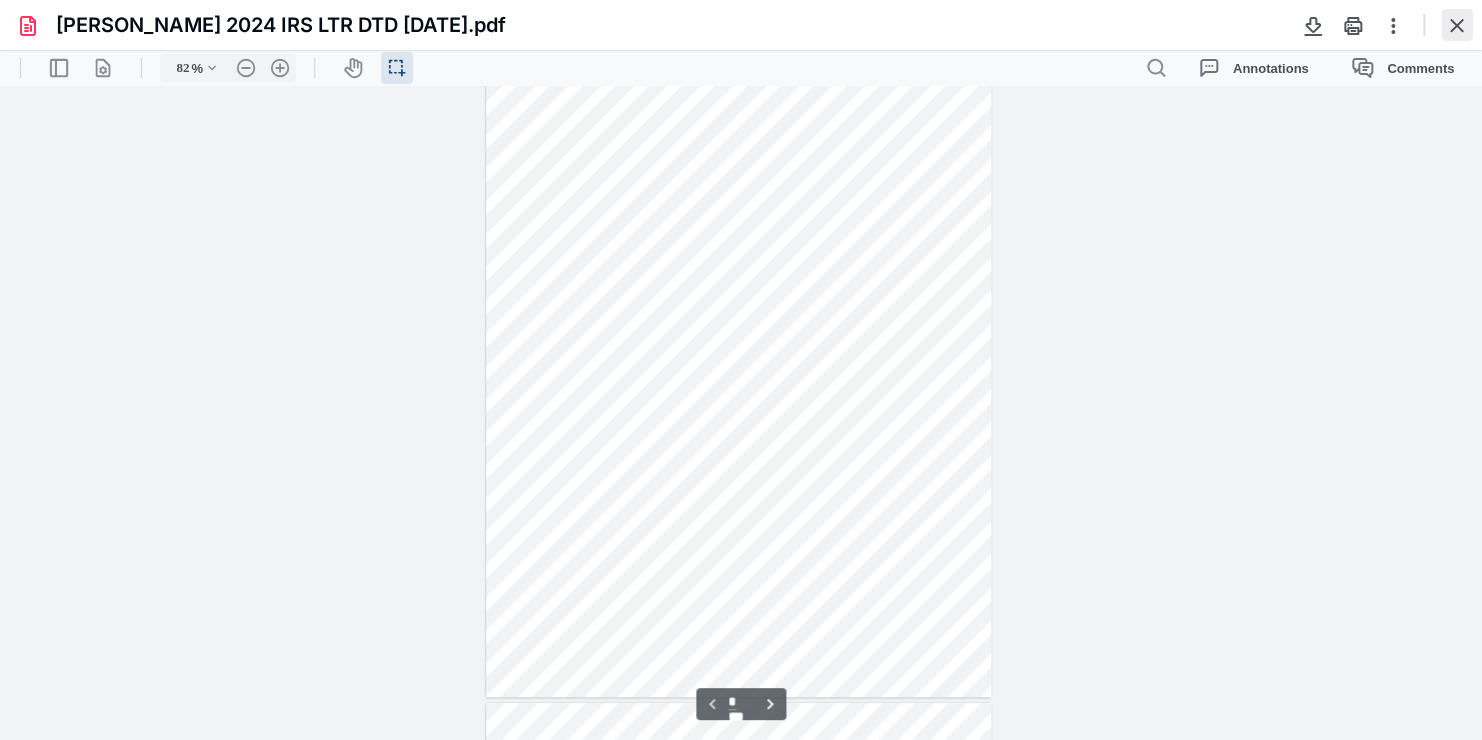 click at bounding box center [1457, 25] 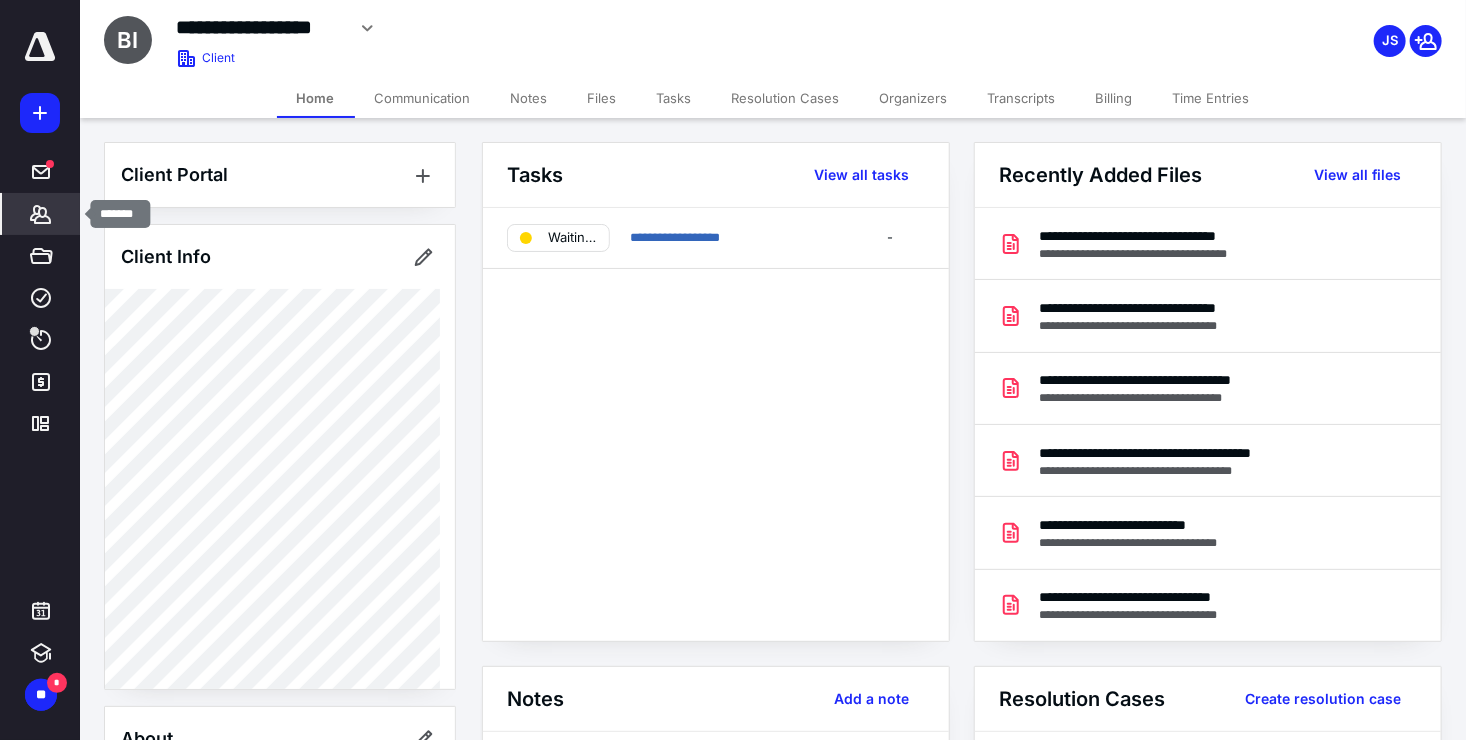 click 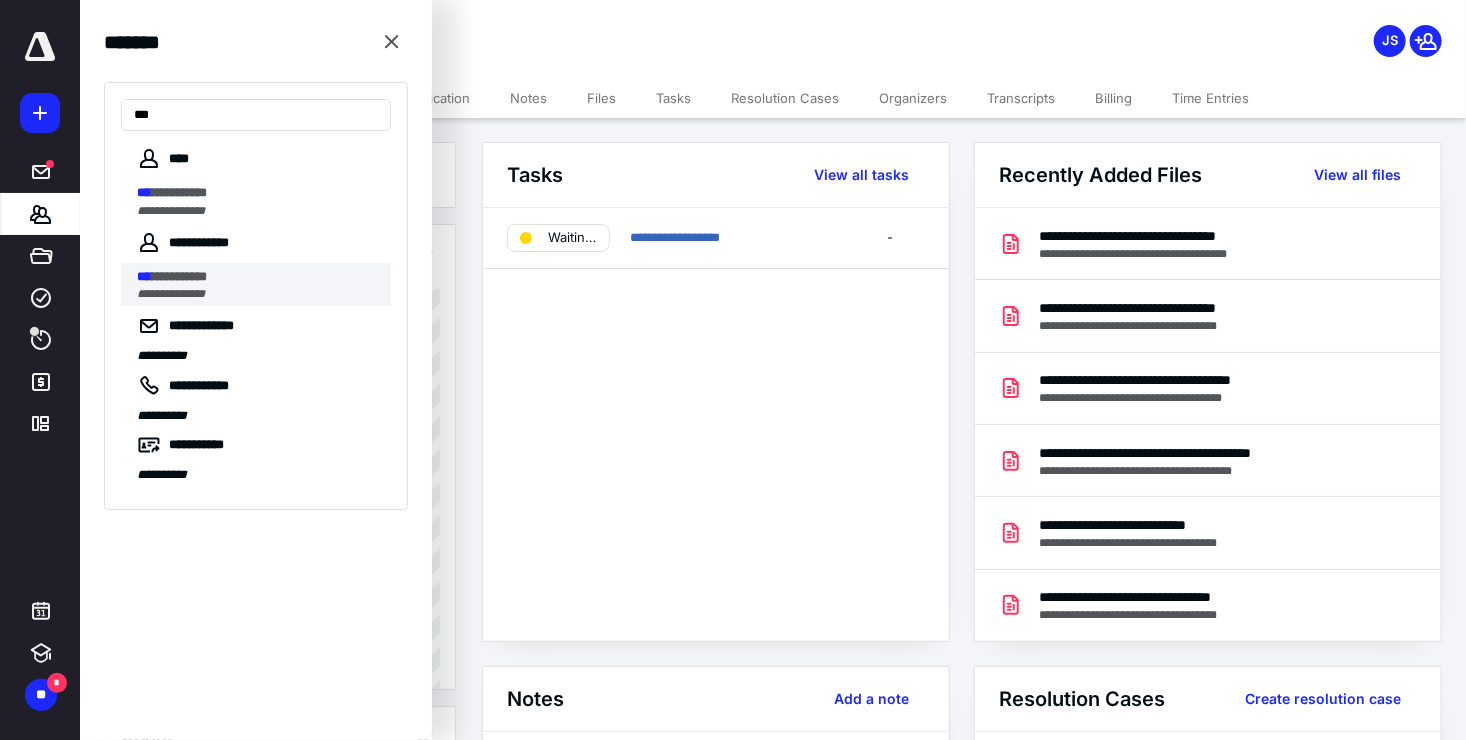 type on "***" 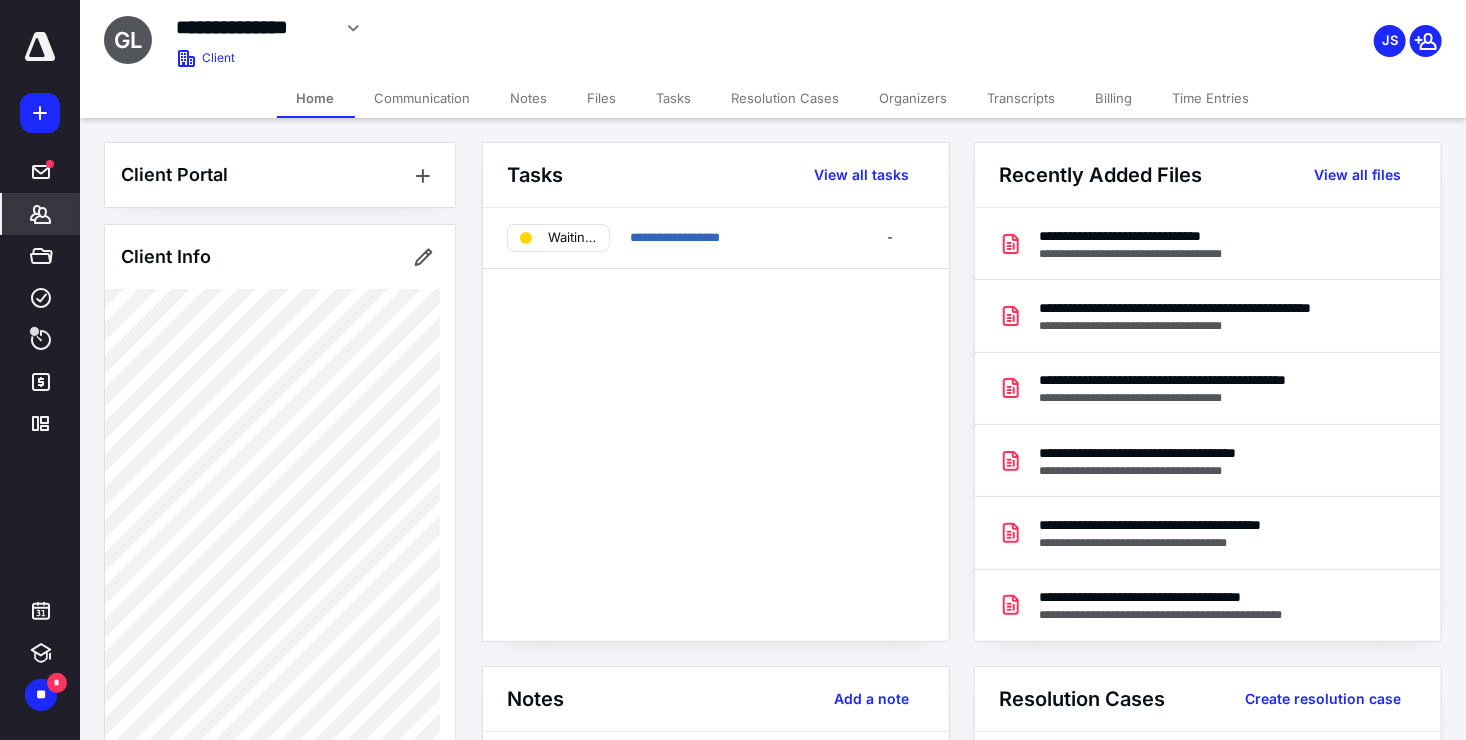 click on "Transcripts" at bounding box center (1022, 98) 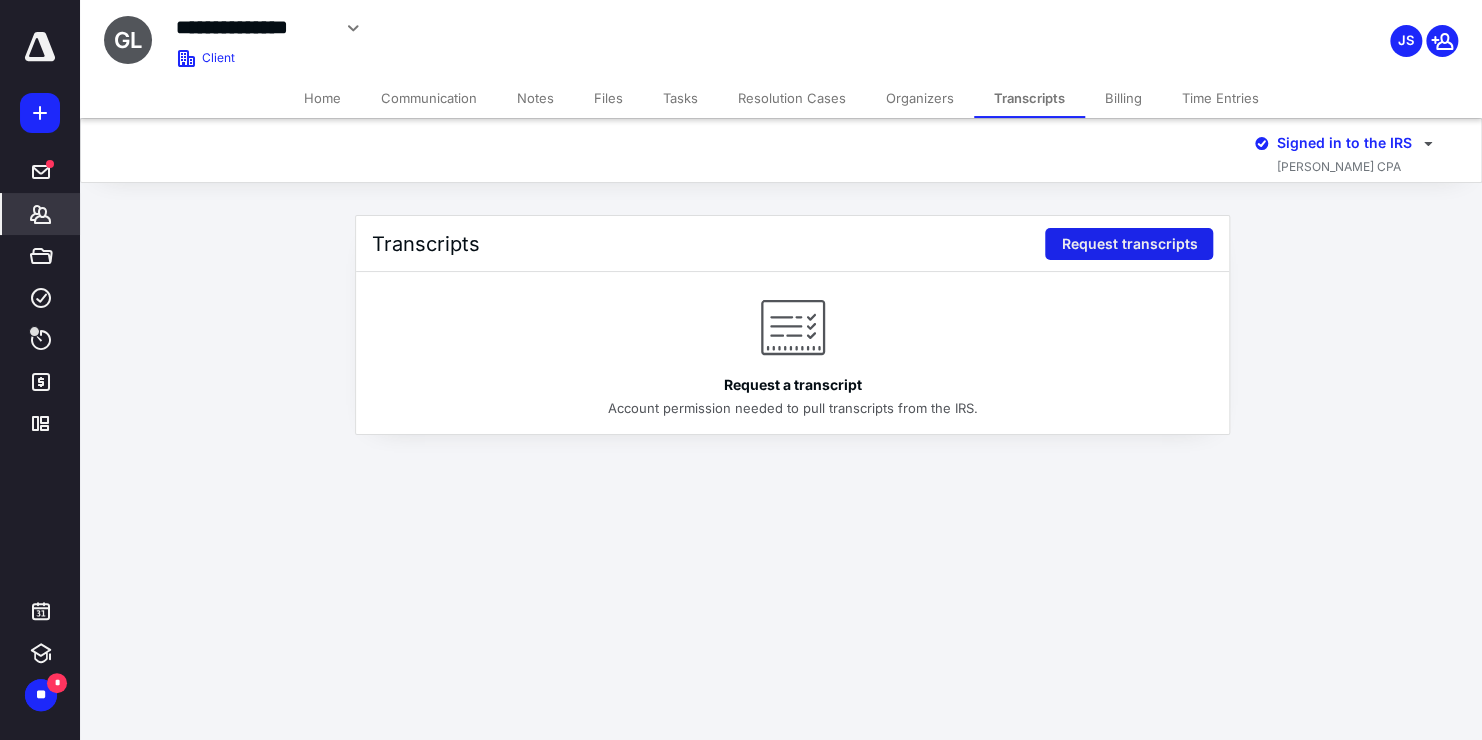 click on "Request transcripts" at bounding box center [1129, 244] 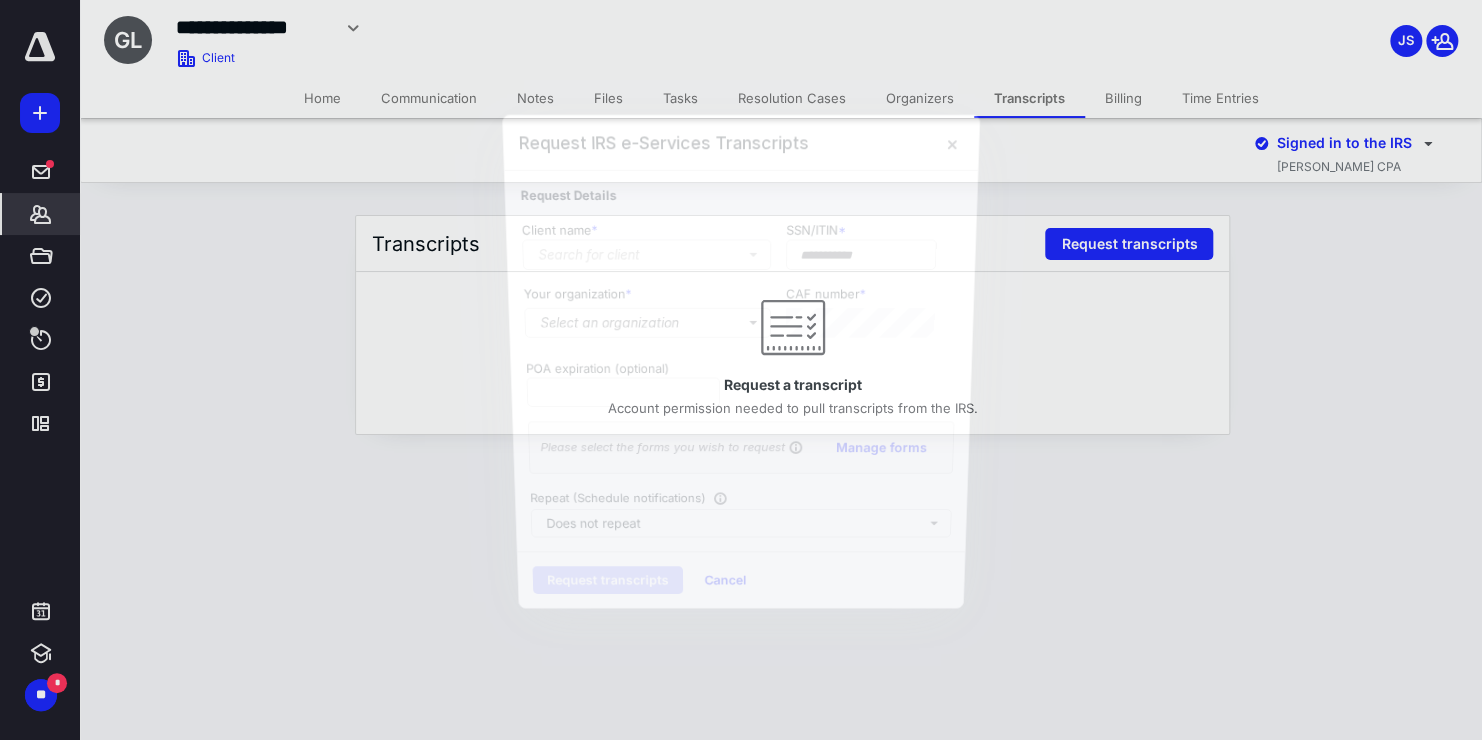 type on "**********" 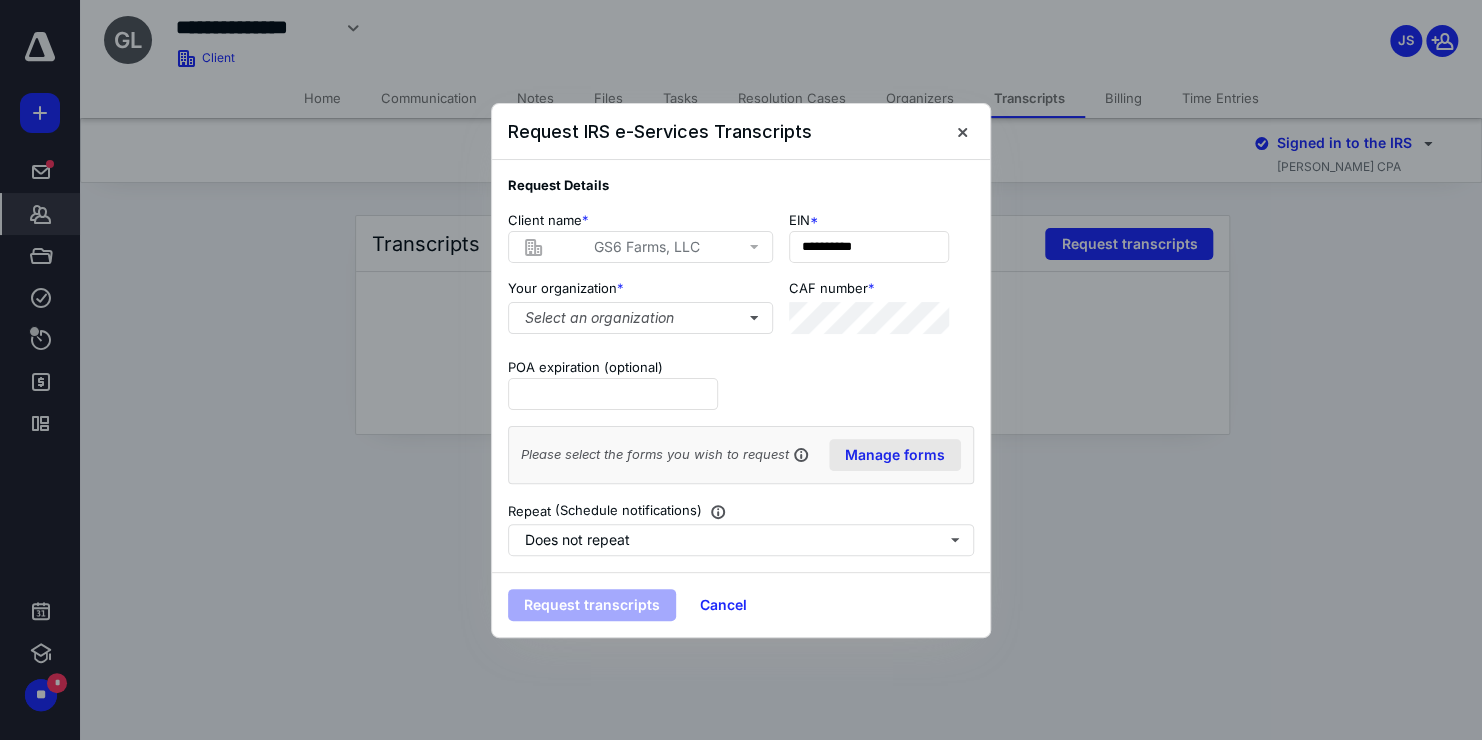 click on "Manage forms" at bounding box center [895, 455] 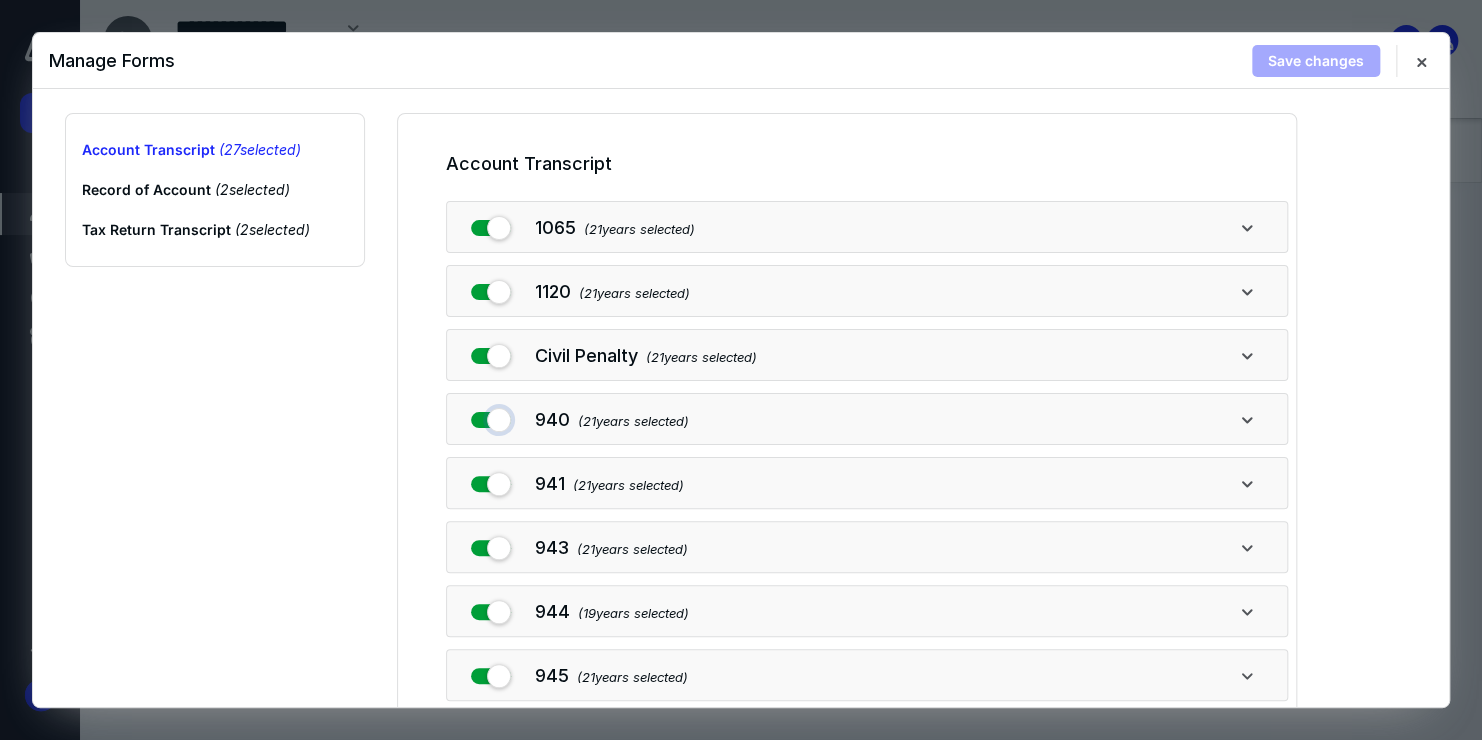 click at bounding box center (491, 416) 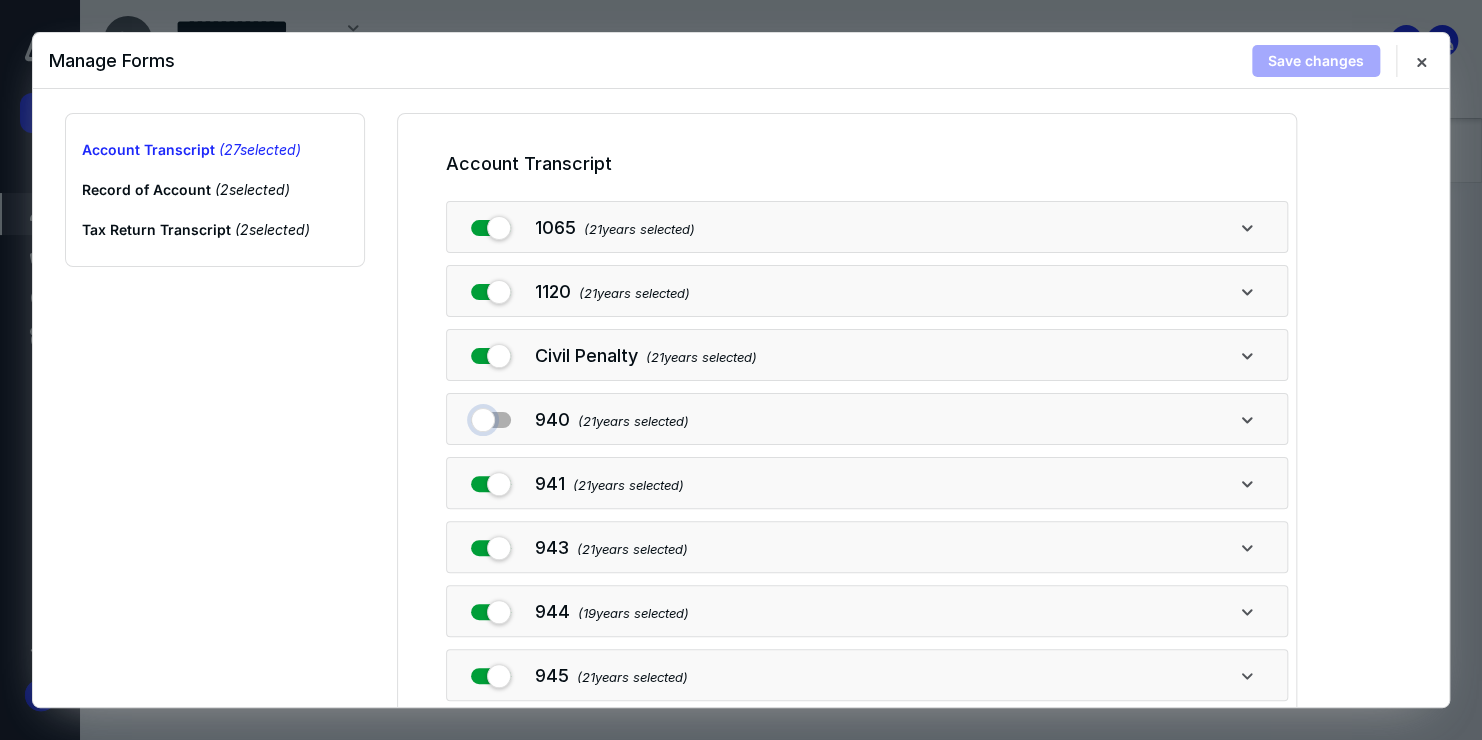 checkbox on "false" 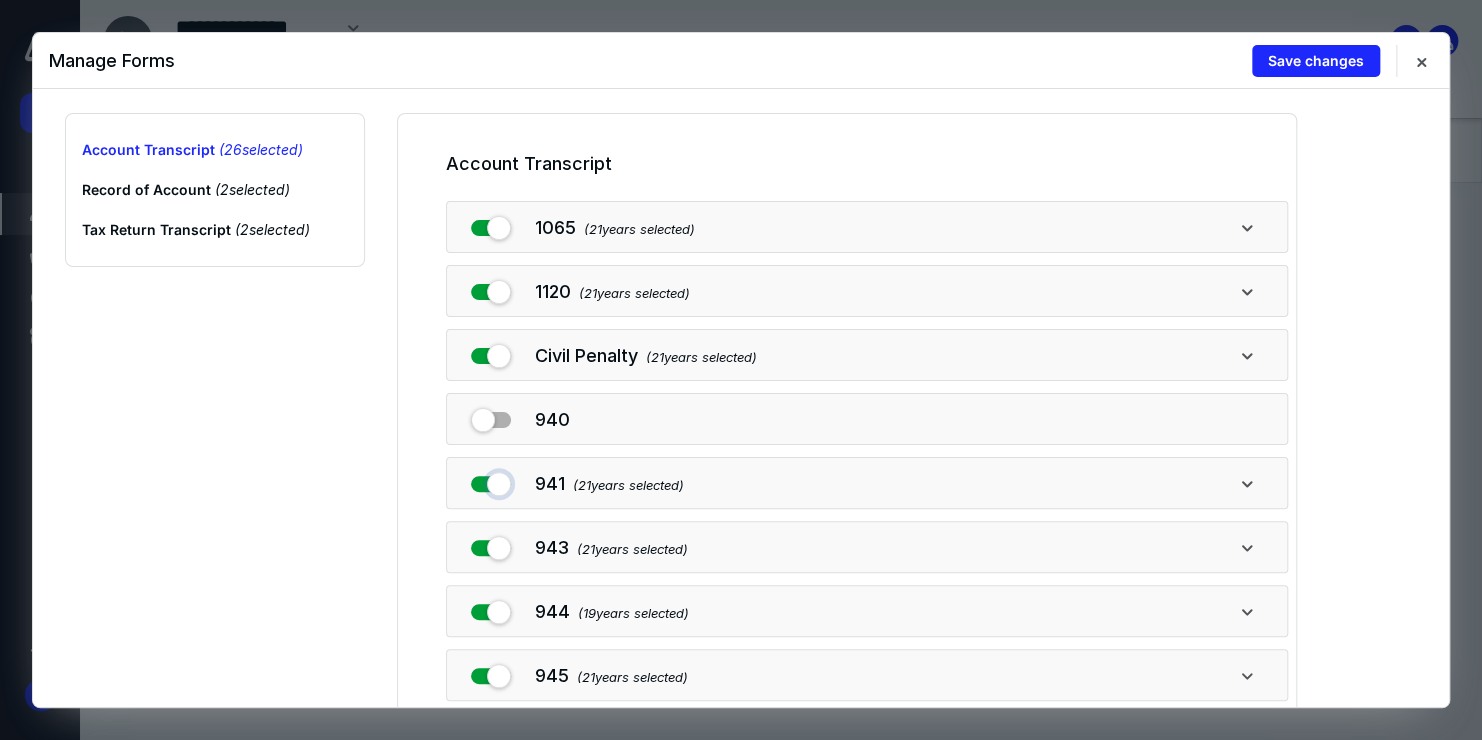 click at bounding box center [491, 480] 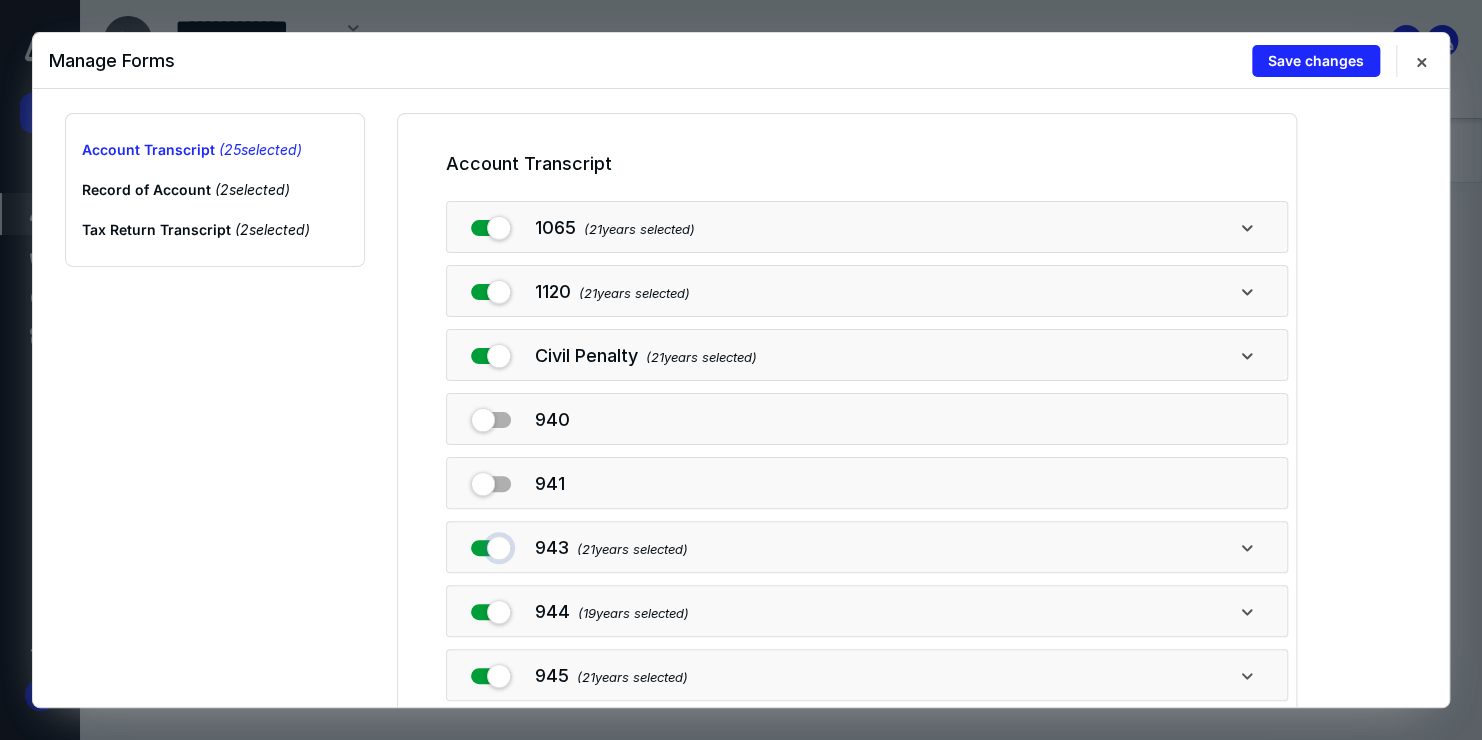 drag, startPoint x: 475, startPoint y: 540, endPoint x: 470, endPoint y: 556, distance: 16.763054 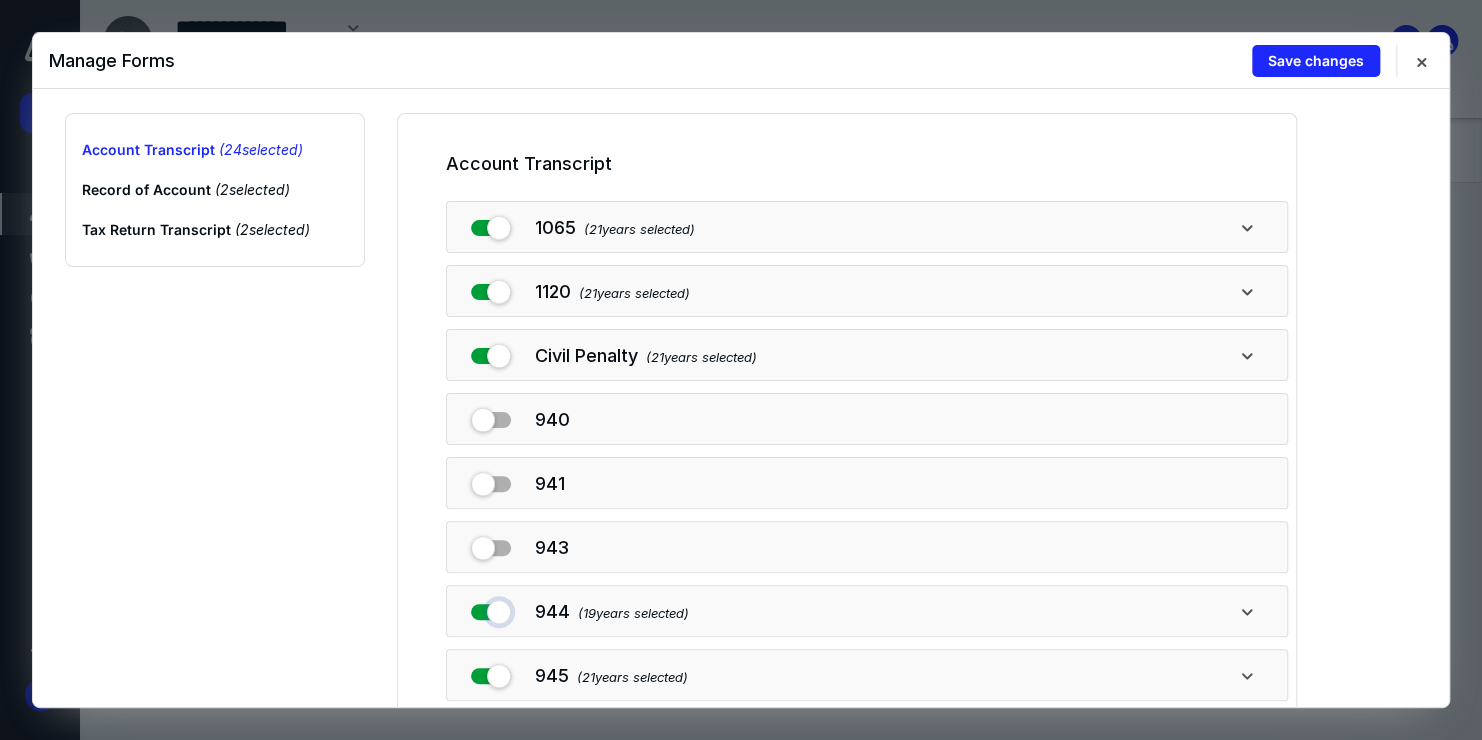 drag, startPoint x: 475, startPoint y: 601, endPoint x: 481, endPoint y: 631, distance: 30.594116 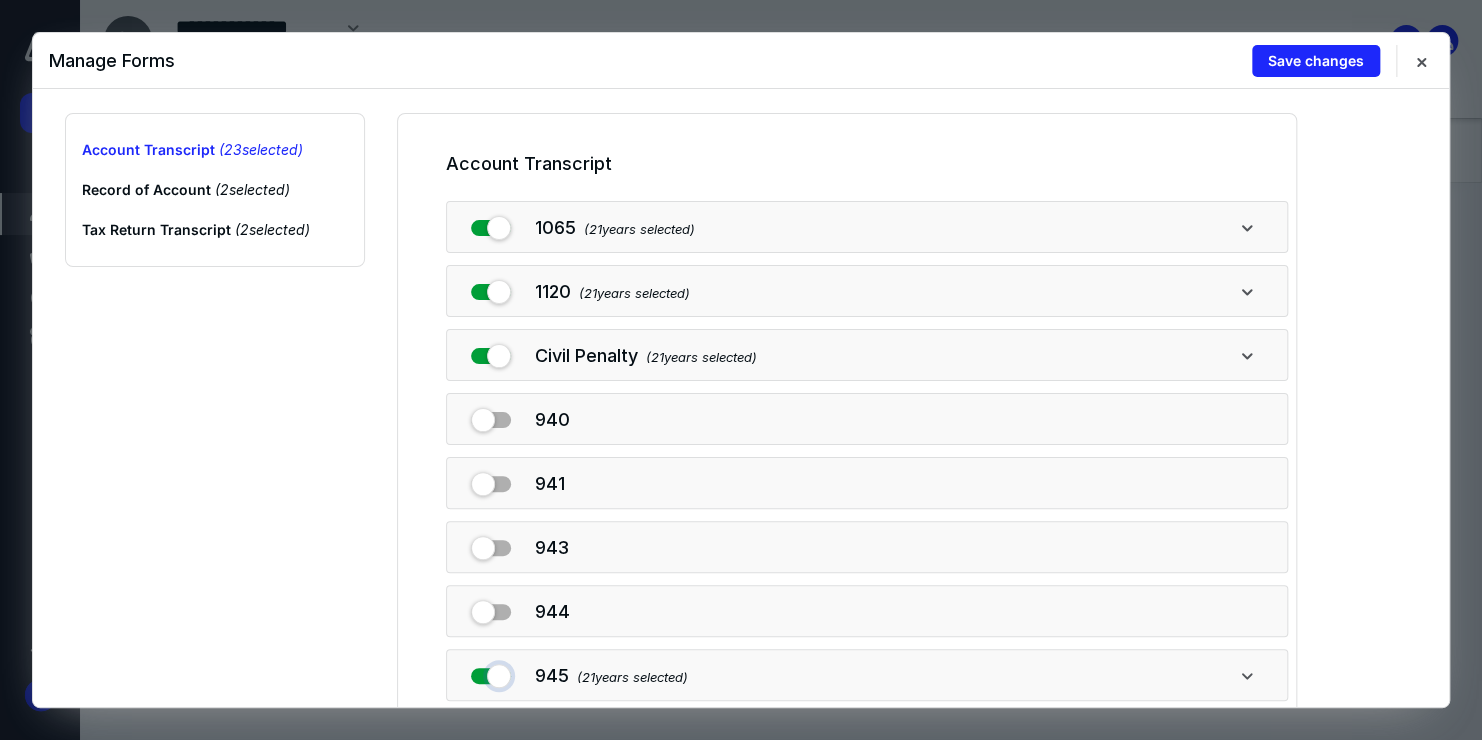click at bounding box center [491, 672] 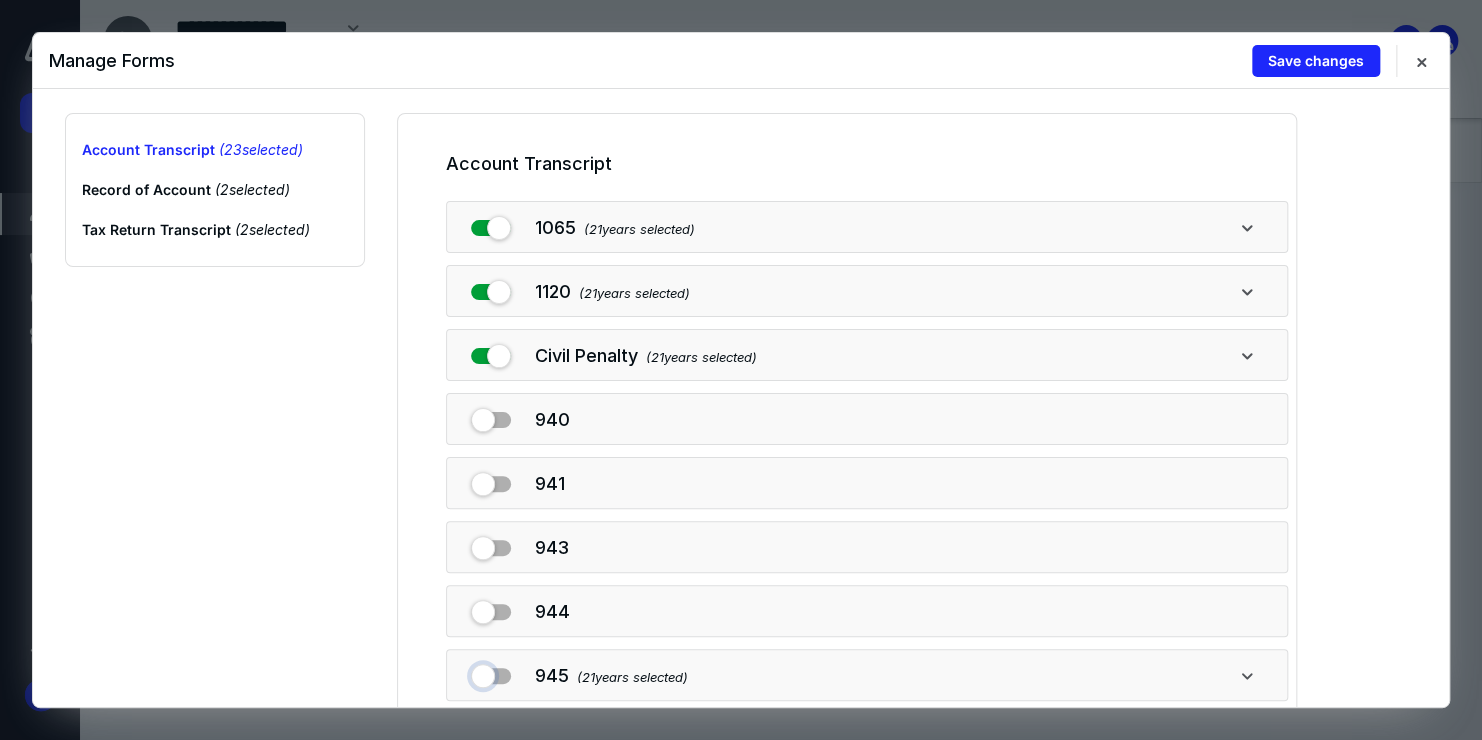 checkbox on "false" 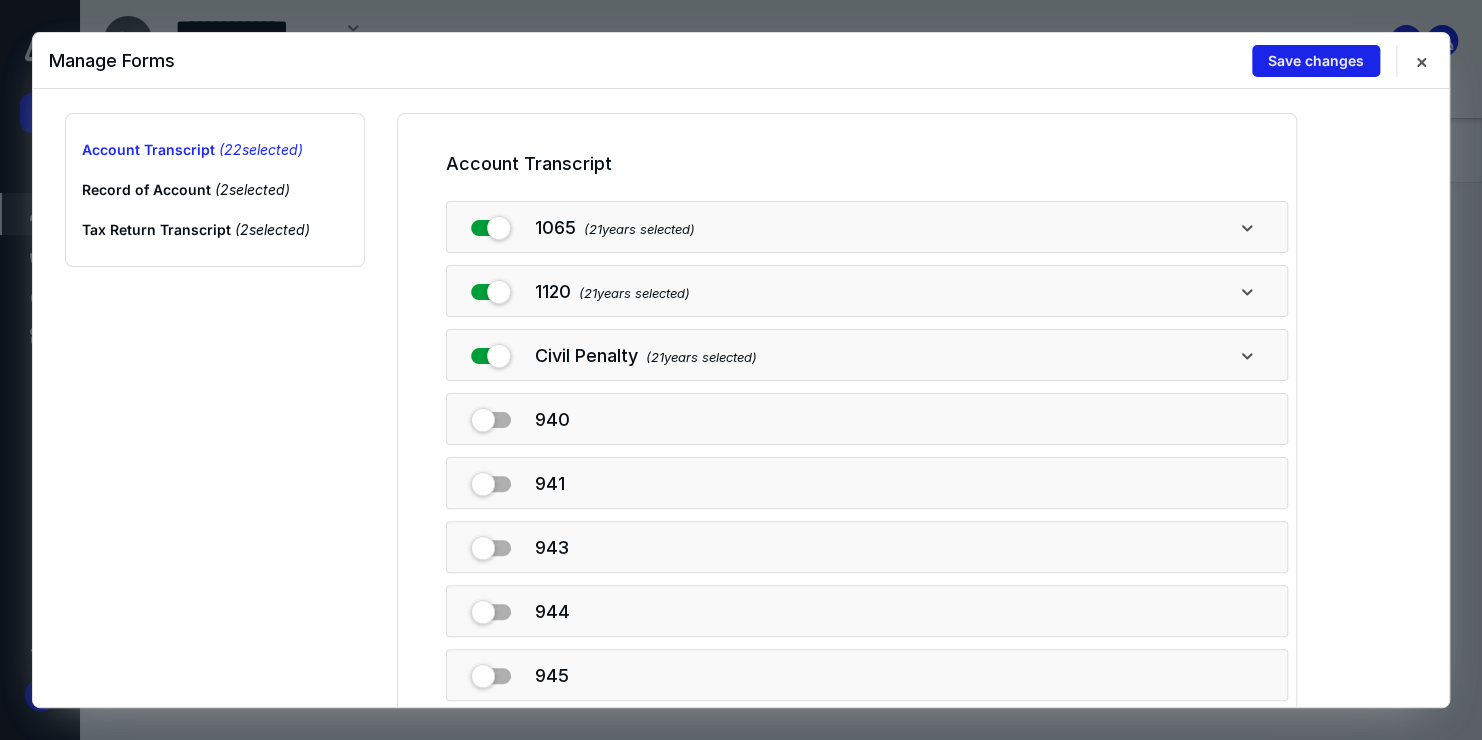 click on "Save changes" at bounding box center [1316, 61] 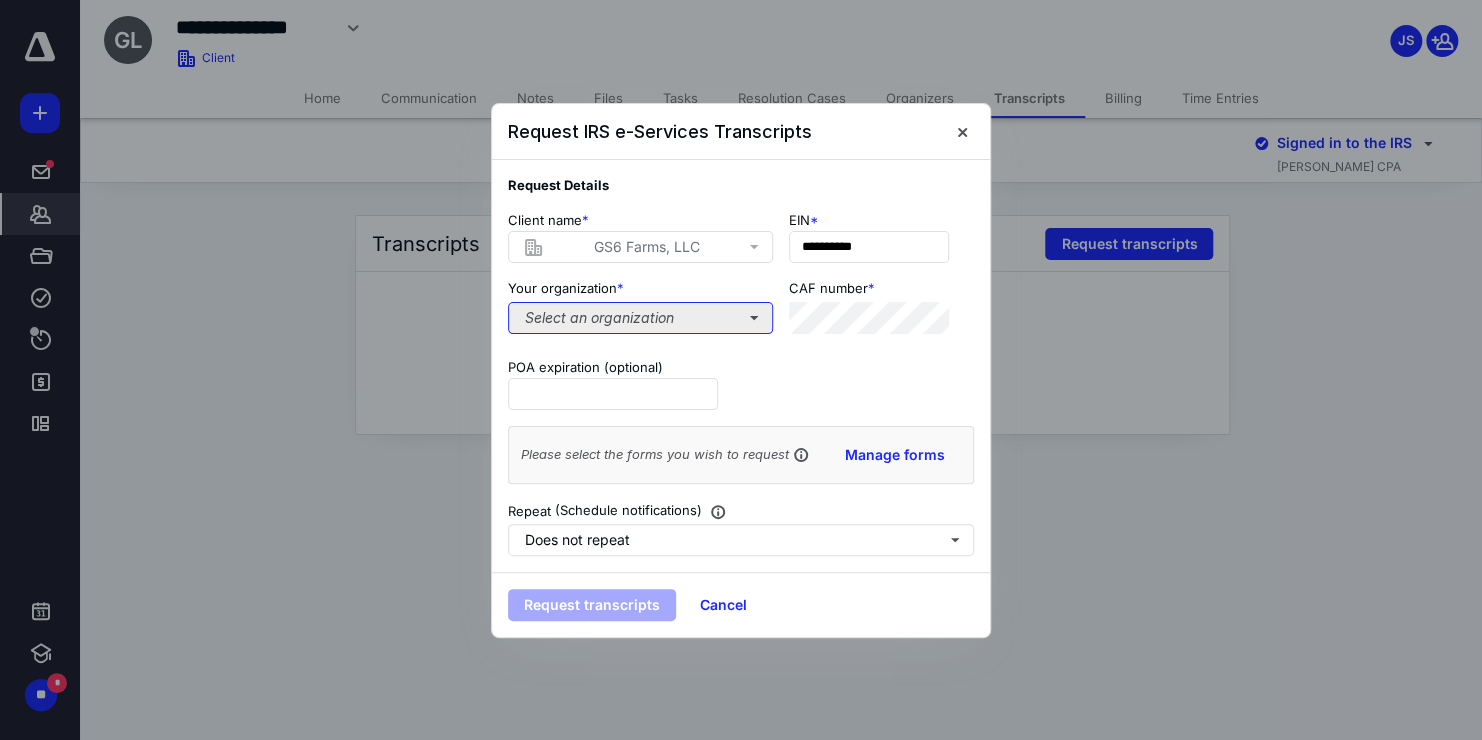 click on "Select an organization" at bounding box center [640, 318] 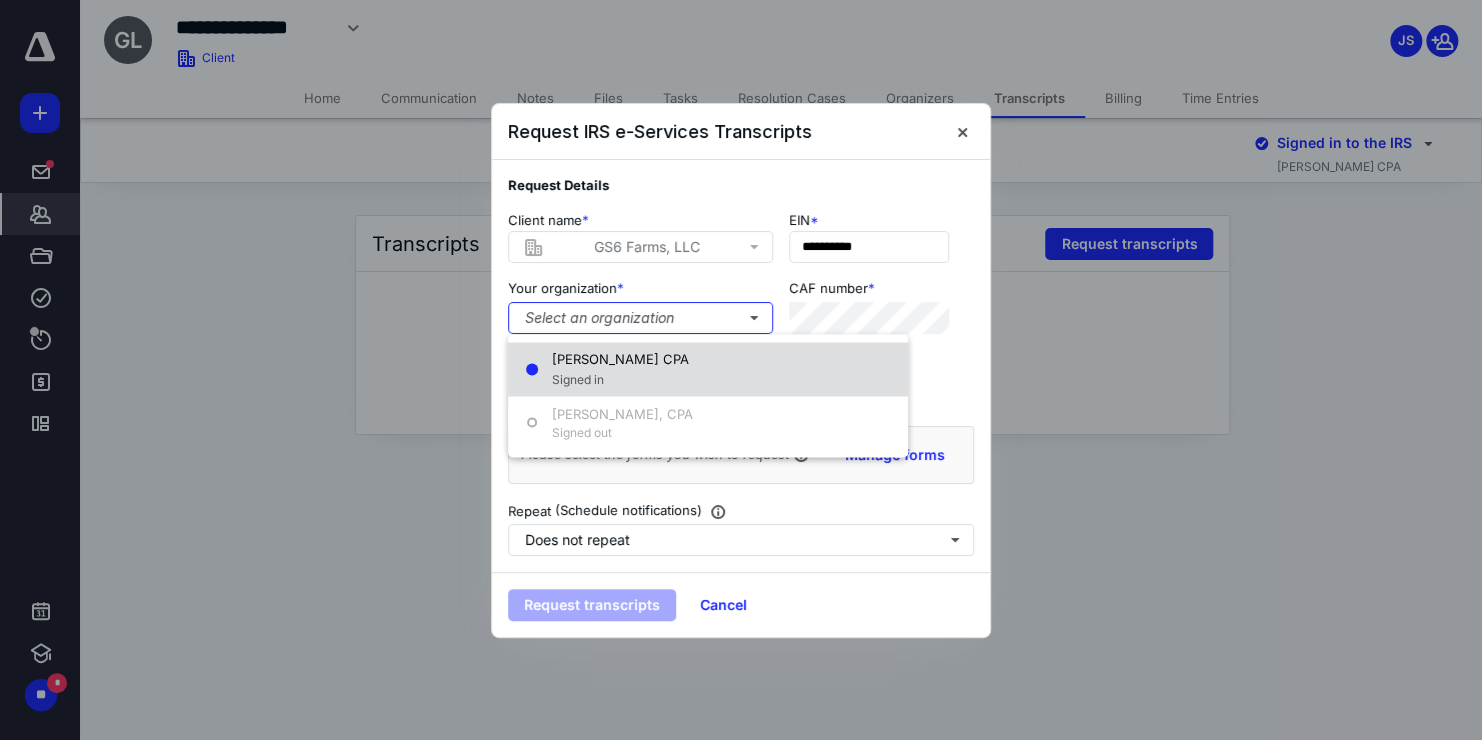 click on "JAMES T SCHERER CPA" at bounding box center [620, 359] 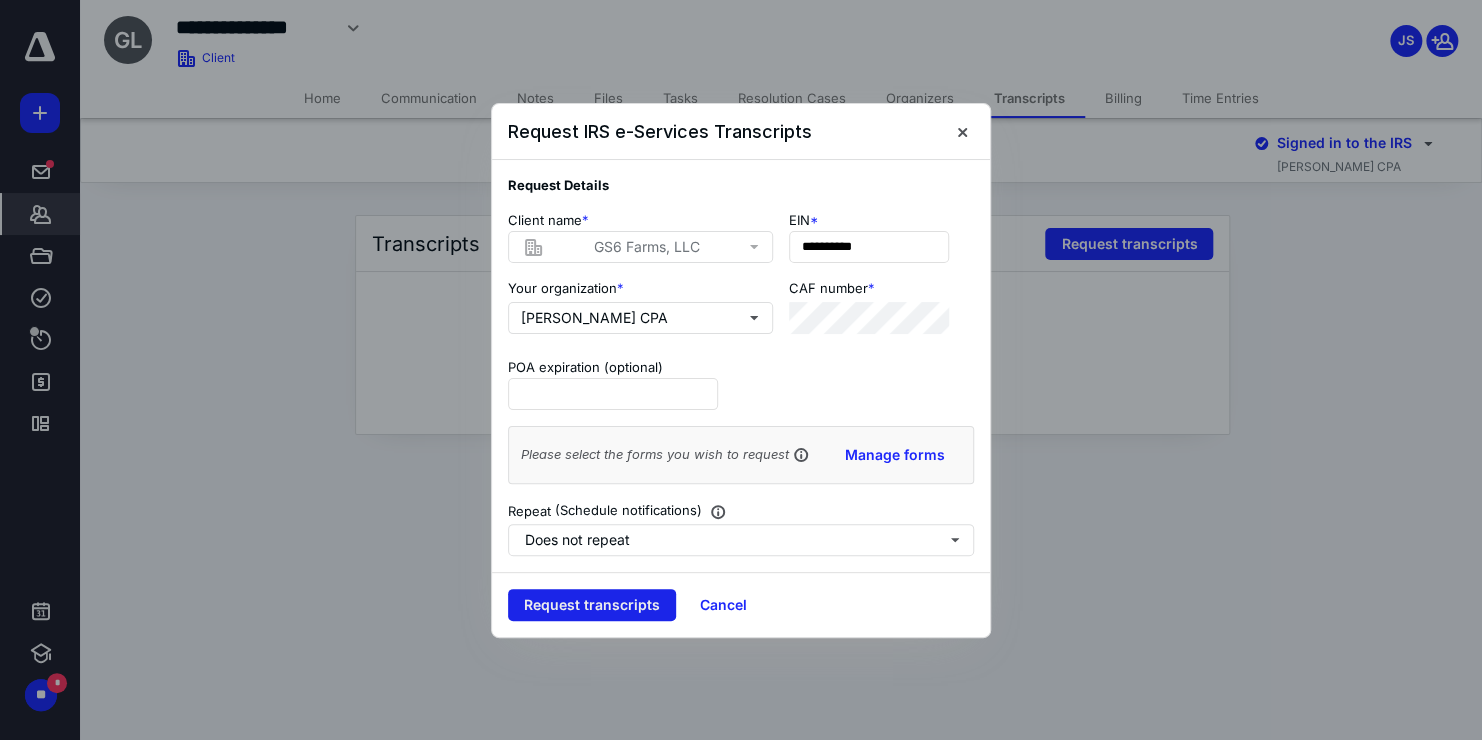 click on "Request transcripts" at bounding box center [592, 605] 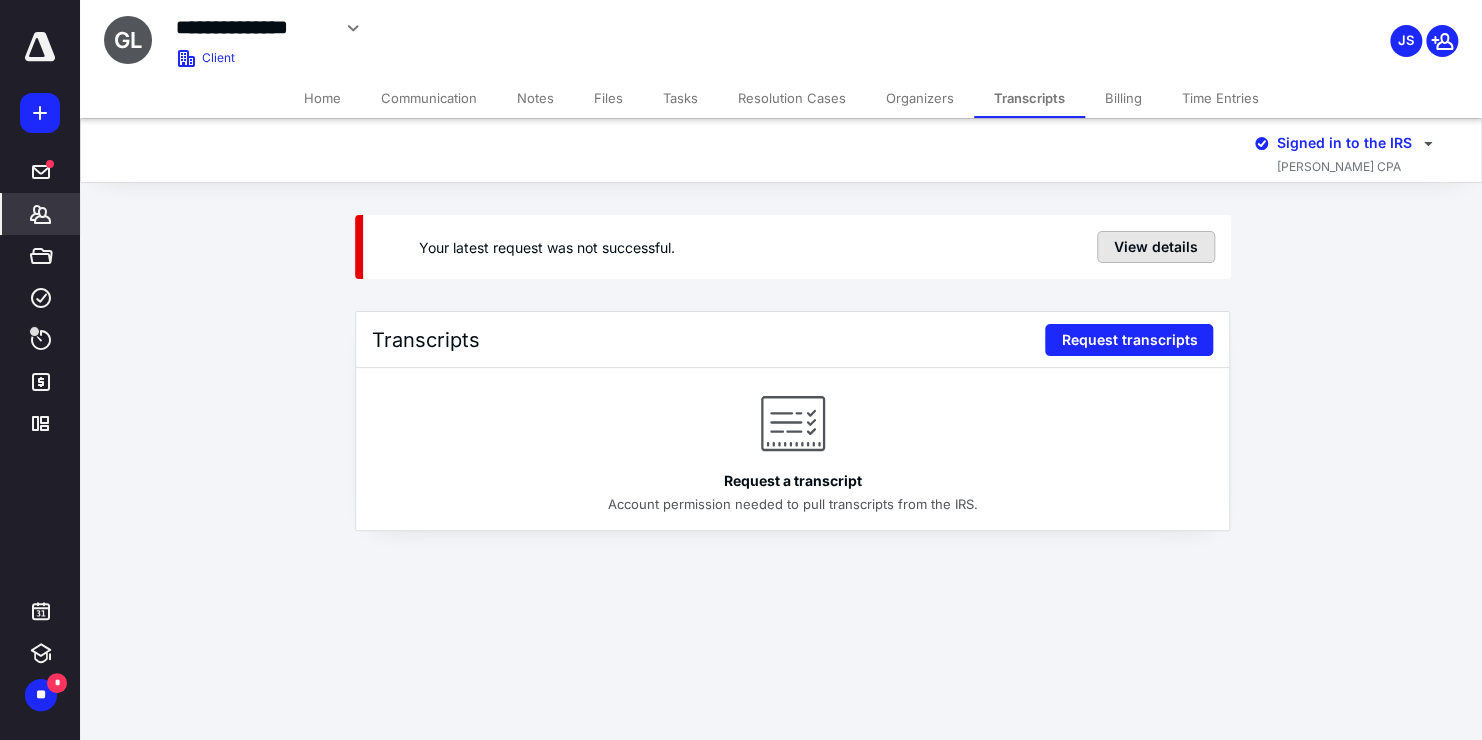 click on "View details" at bounding box center (1156, 247) 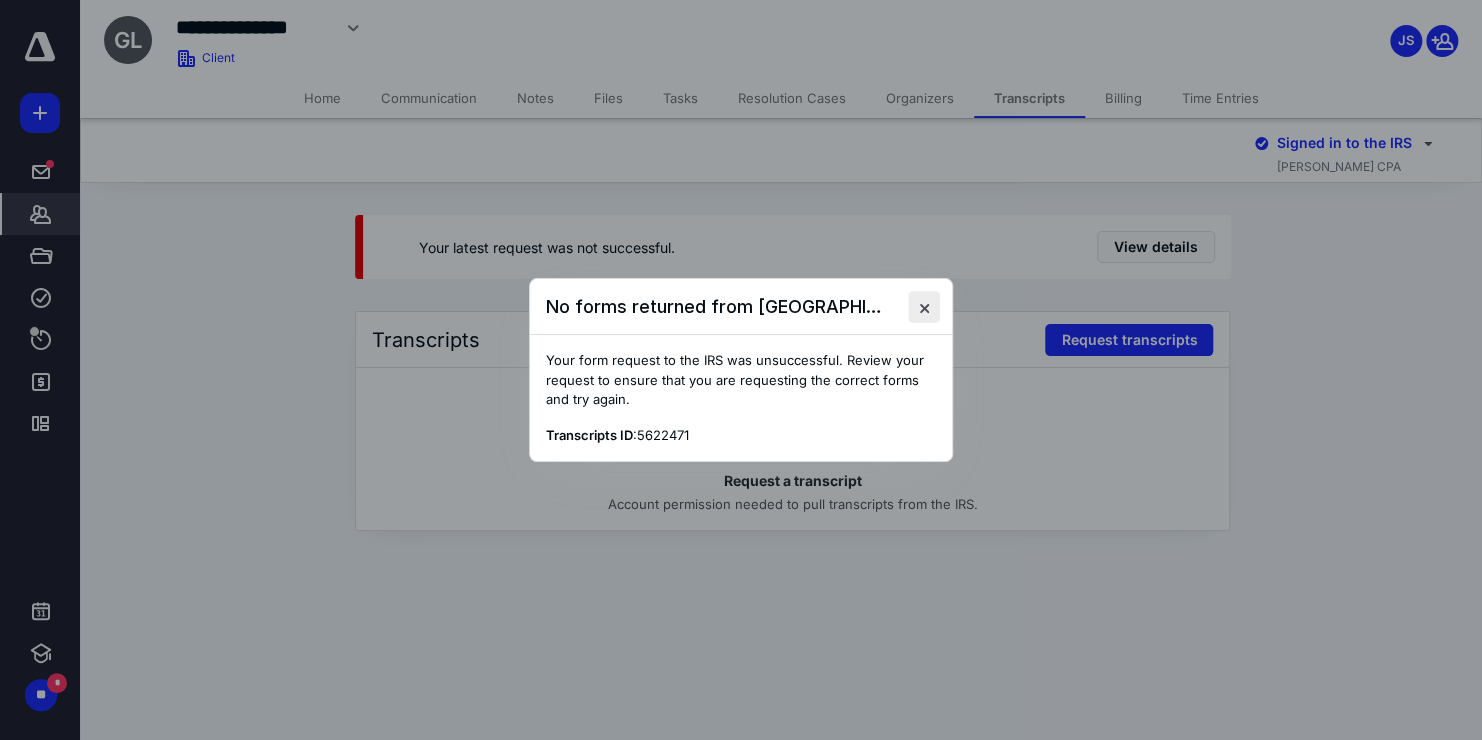 click at bounding box center (924, 307) 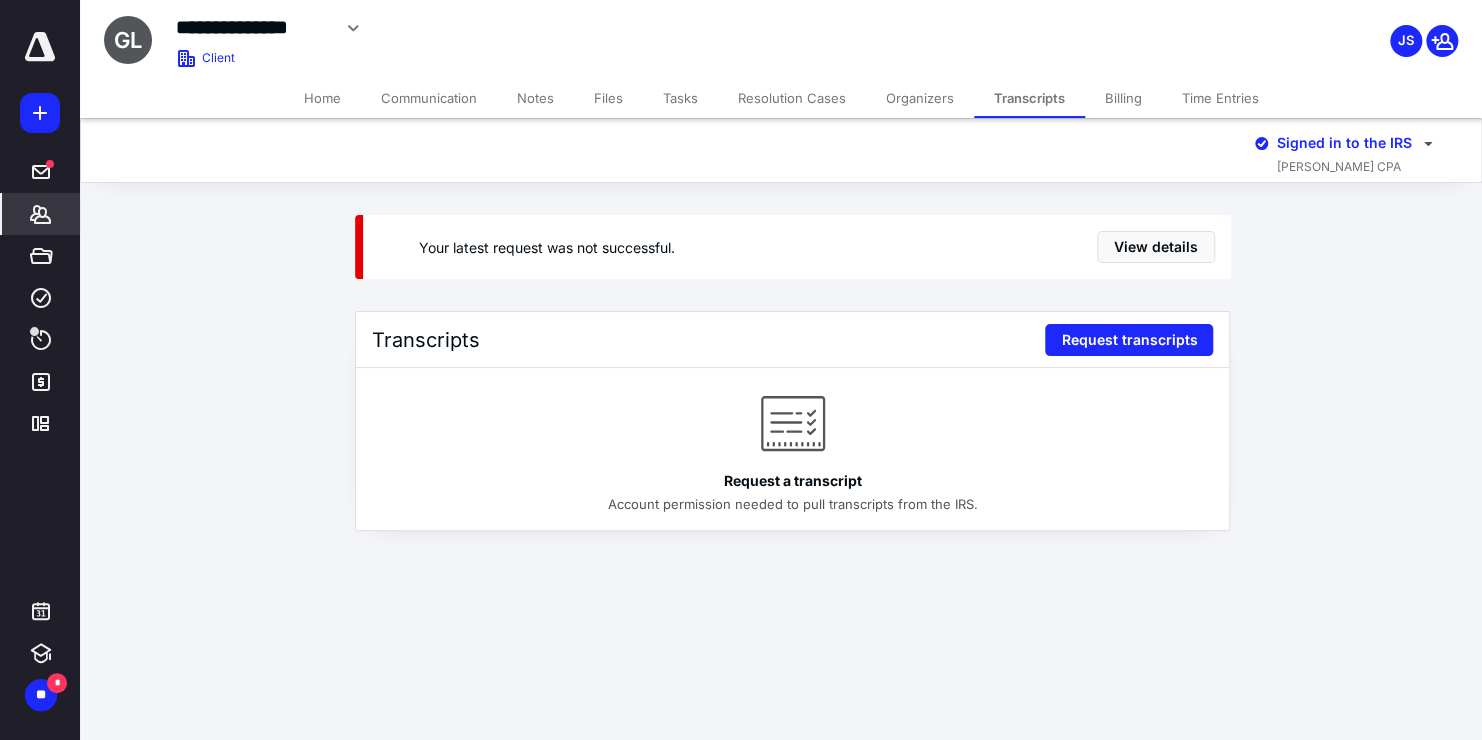 click on "Files" at bounding box center [608, 98] 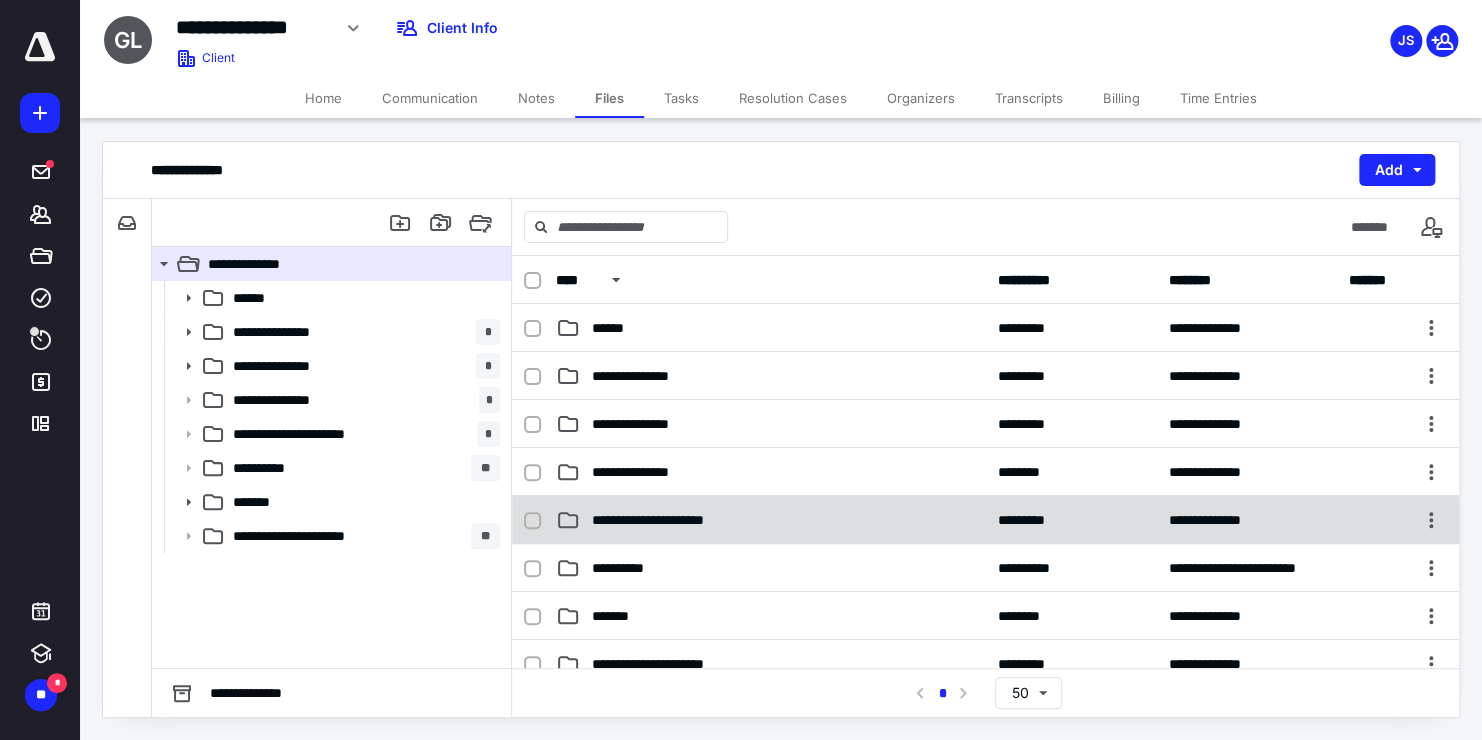 click on "**********" at bounding box center [687, 520] 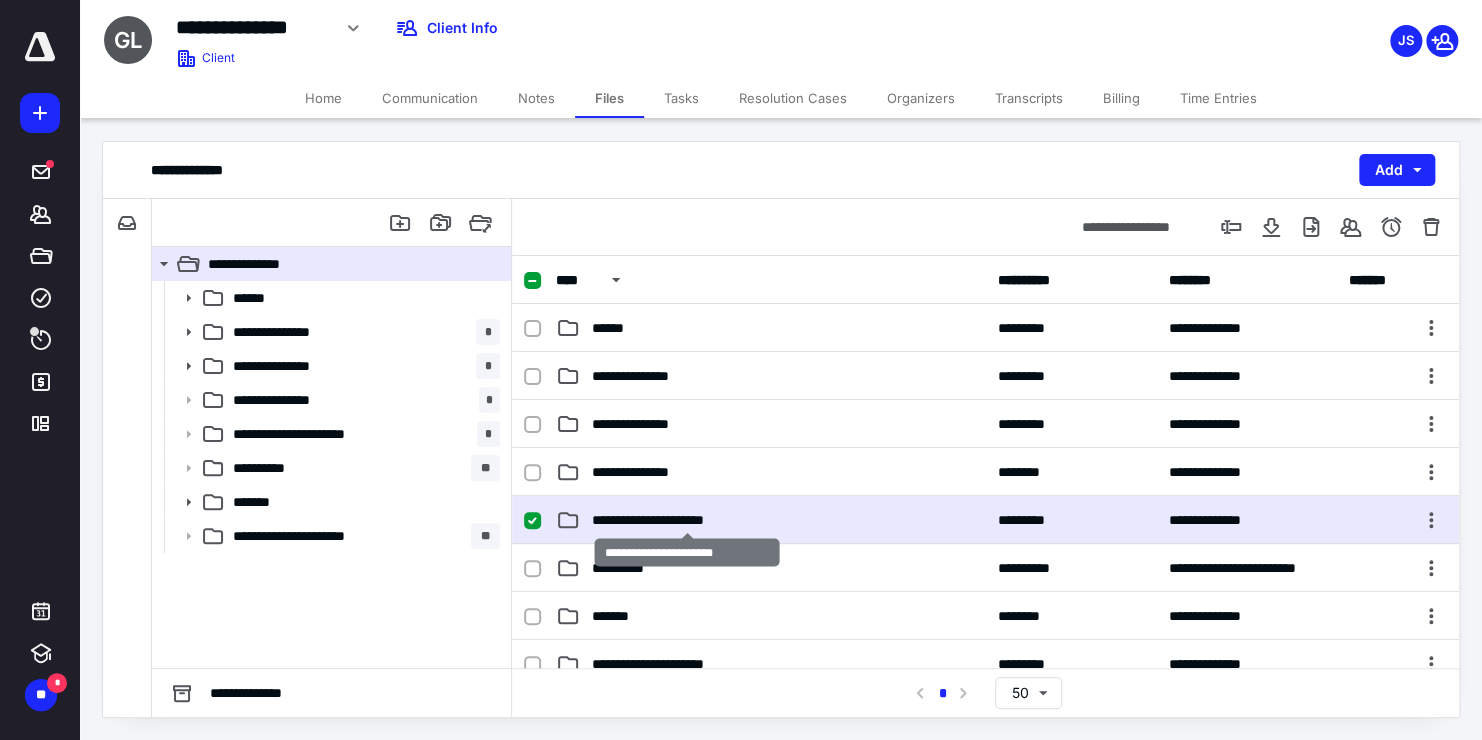 click on "**********" at bounding box center [687, 520] 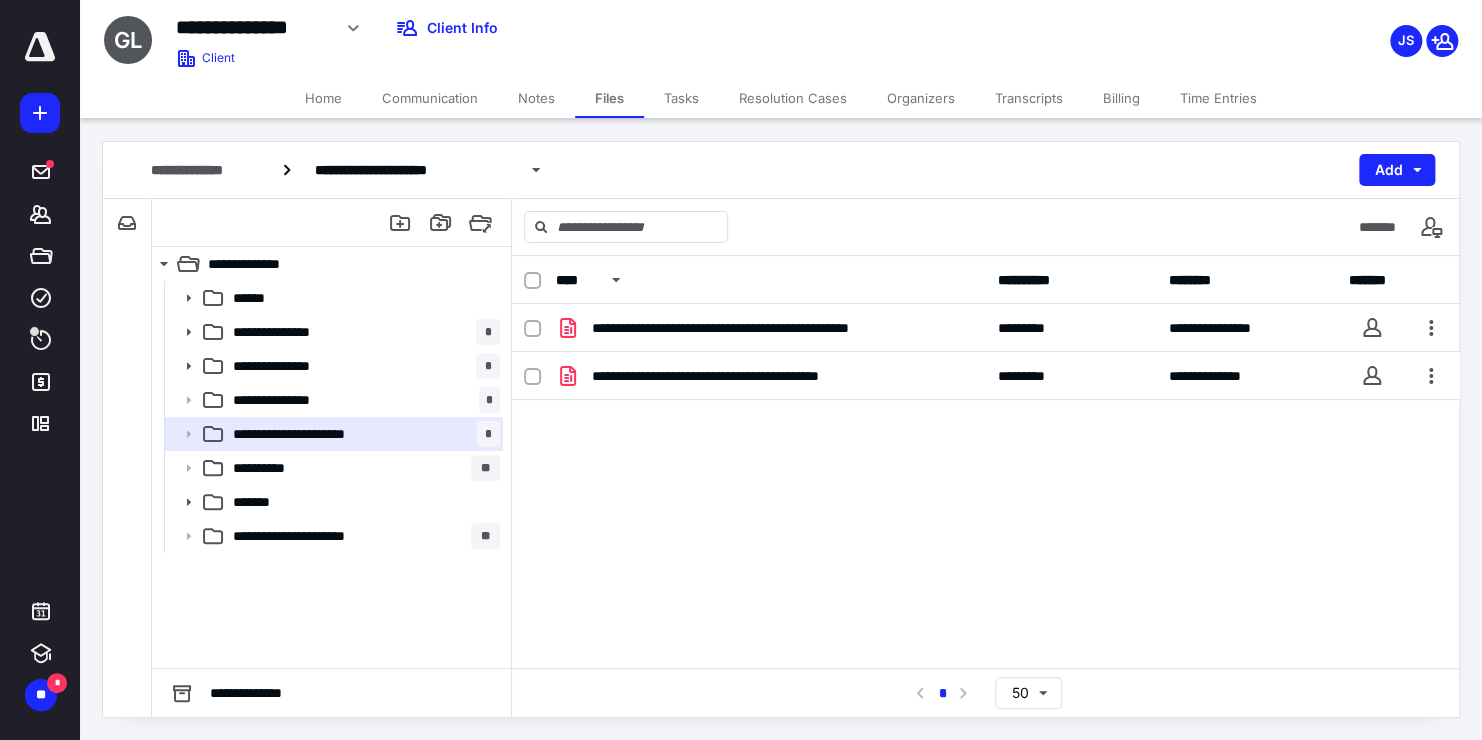 click on "Transcripts" at bounding box center (1029, 98) 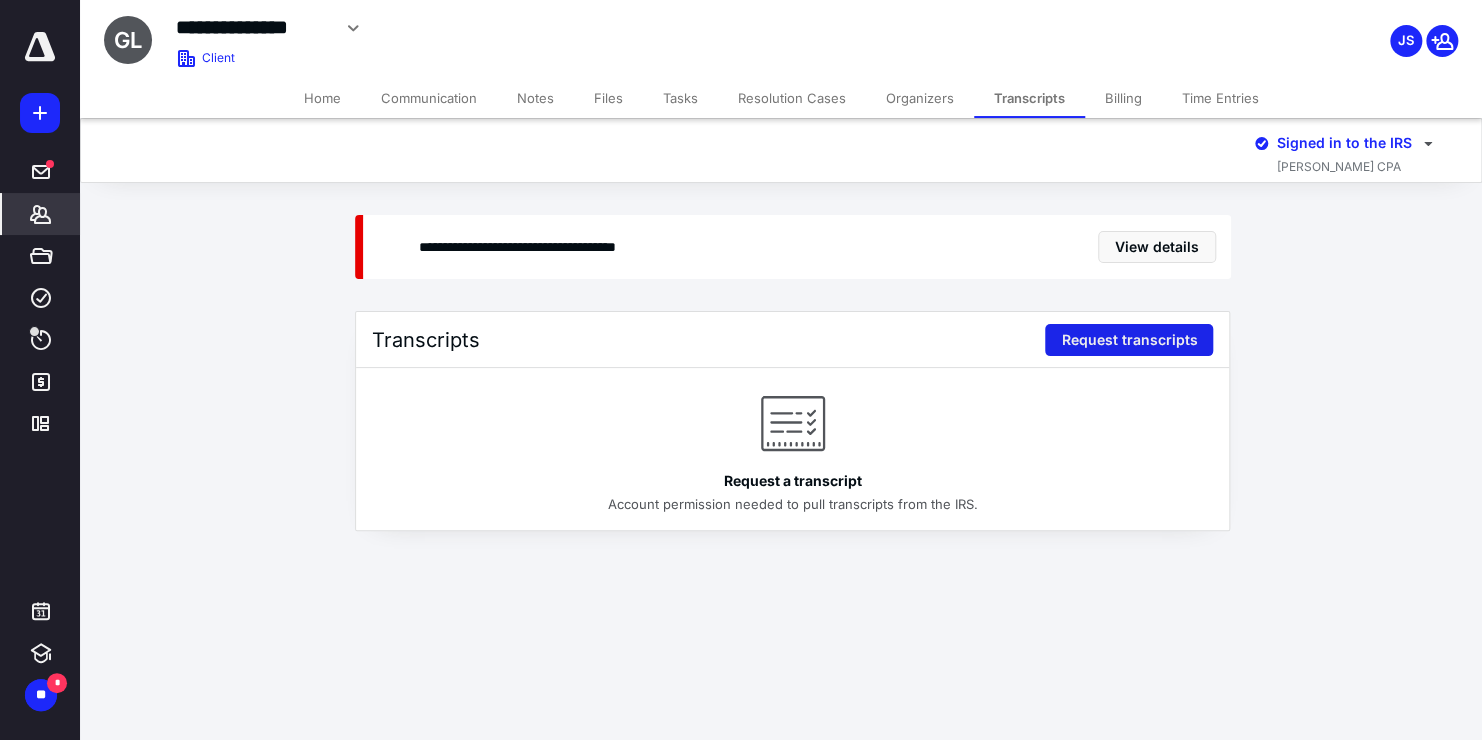 click on "Request transcripts" at bounding box center [1129, 340] 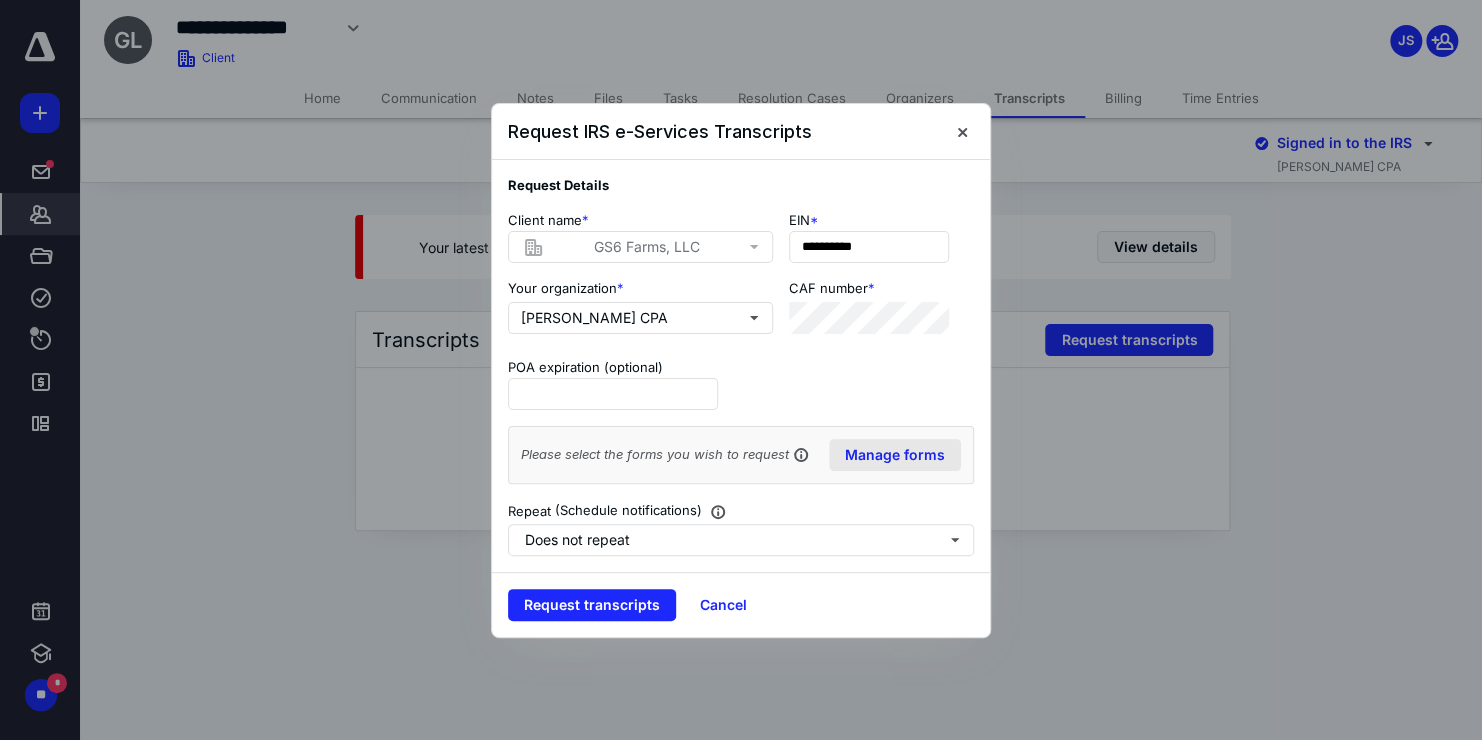 click on "Manage forms" at bounding box center [895, 455] 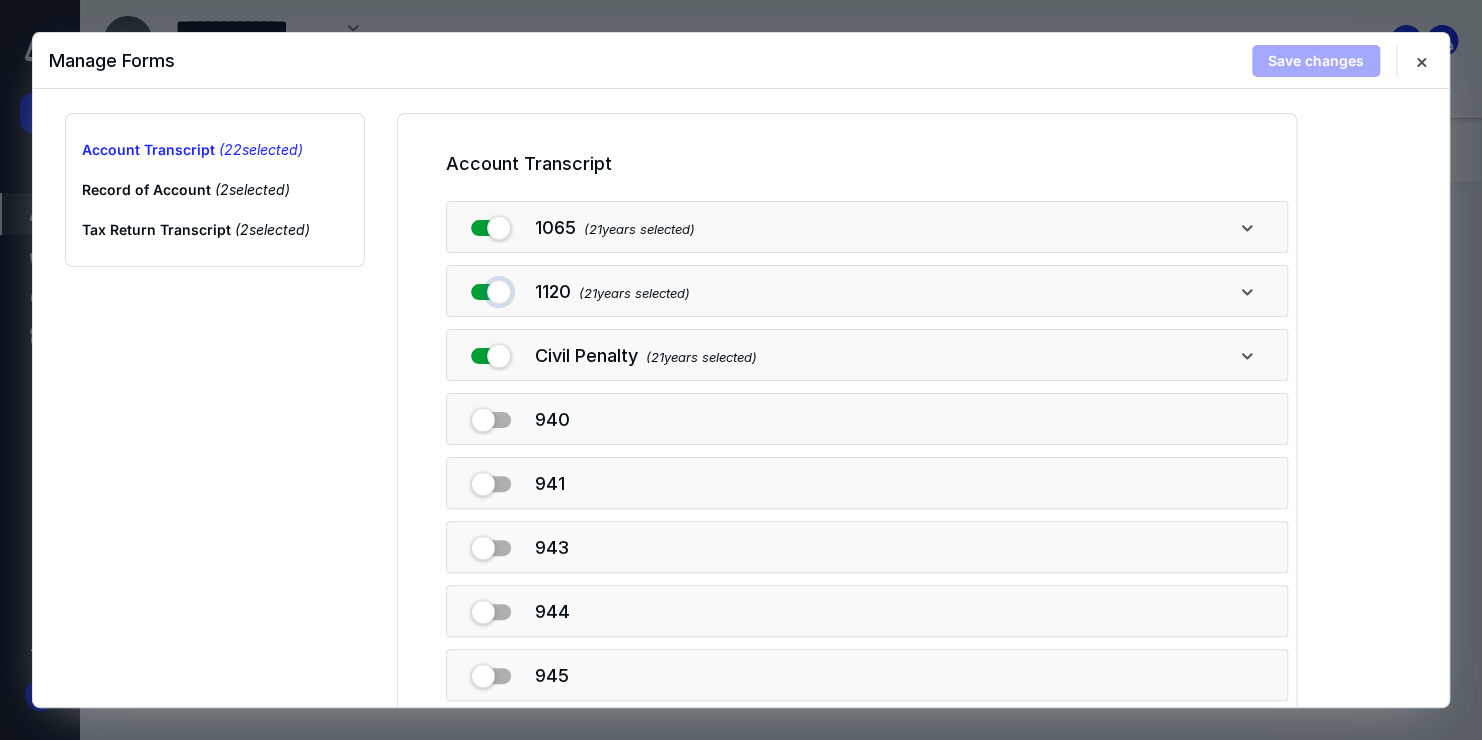 click at bounding box center (491, 288) 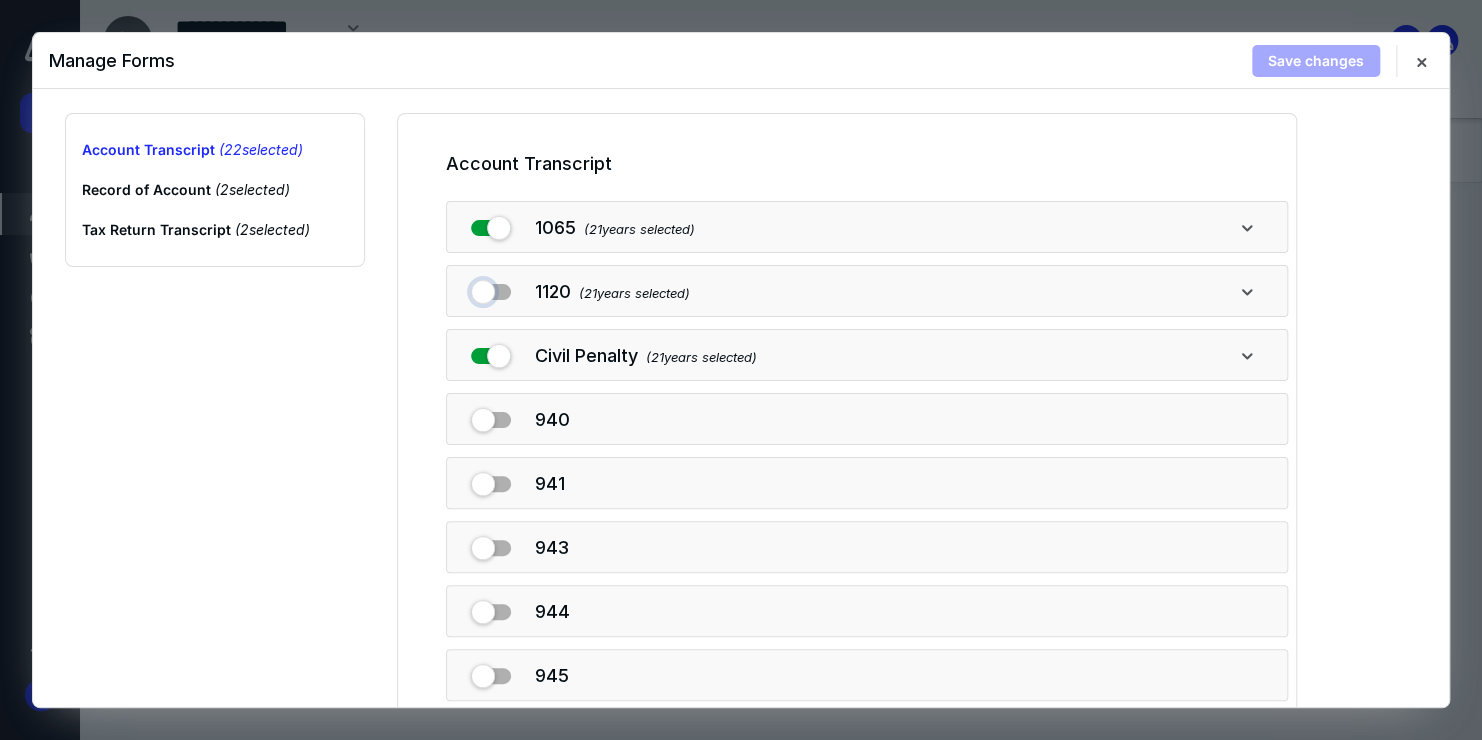 checkbox on "false" 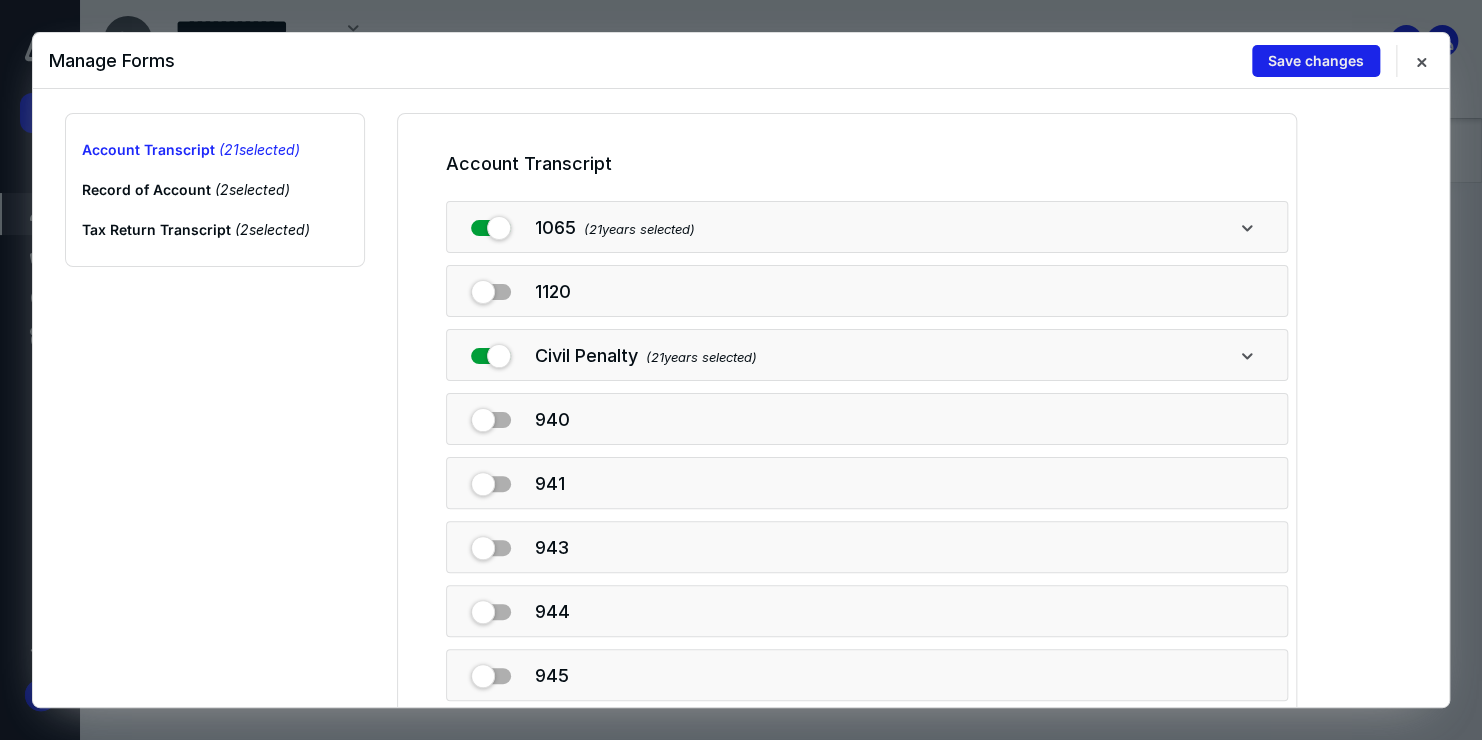 click on "Save changes" at bounding box center (1316, 61) 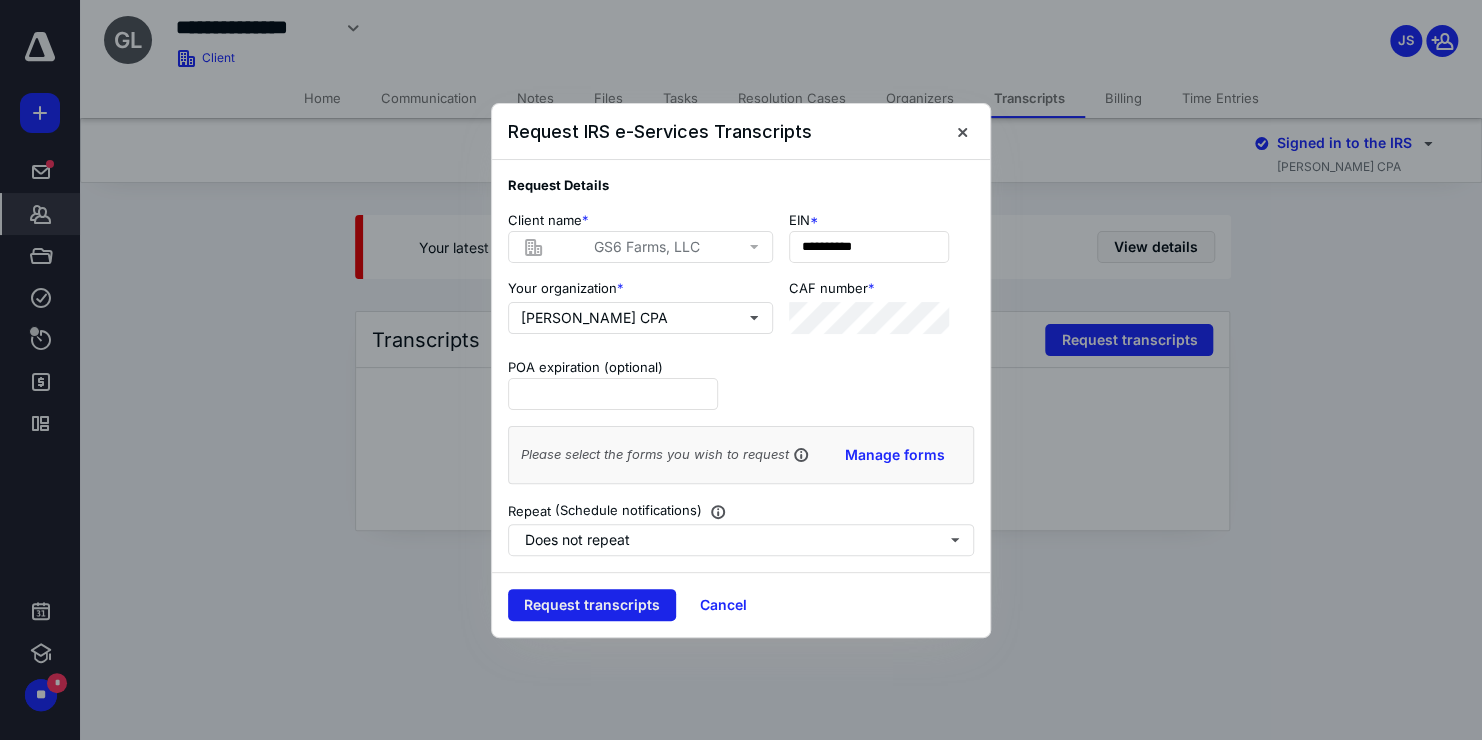 click on "Request transcripts" at bounding box center (592, 605) 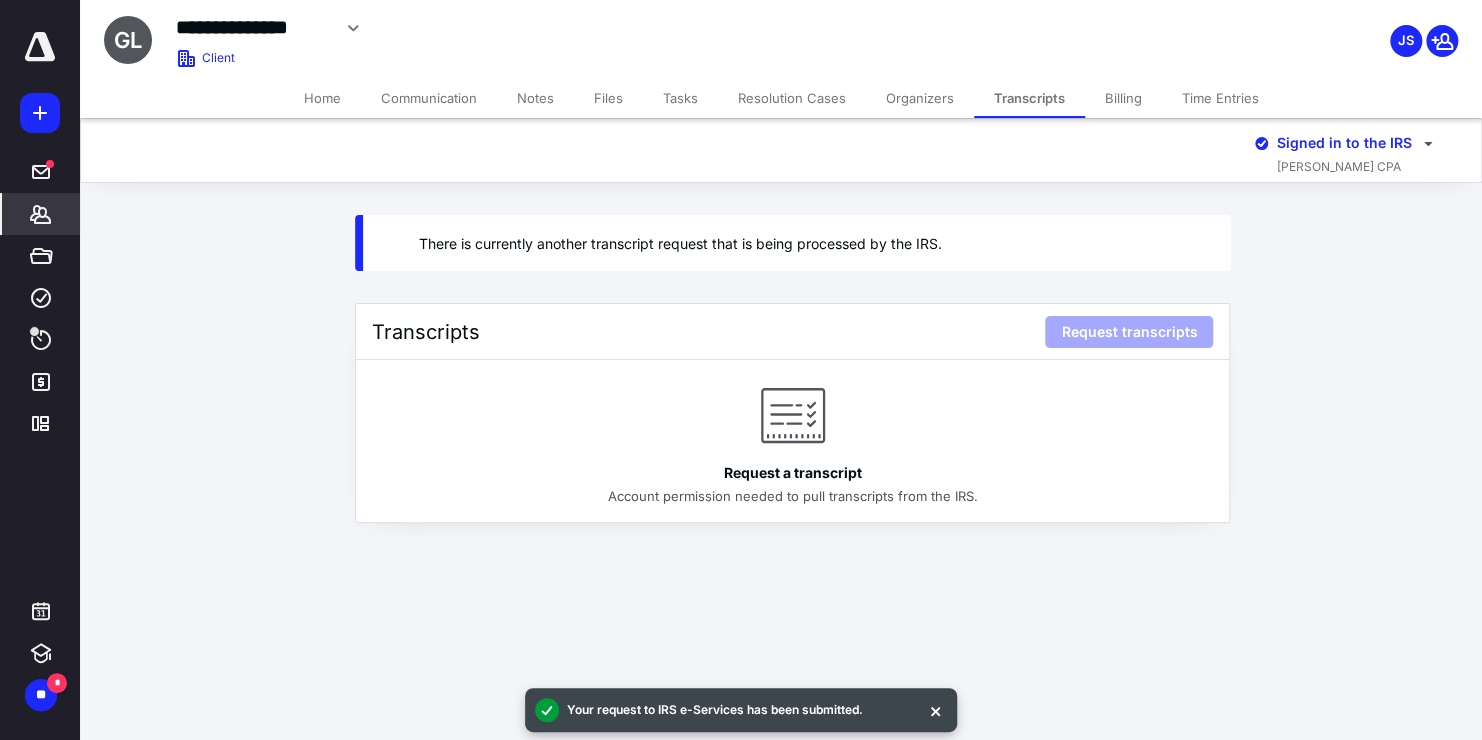 click on "Files" at bounding box center (608, 98) 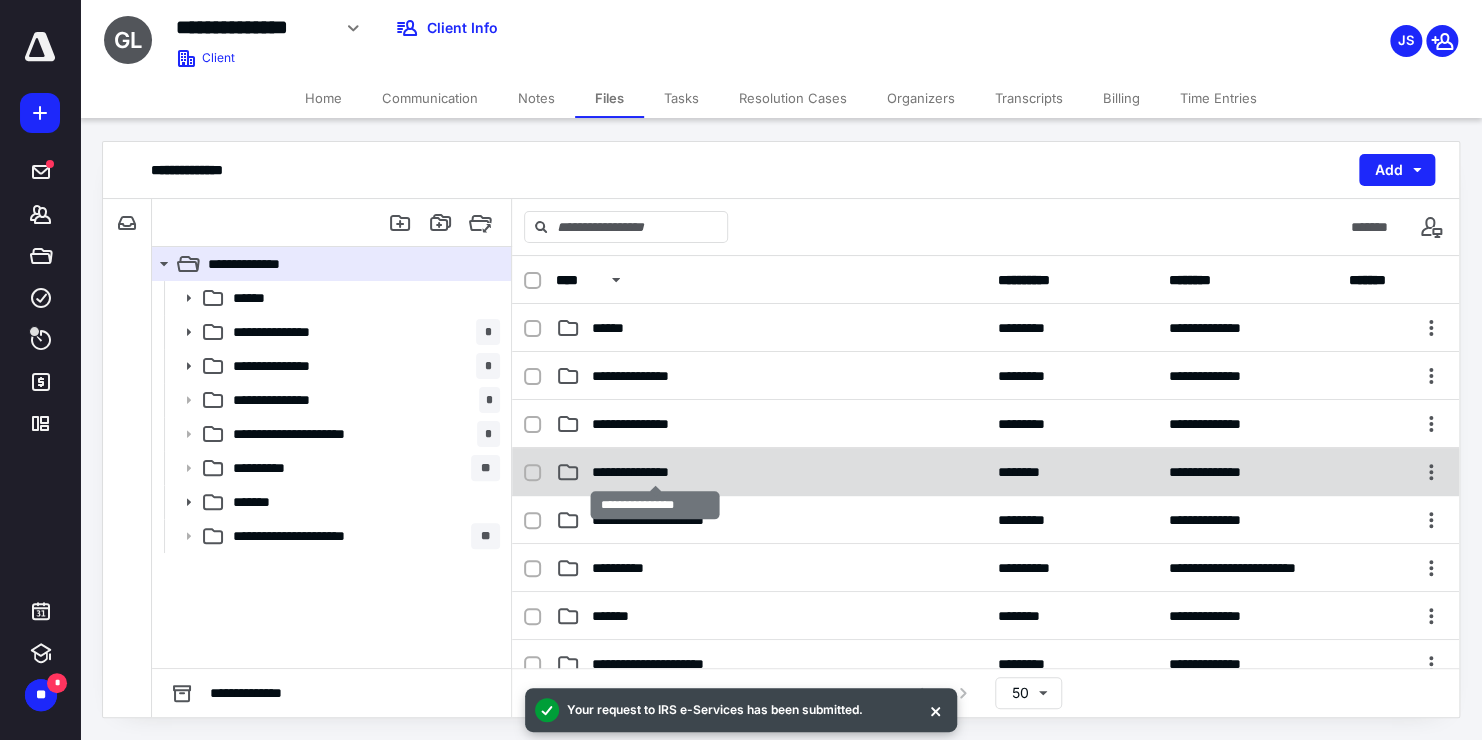 click on "**********" at bounding box center [655, 472] 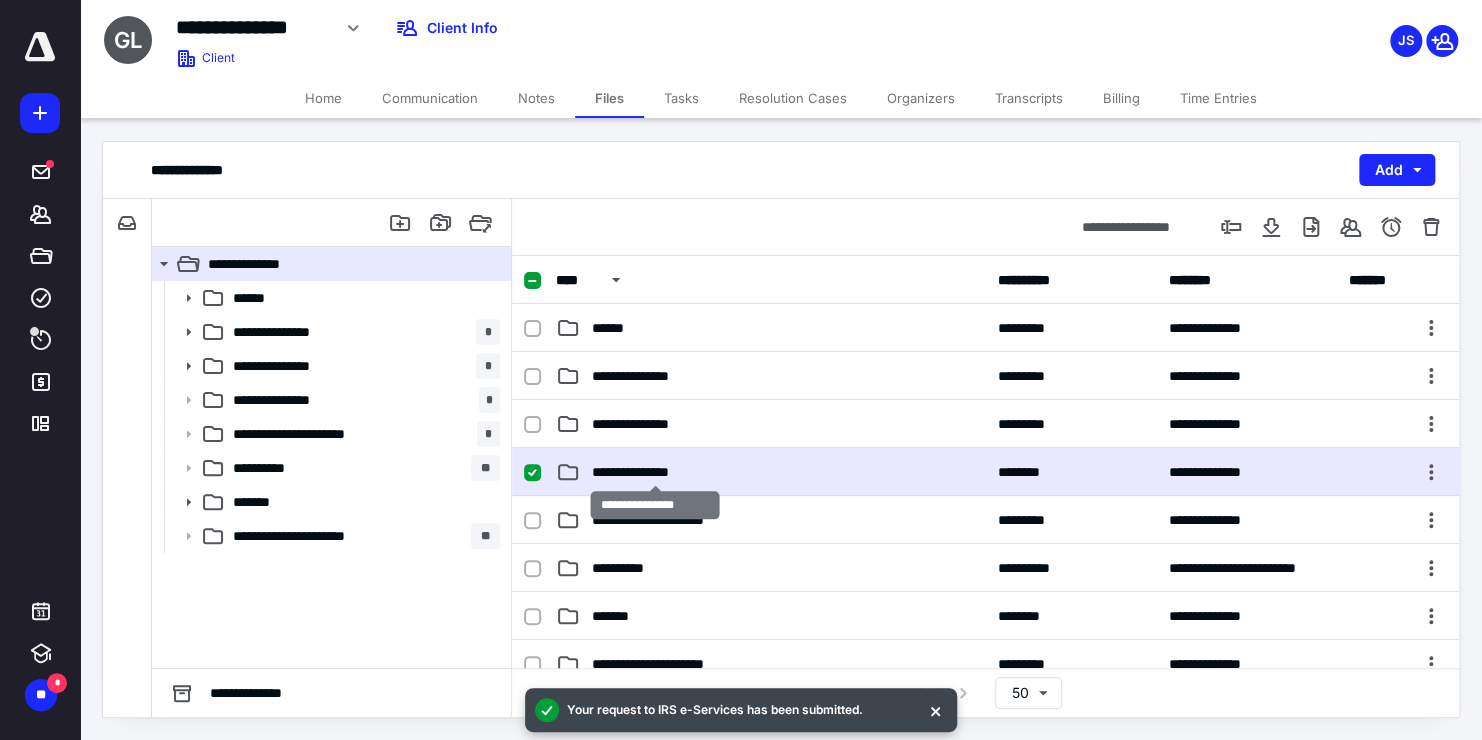 click on "**********" at bounding box center (655, 472) 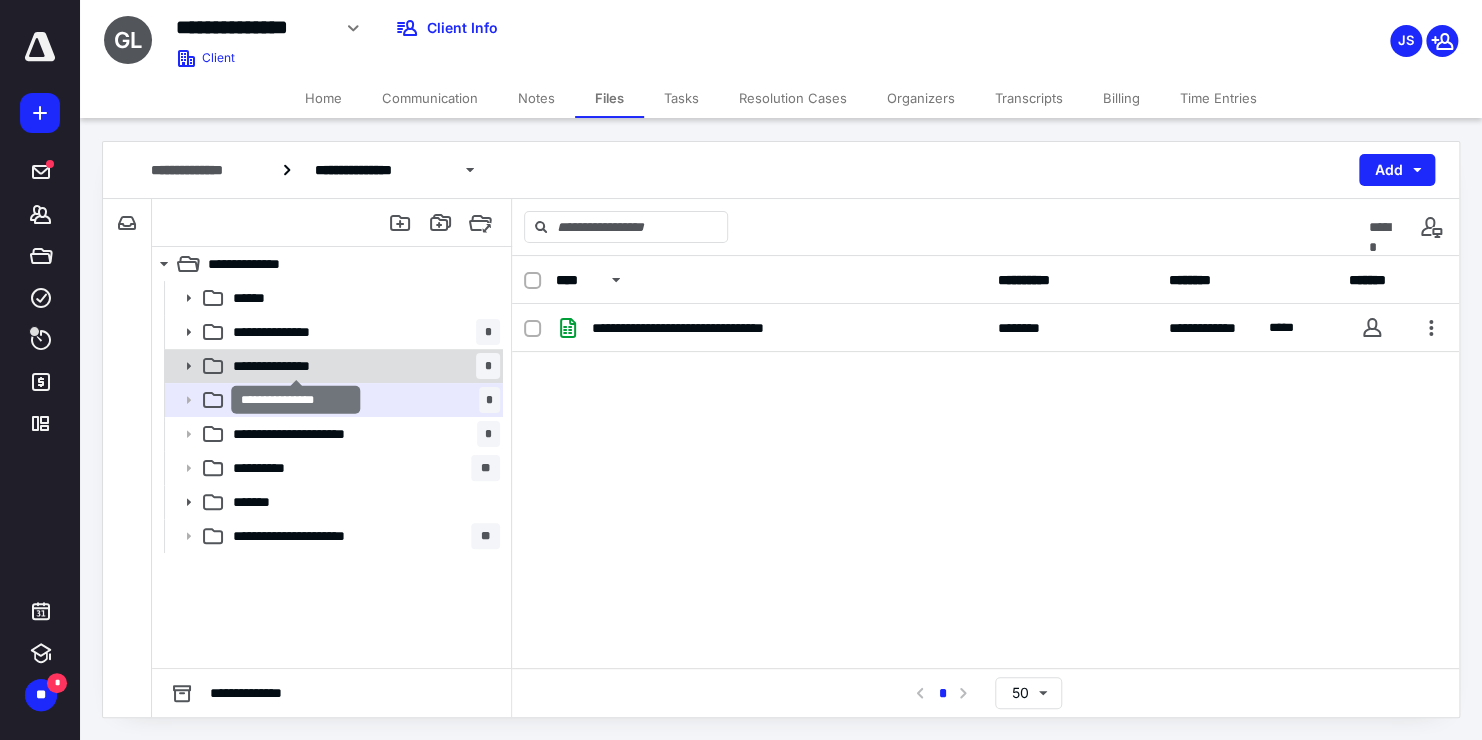 click on "**********" at bounding box center [296, 366] 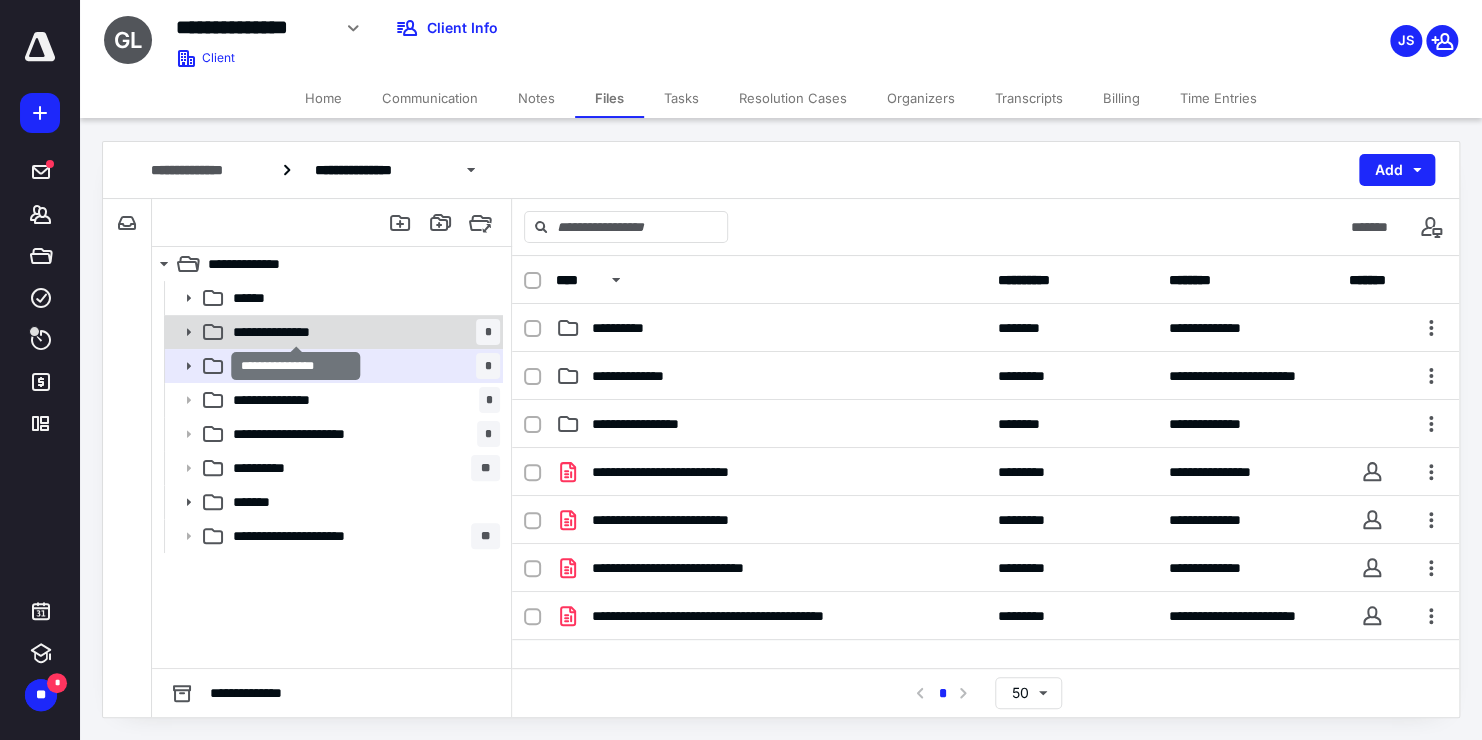 click on "**********" at bounding box center (296, 332) 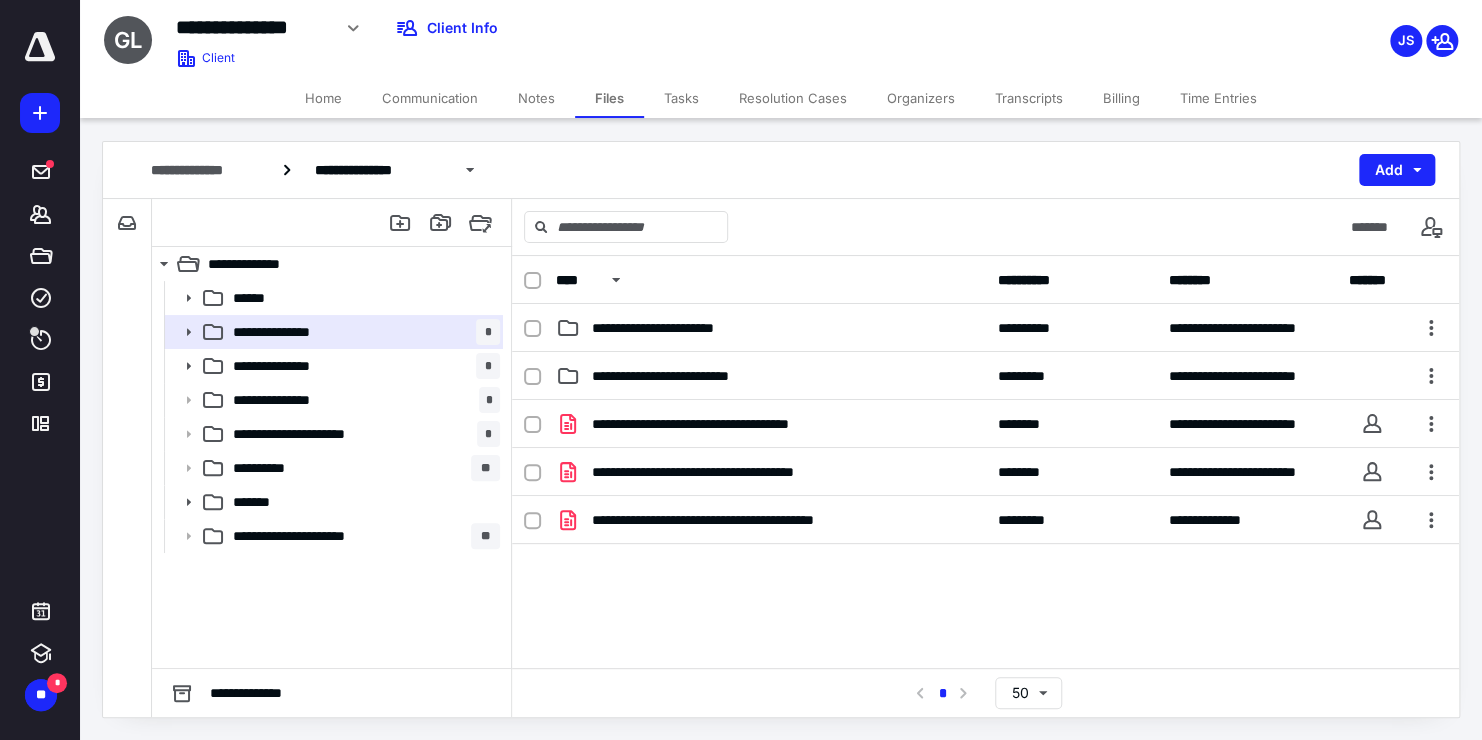 click on "Transcripts" at bounding box center [1029, 98] 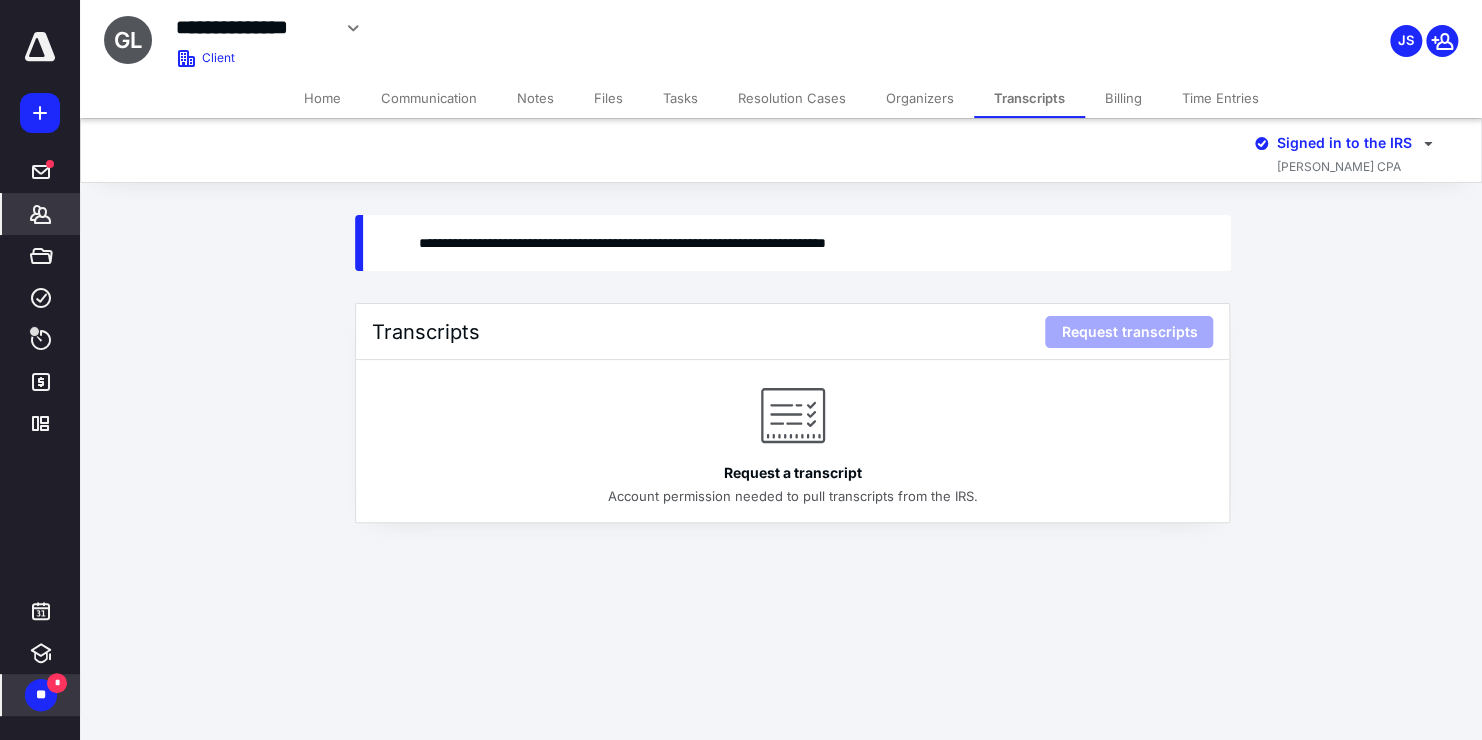 click on "**" at bounding box center (41, 695) 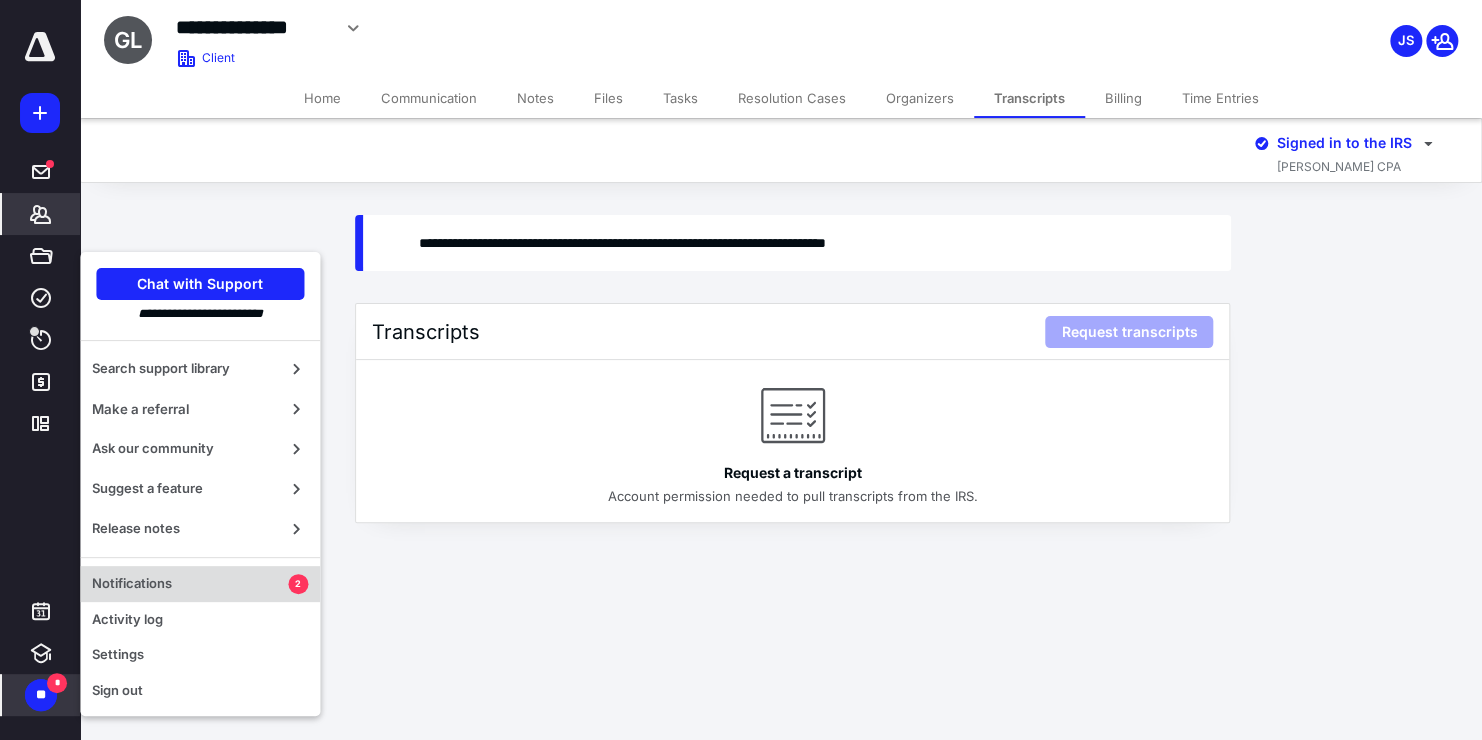 click on "Notifications" at bounding box center [190, 584] 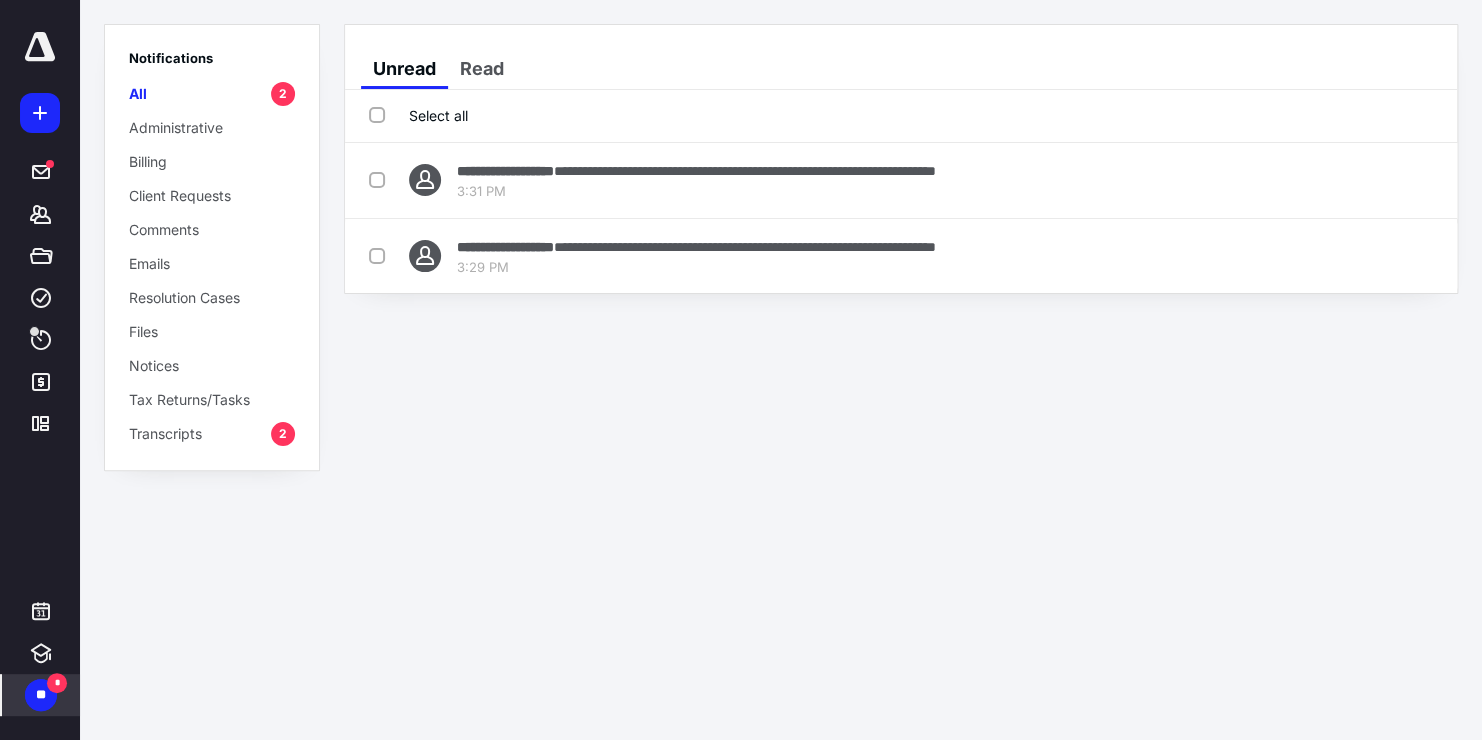 click on "Select all" at bounding box center [418, 115] 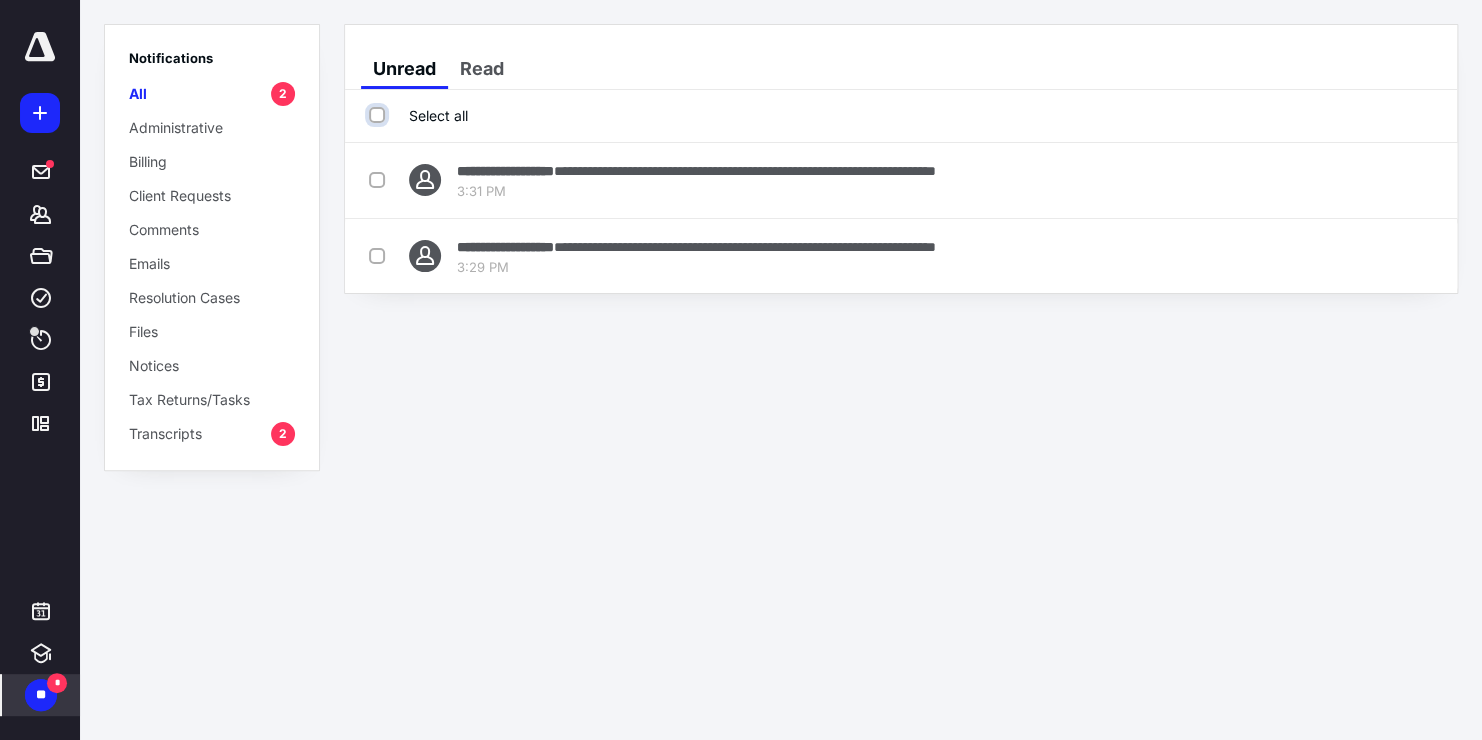 checkbox on "true" 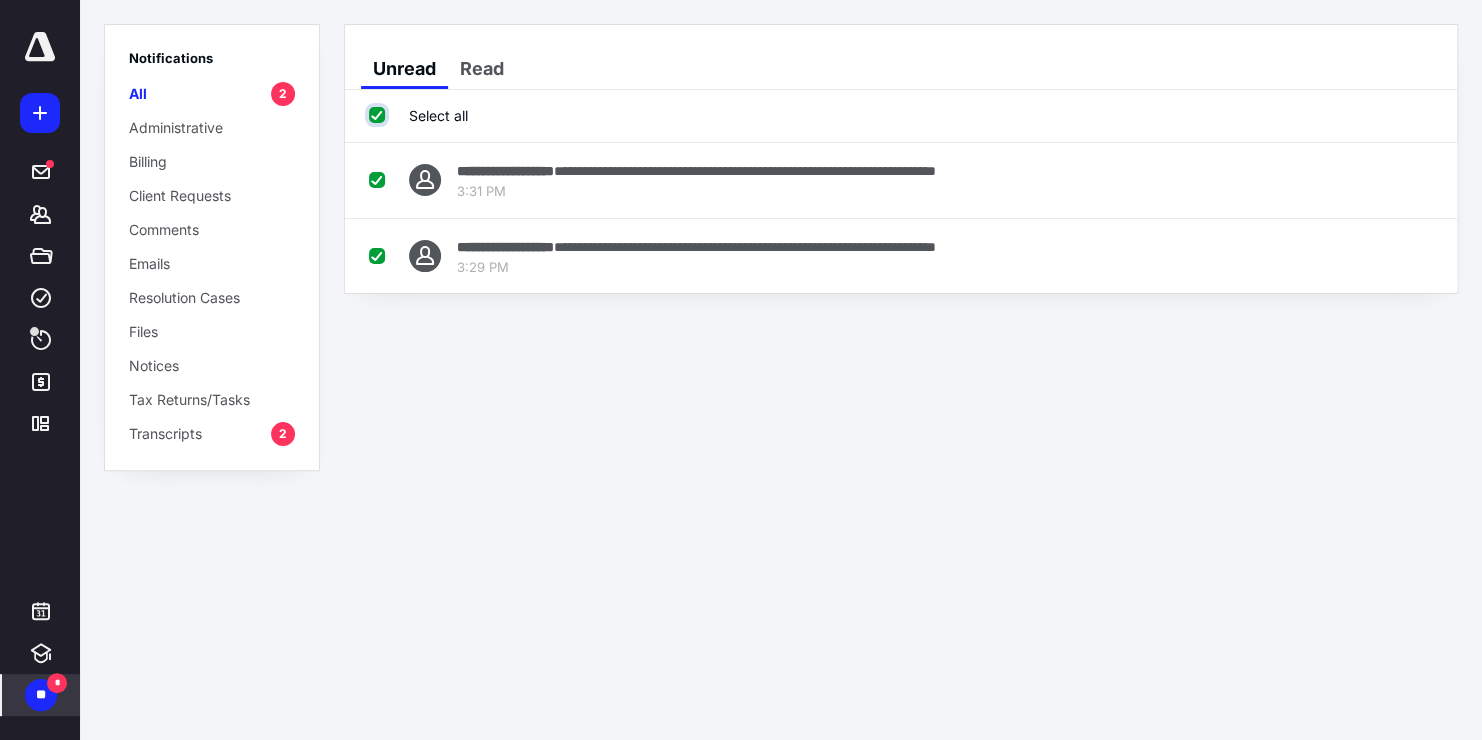 checkbox on "true" 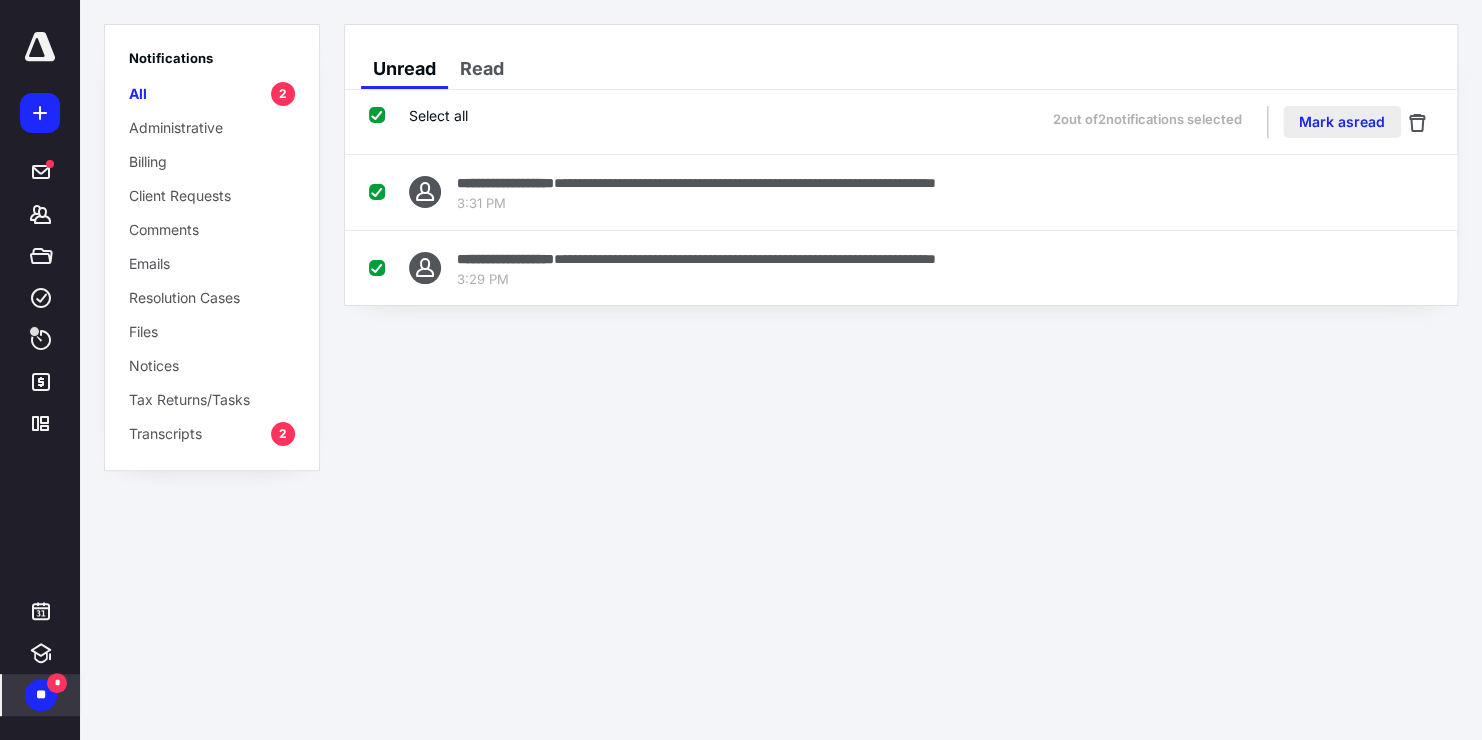 click on "Mark as  read" at bounding box center [1342, 122] 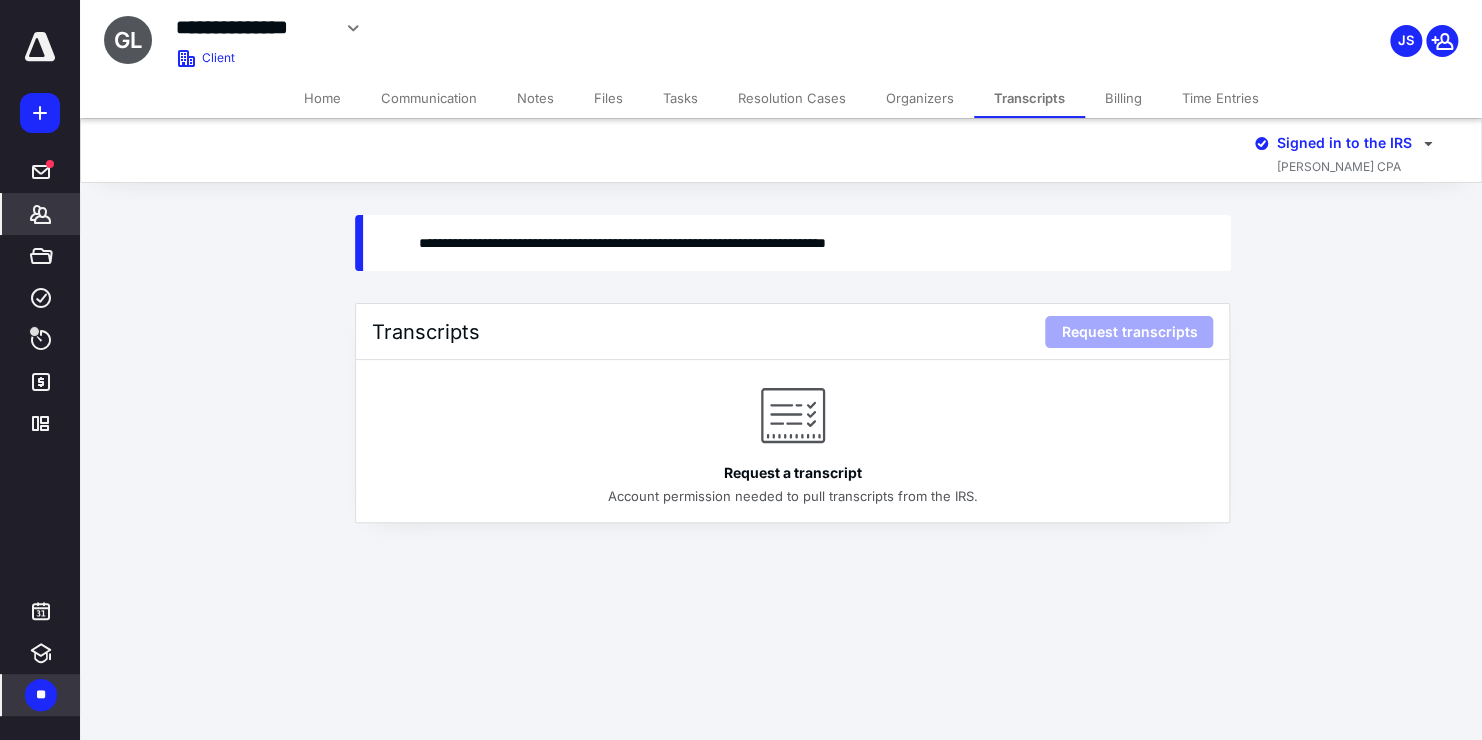 click on "Tasks" at bounding box center [680, 98] 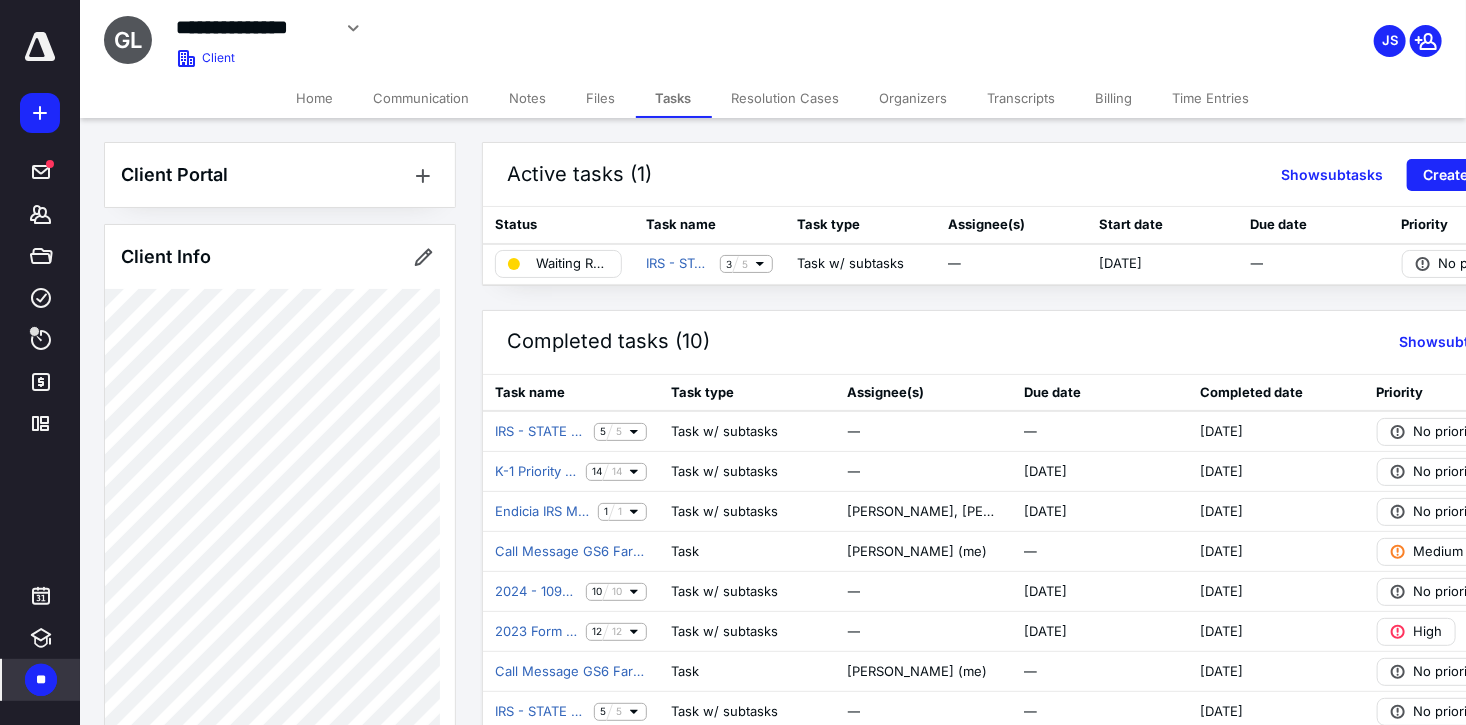 click on "Resolution Cases" at bounding box center [786, 98] 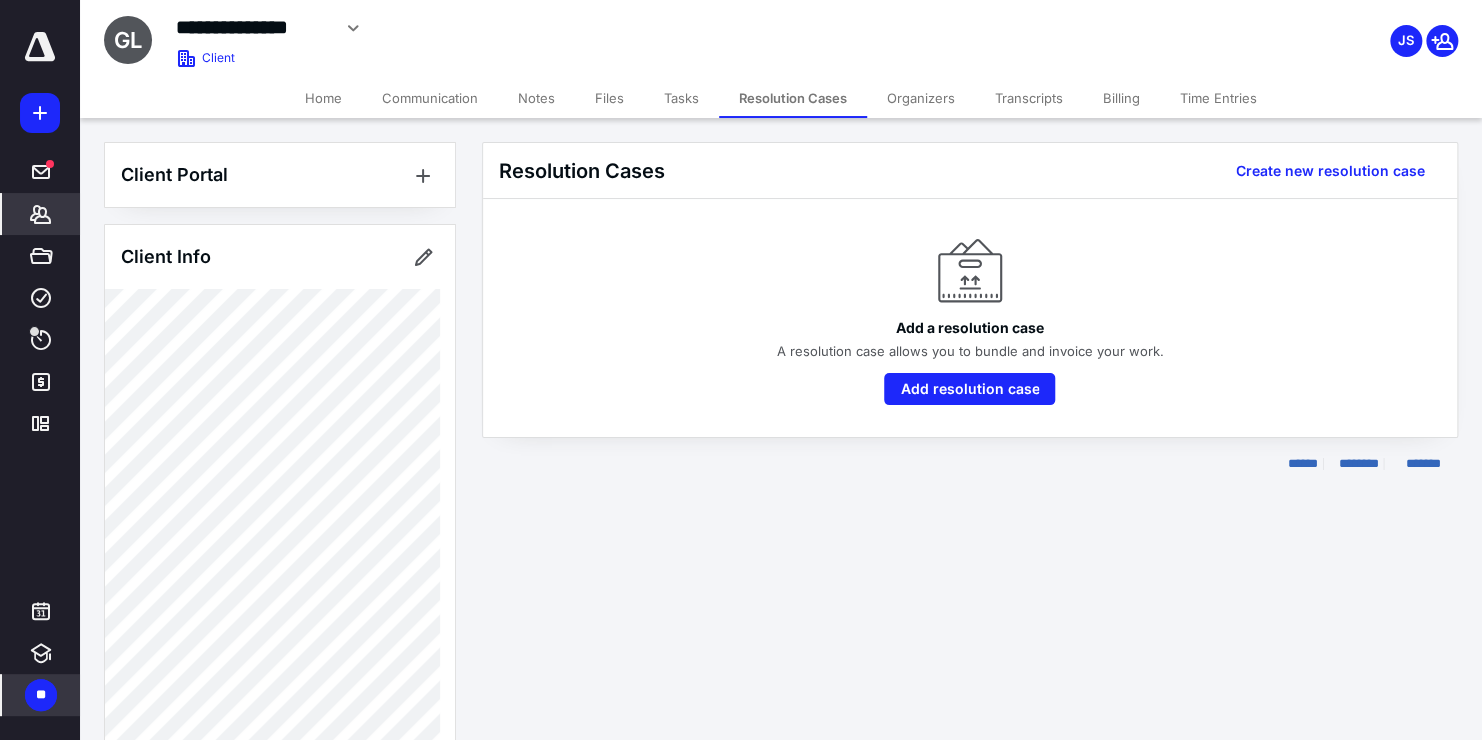 click on "Organizers" at bounding box center [921, 98] 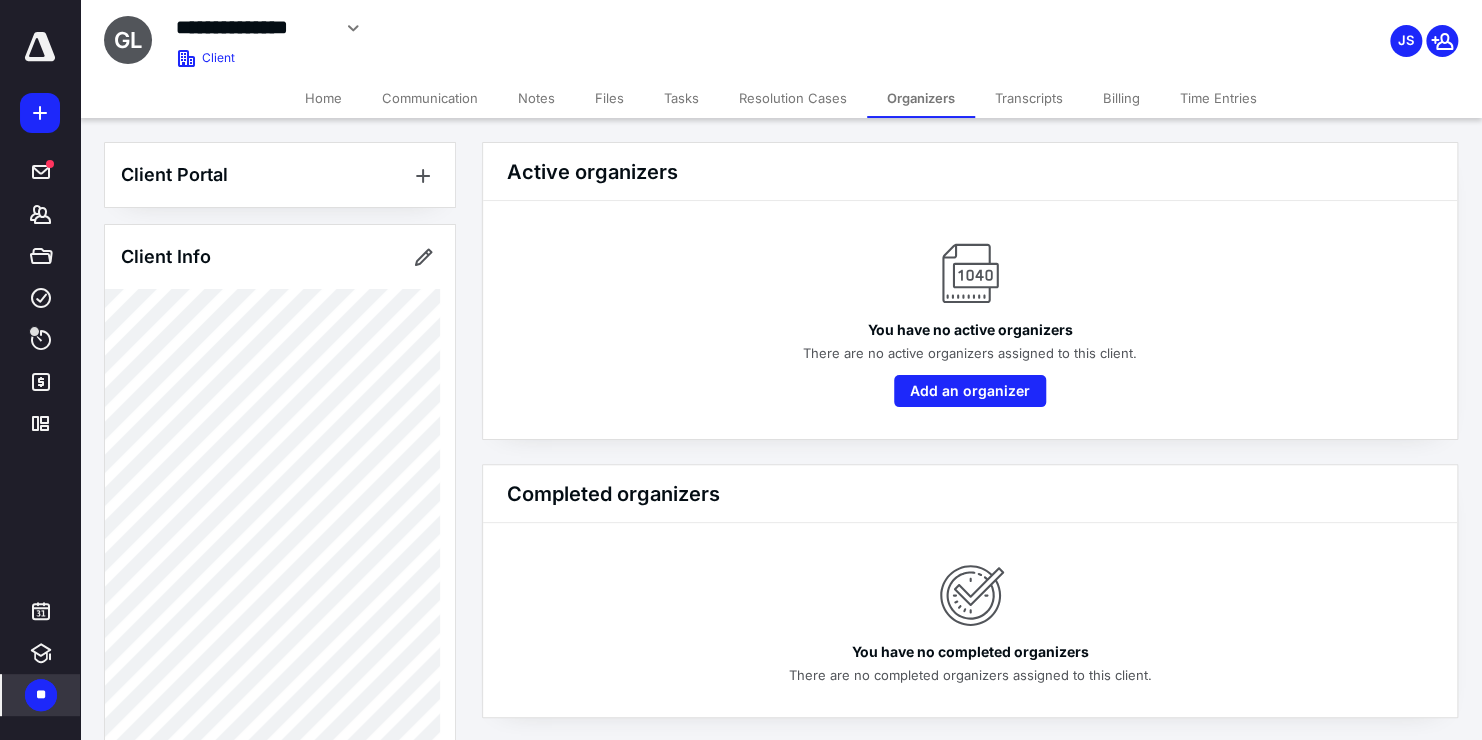 click on "Transcripts" at bounding box center [1029, 98] 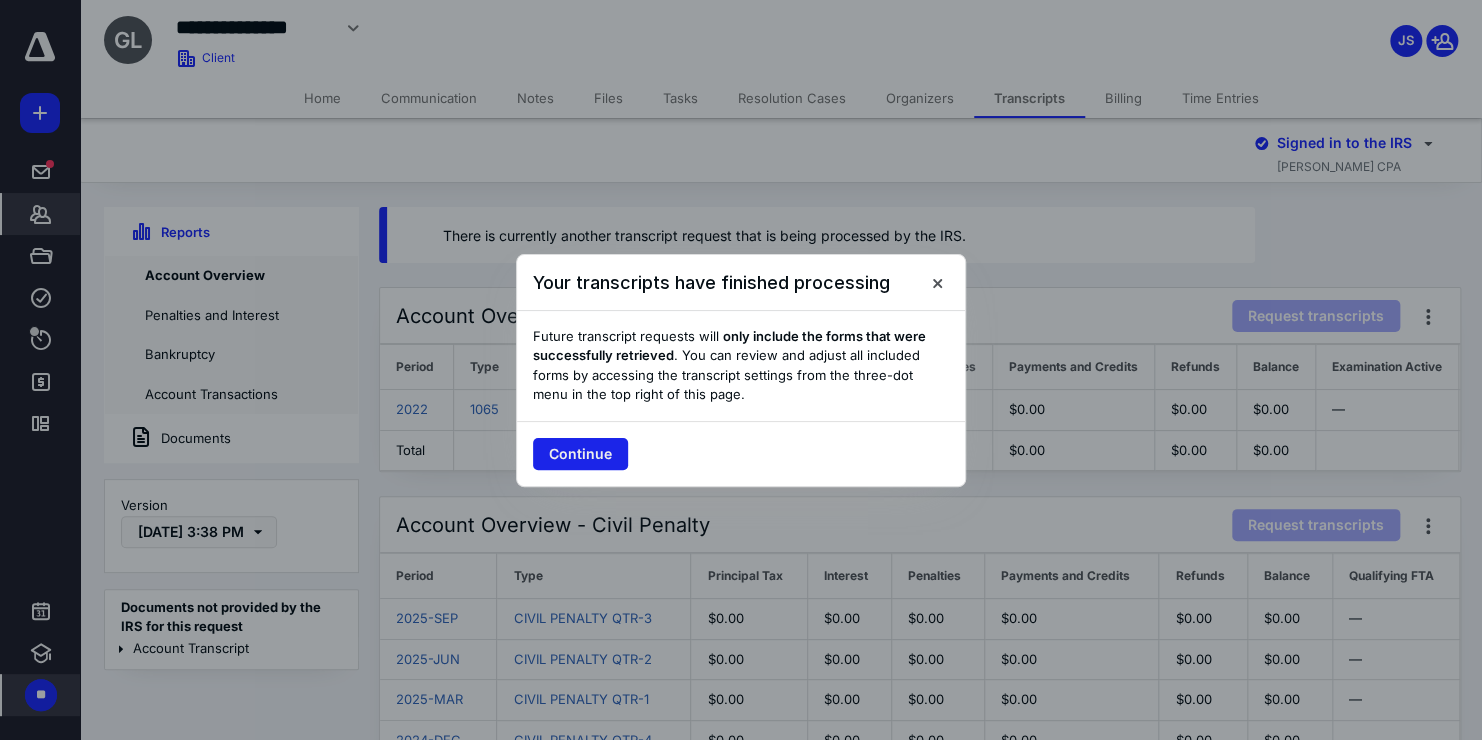 click on "Continue" at bounding box center (580, 454) 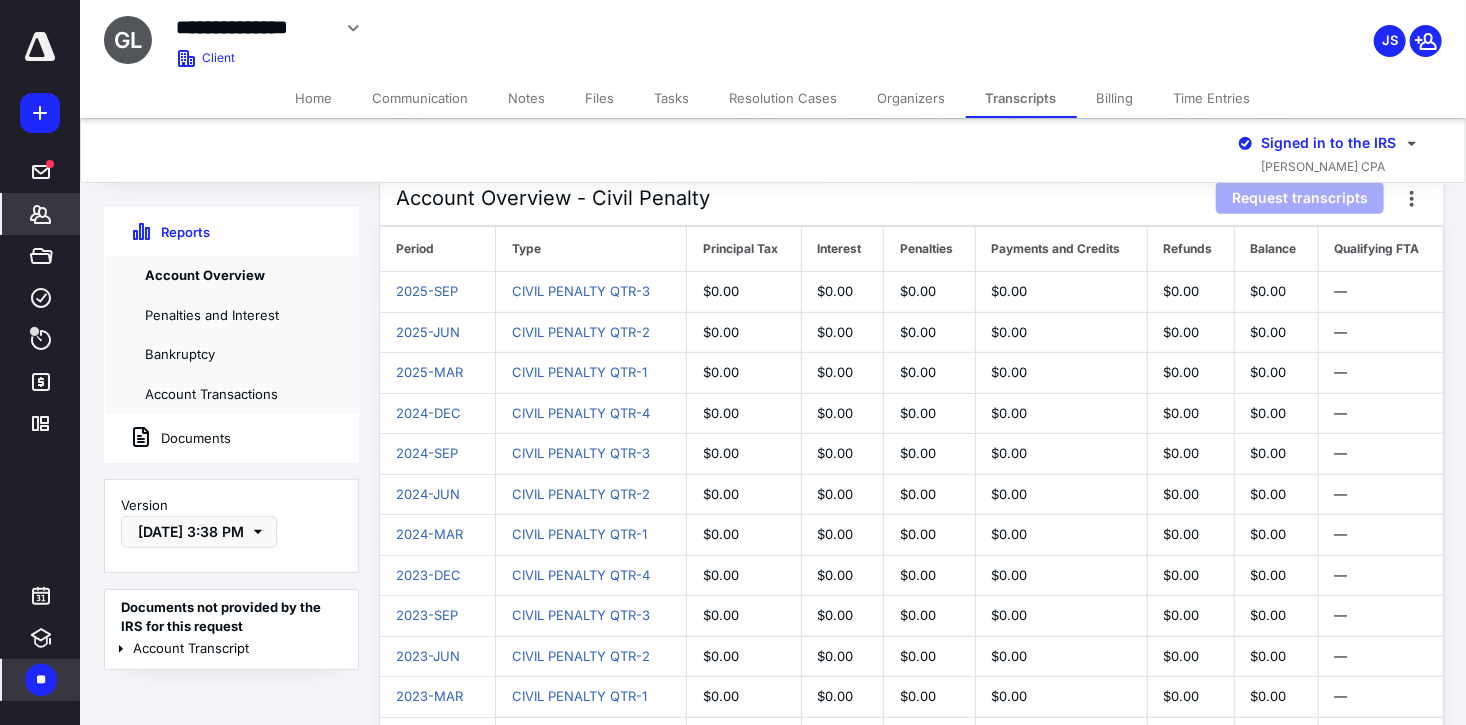 scroll, scrollTop: 24, scrollLeft: 0, axis: vertical 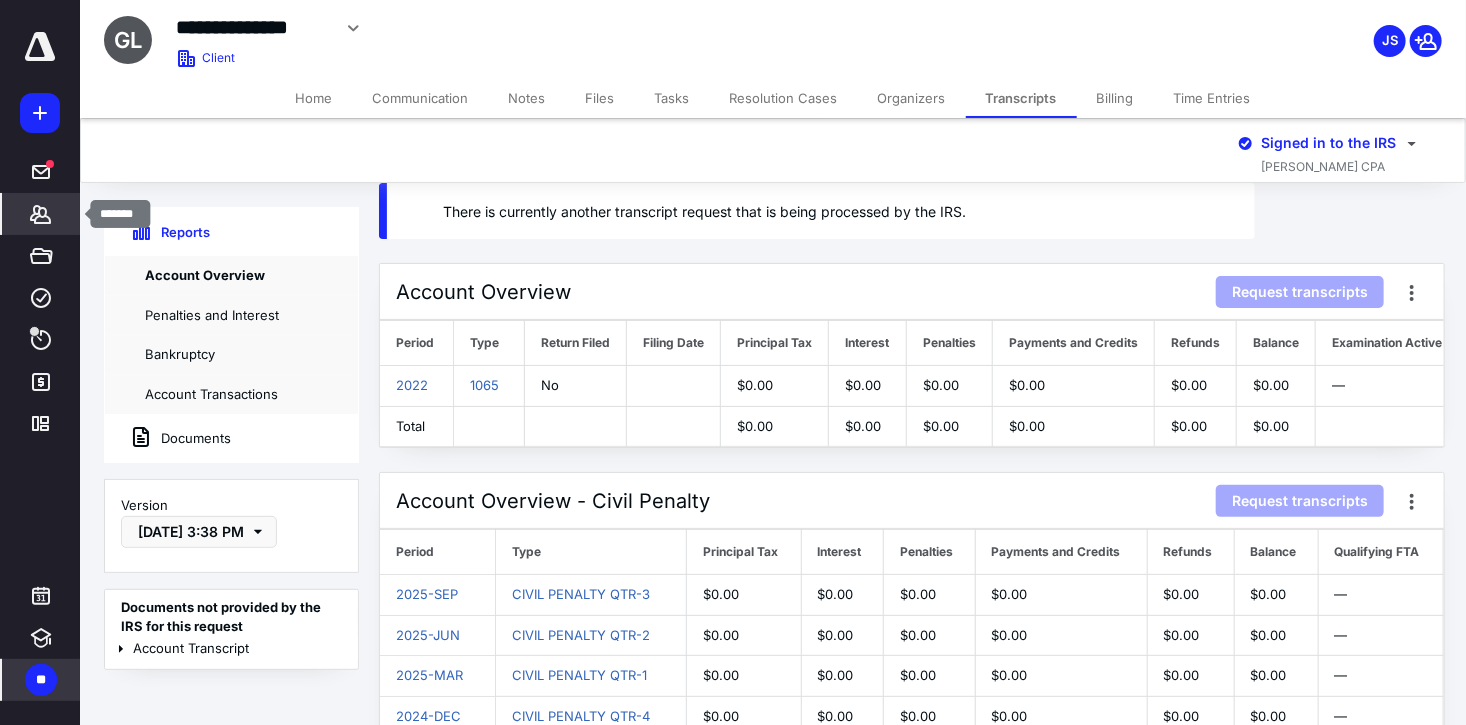 click 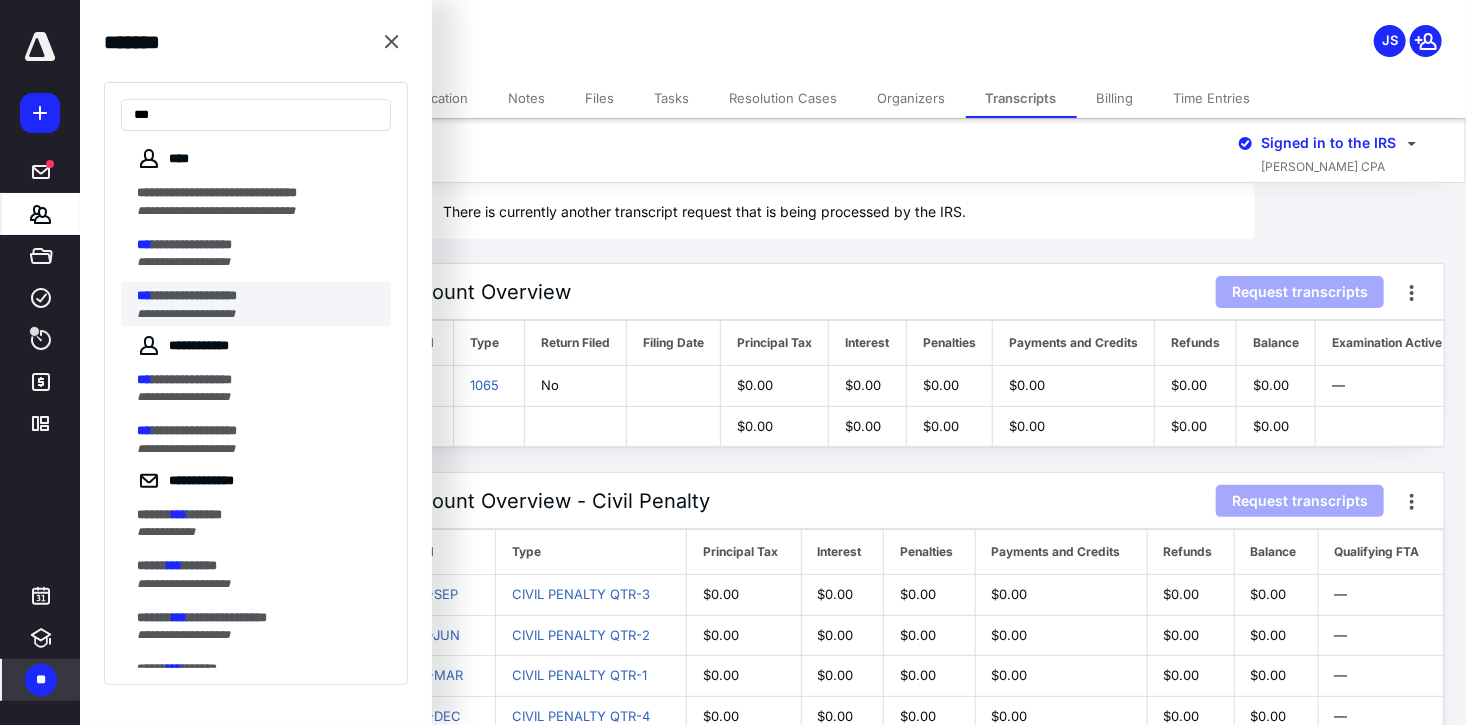 type on "***" 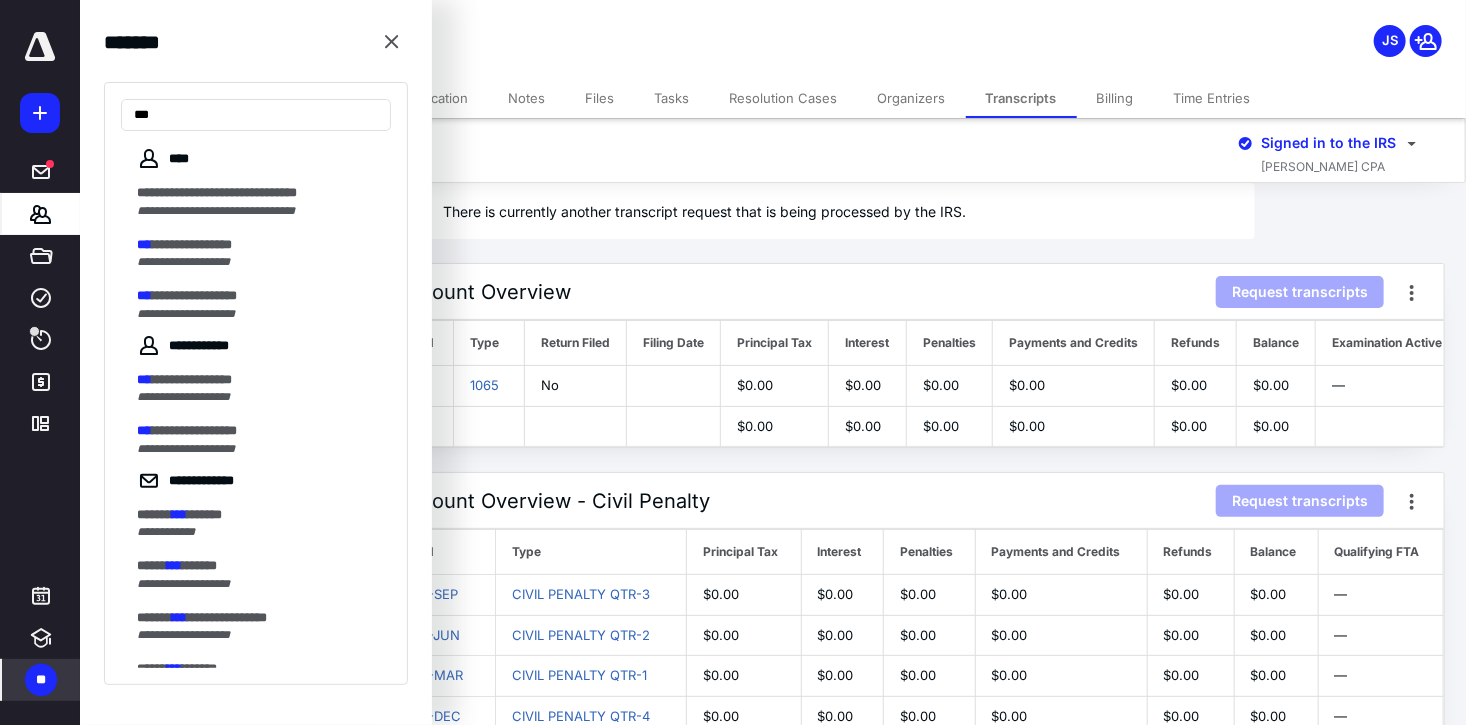 scroll, scrollTop: 0, scrollLeft: 0, axis: both 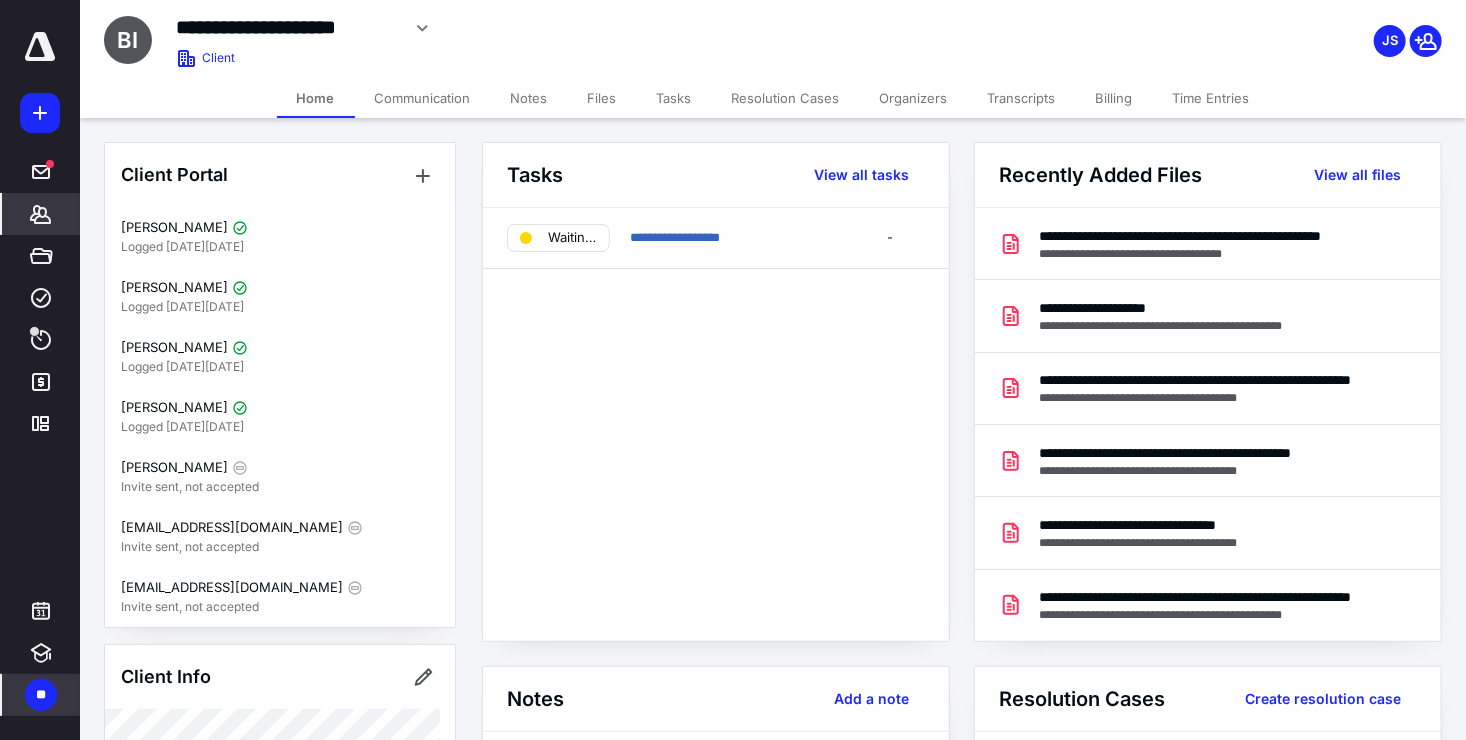click on "Transcripts" at bounding box center [1022, 98] 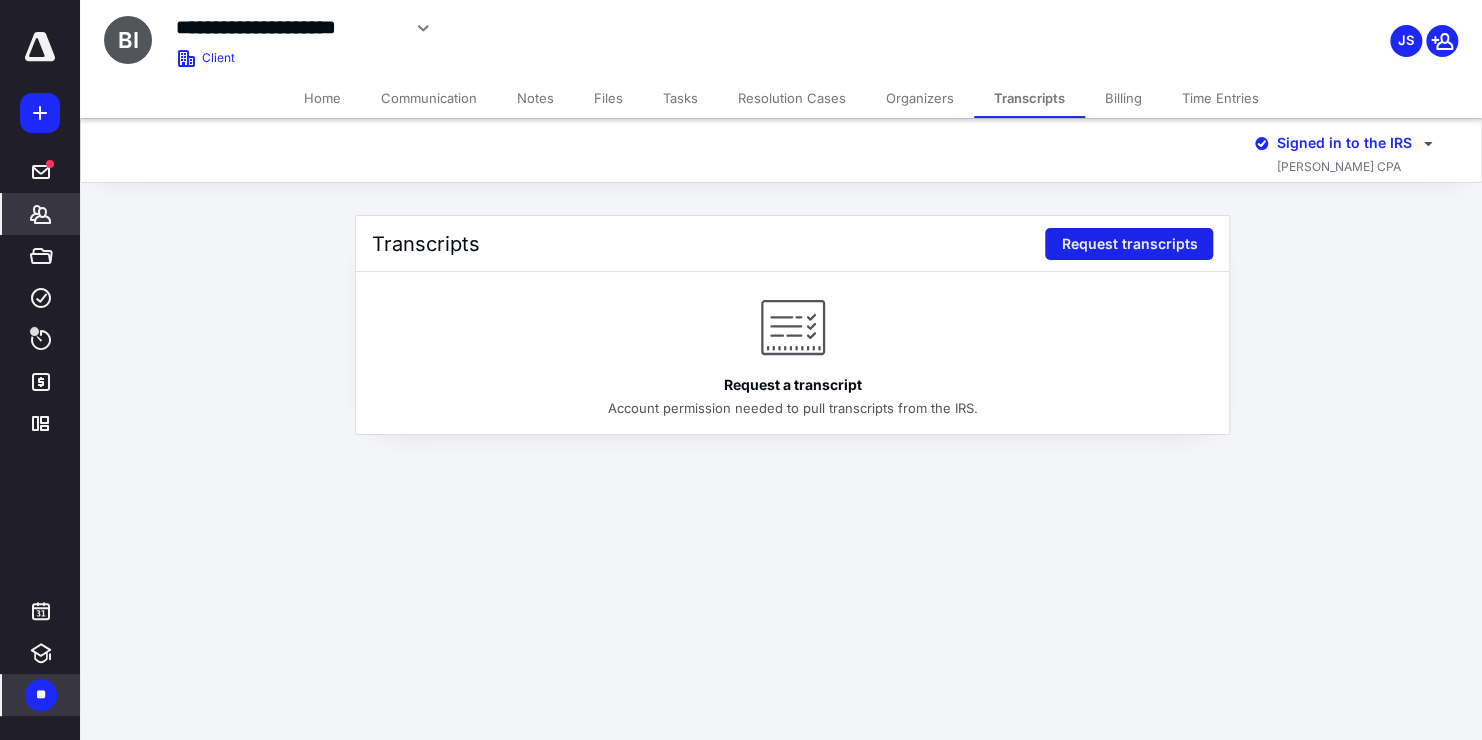 click on "Request transcripts" at bounding box center (1129, 244) 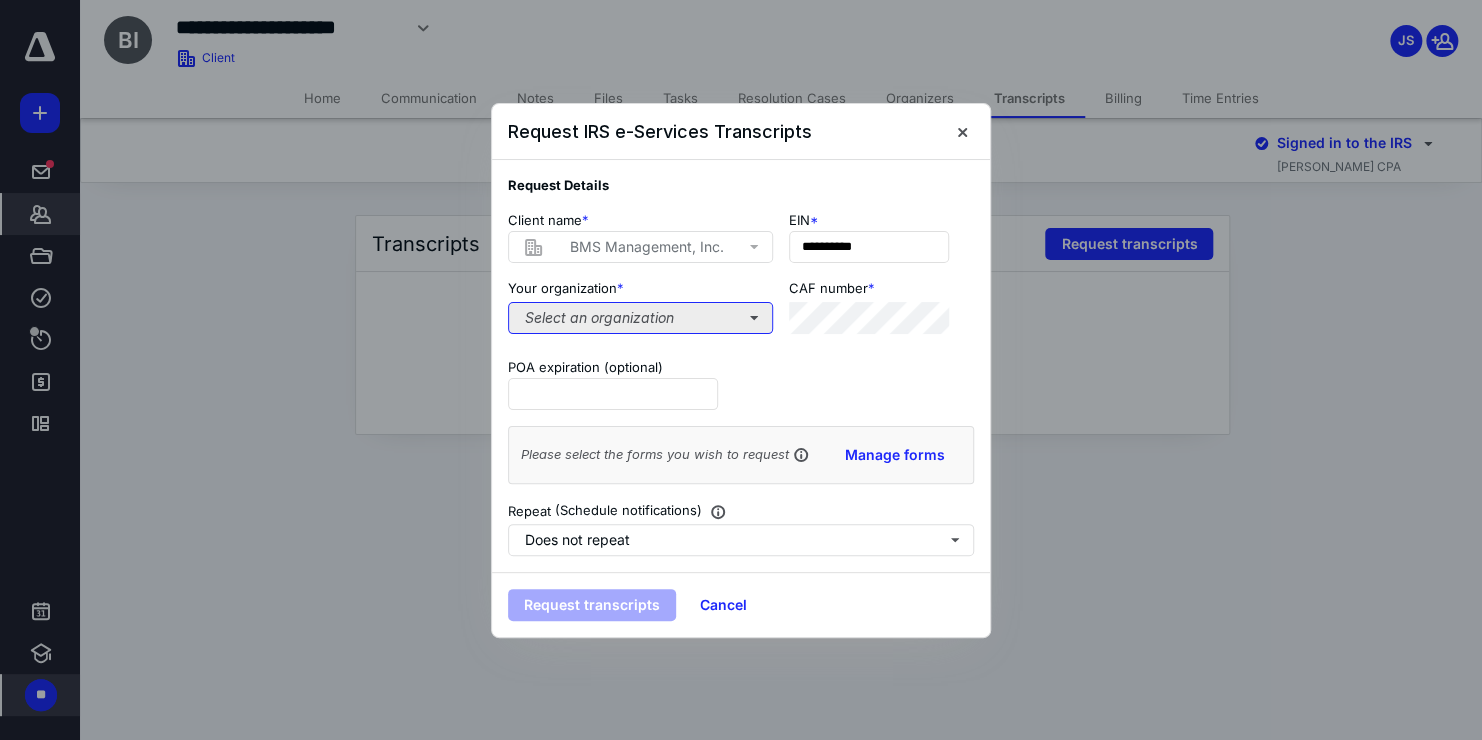 click on "Select an organization" at bounding box center [640, 318] 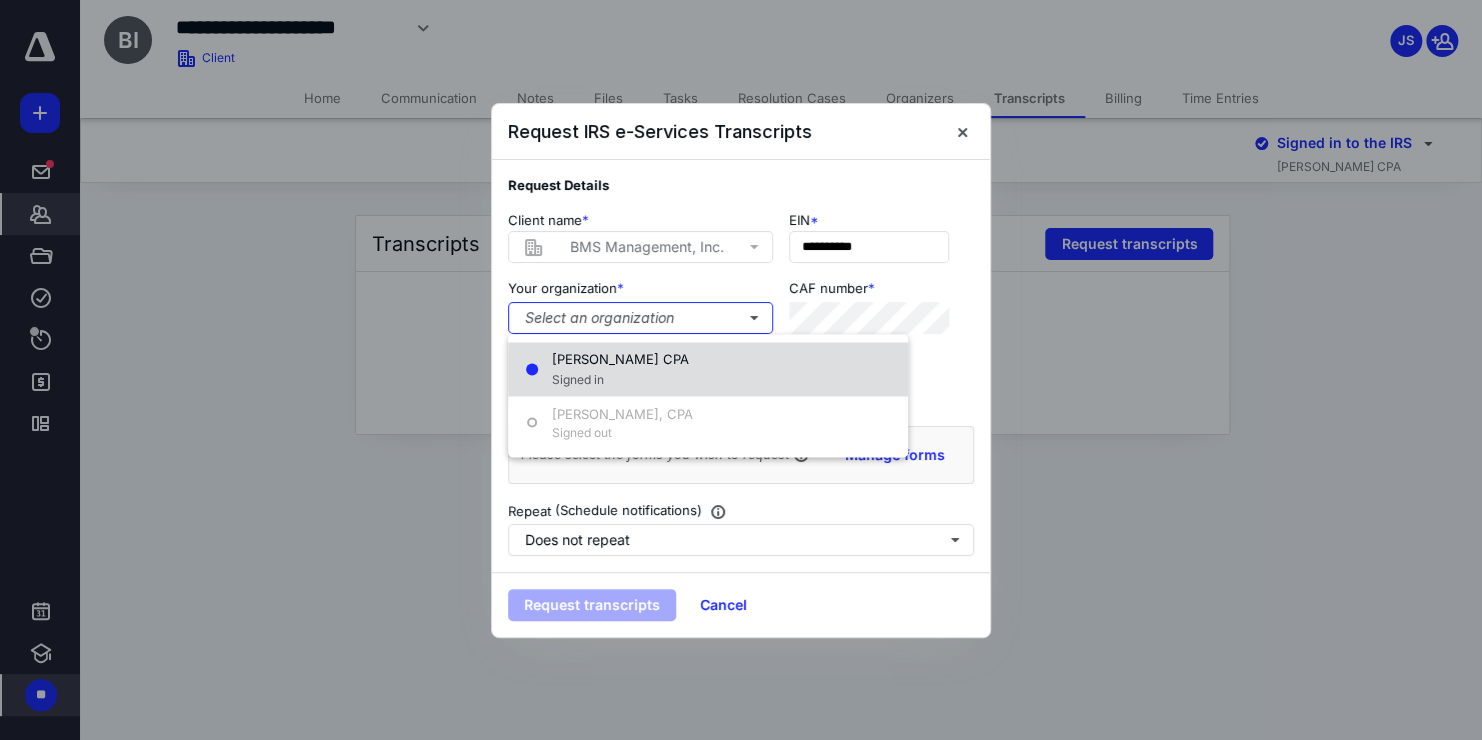click on "JAMES T SCHERER CPA Signed in" at bounding box center [708, 369] 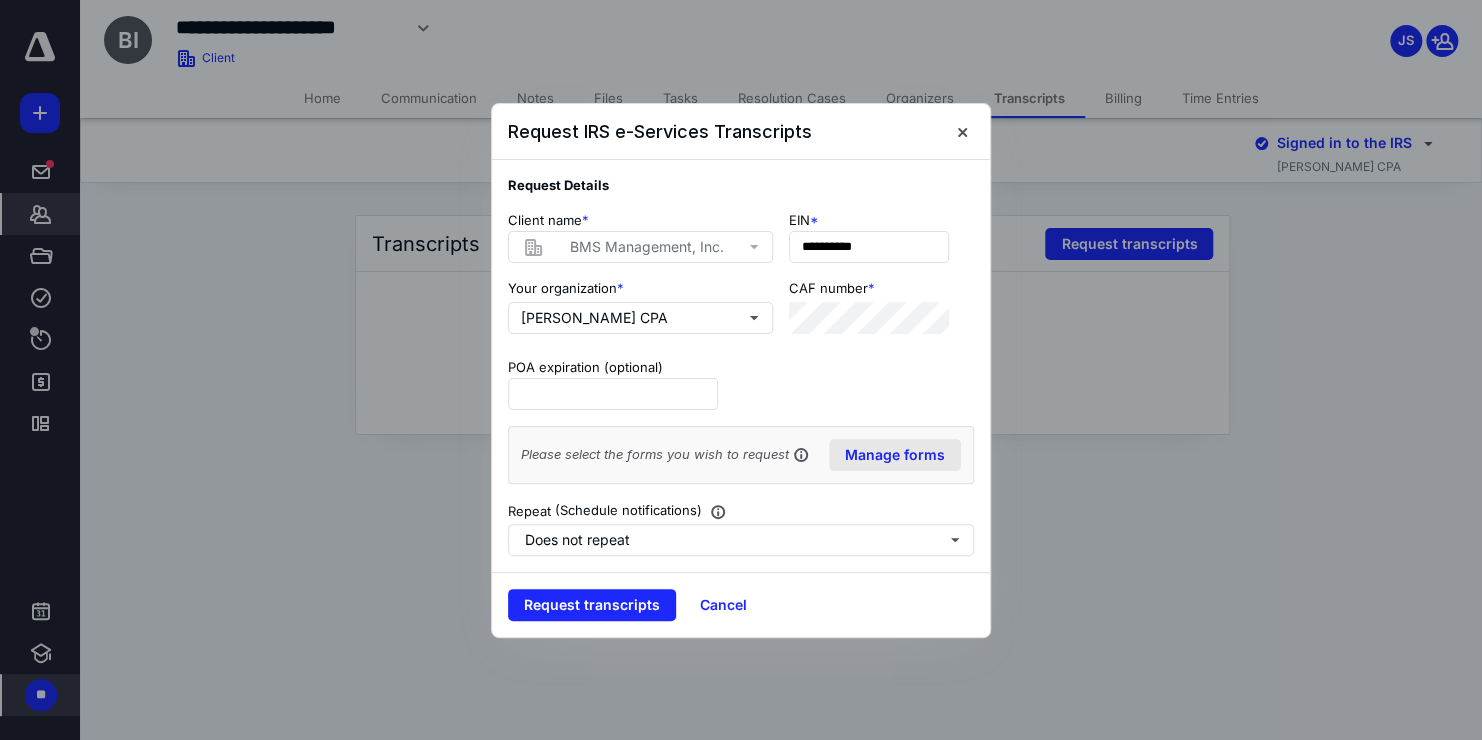 click on "Manage forms" at bounding box center [895, 455] 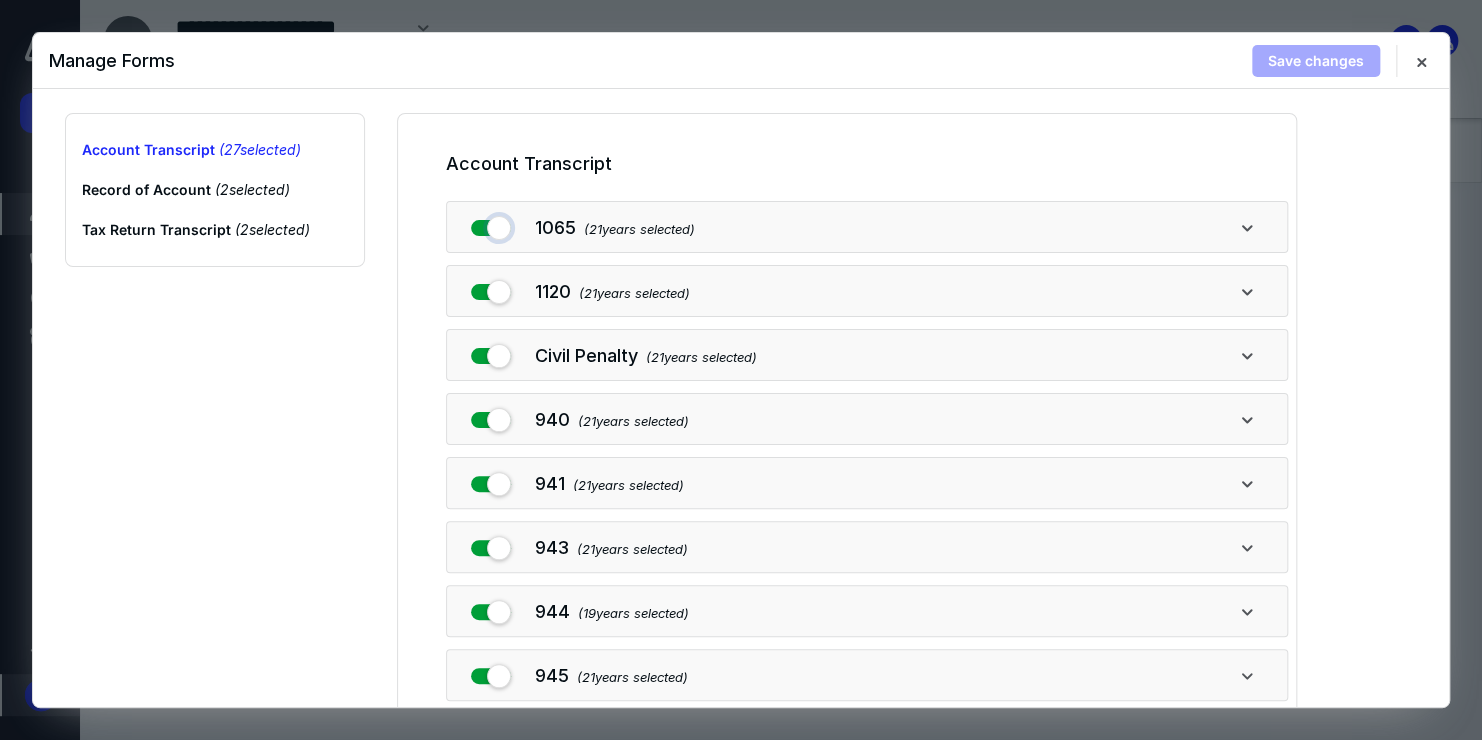 click at bounding box center [491, 224] 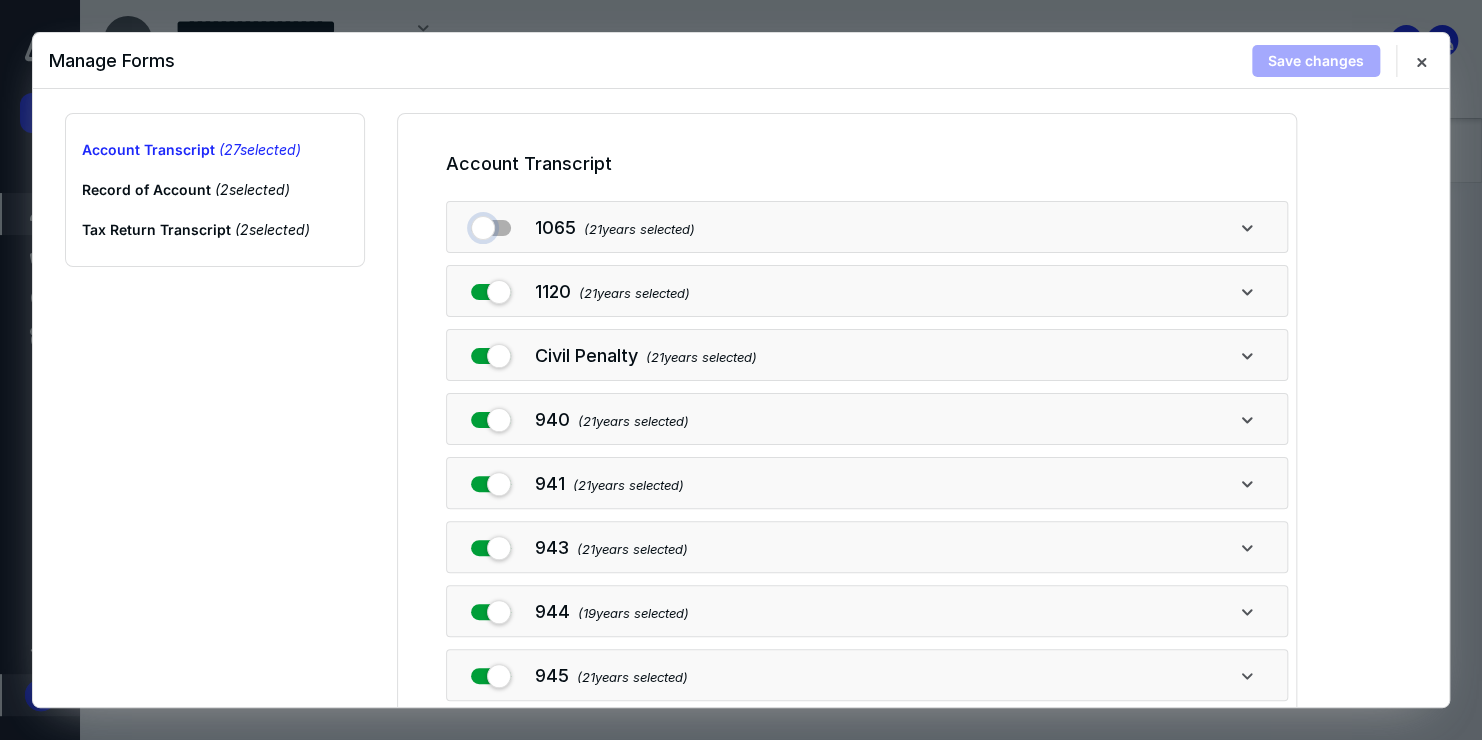checkbox on "false" 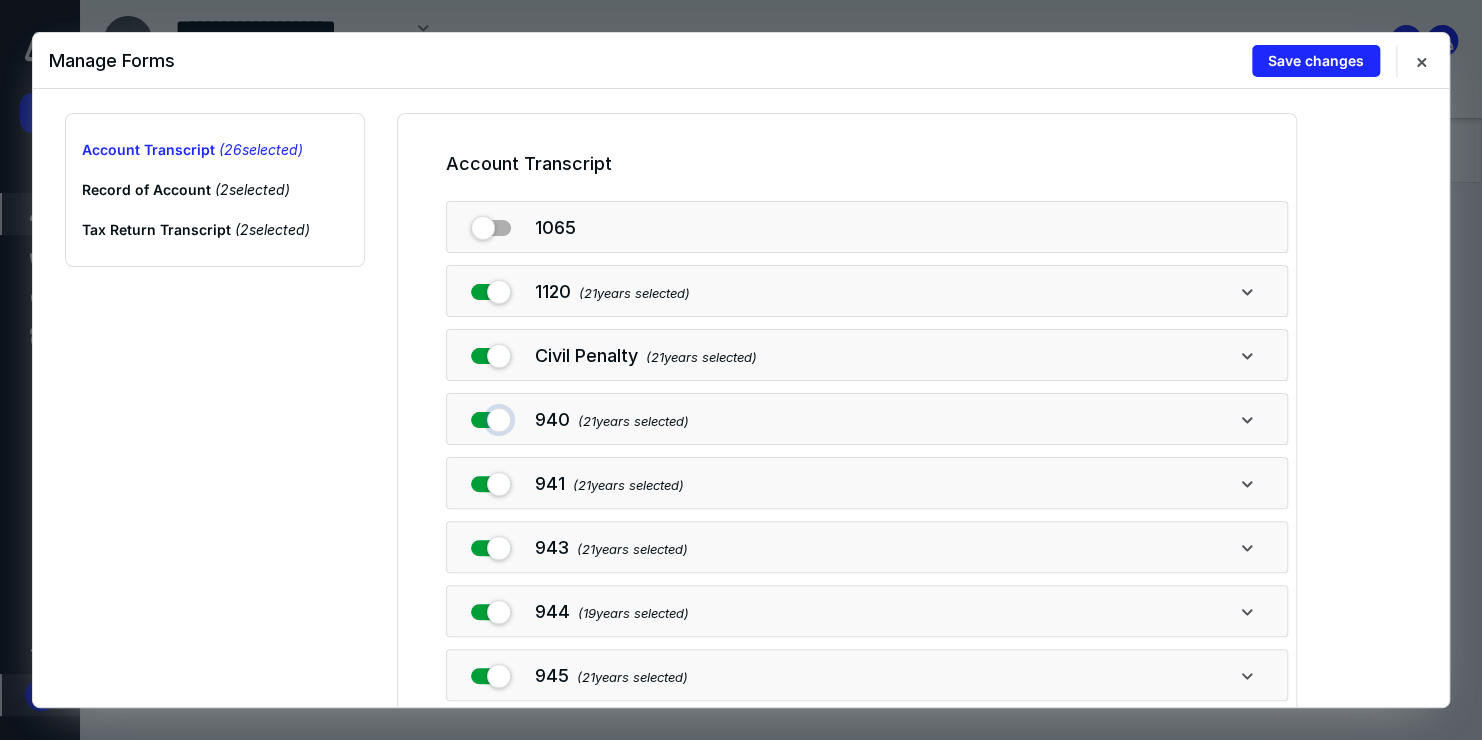 click at bounding box center [491, 416] 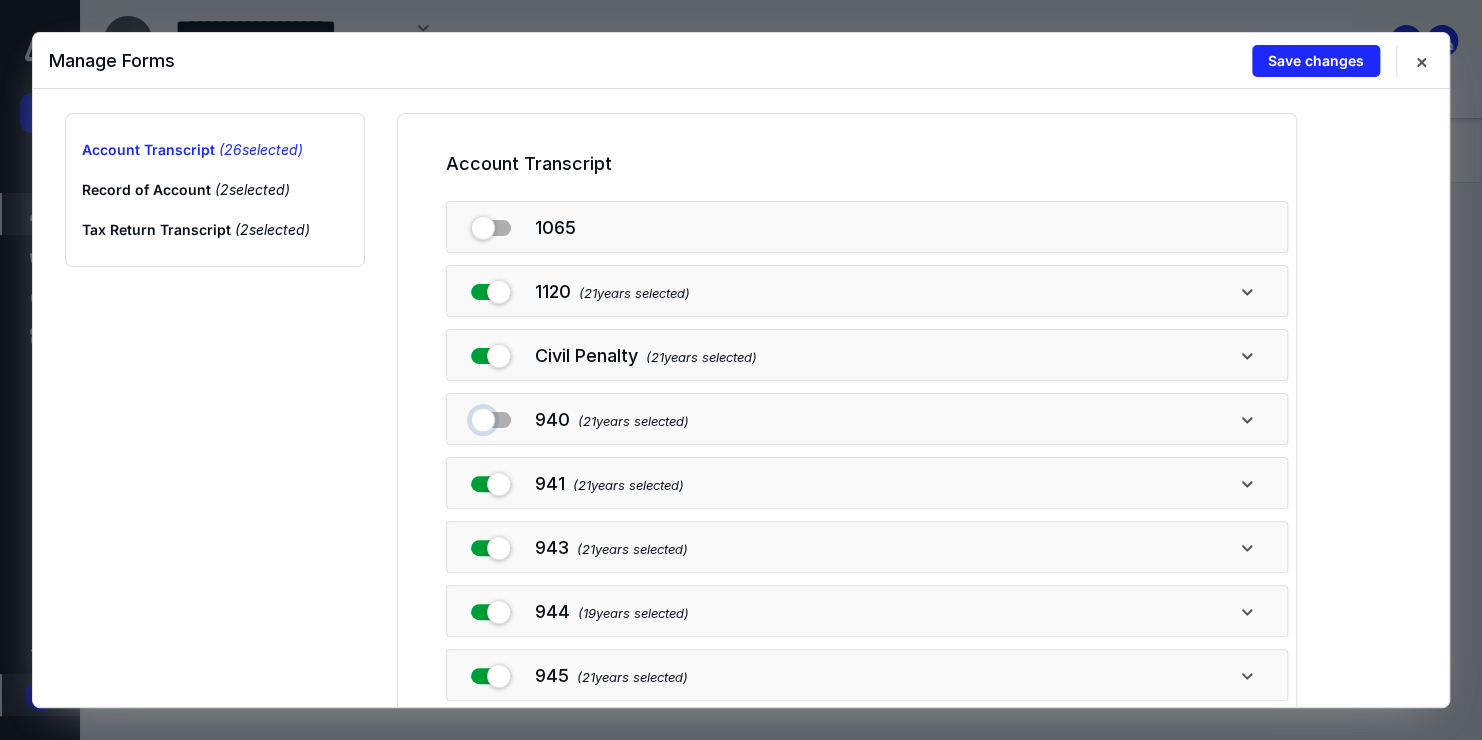 checkbox on "false" 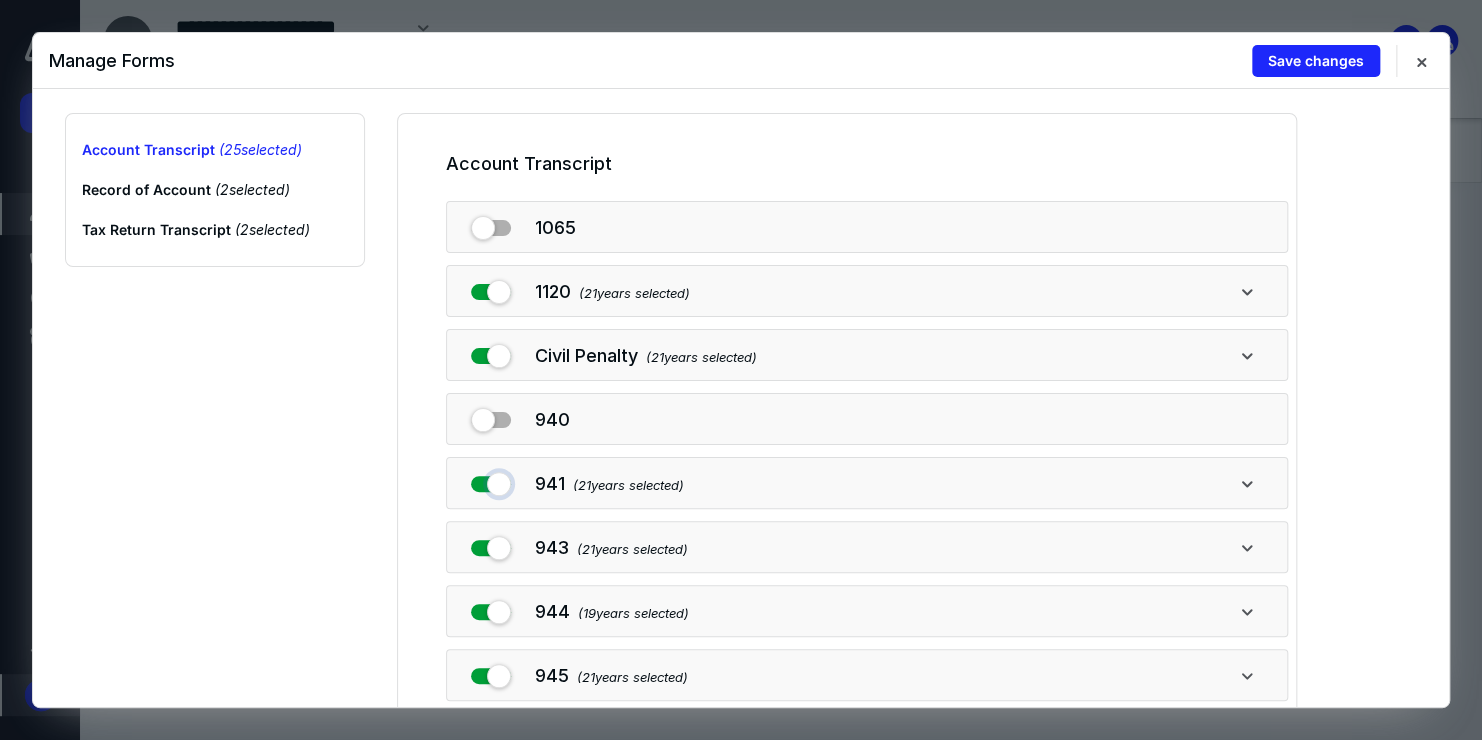 click at bounding box center (491, 480) 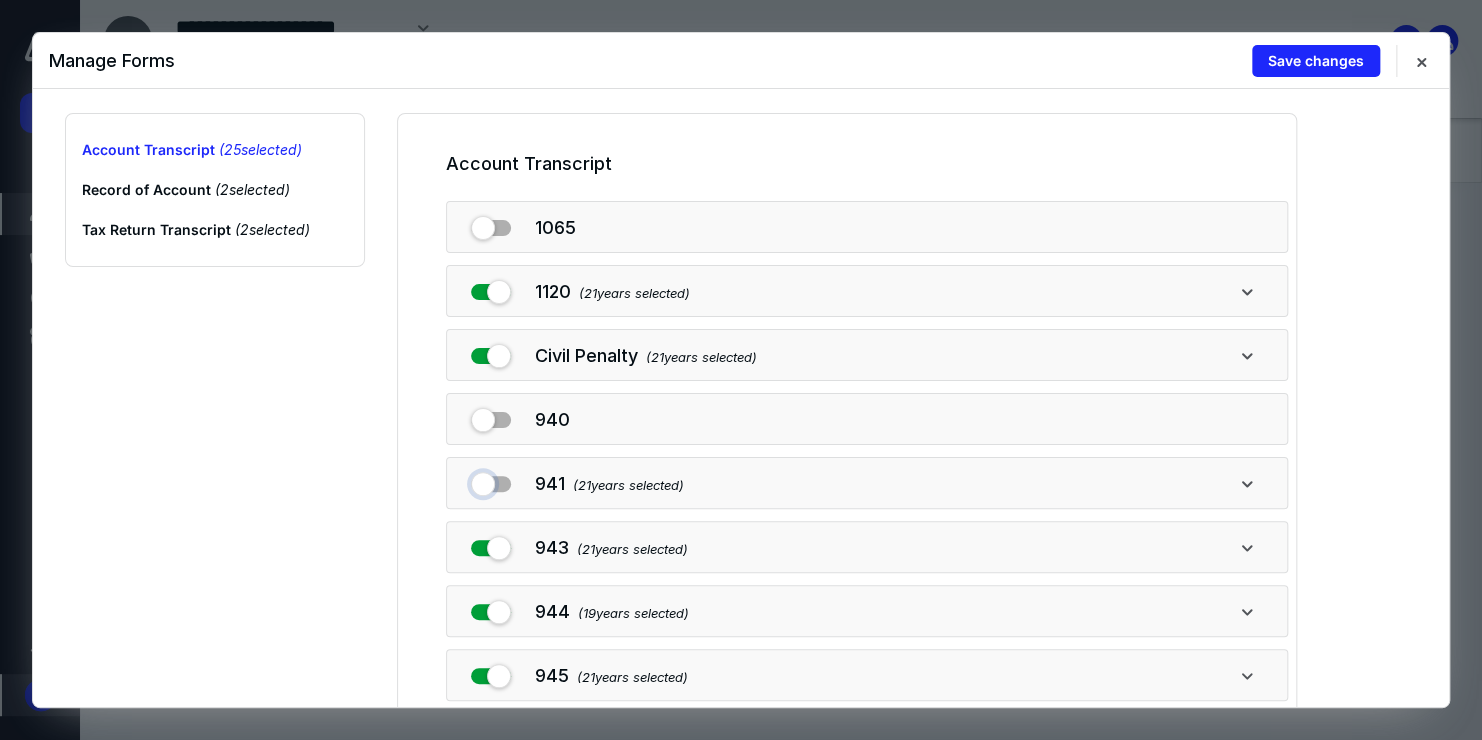checkbox on "false" 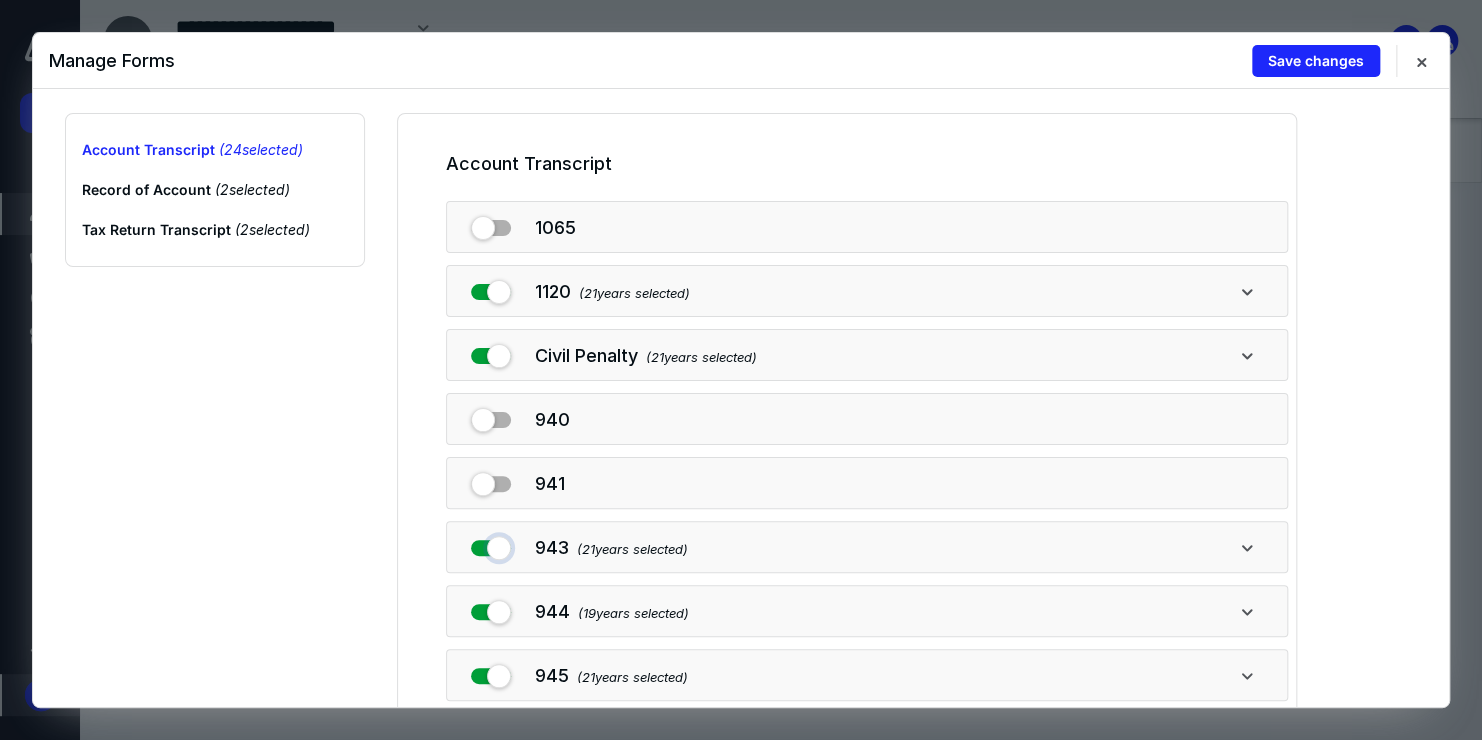 click at bounding box center [491, 544] 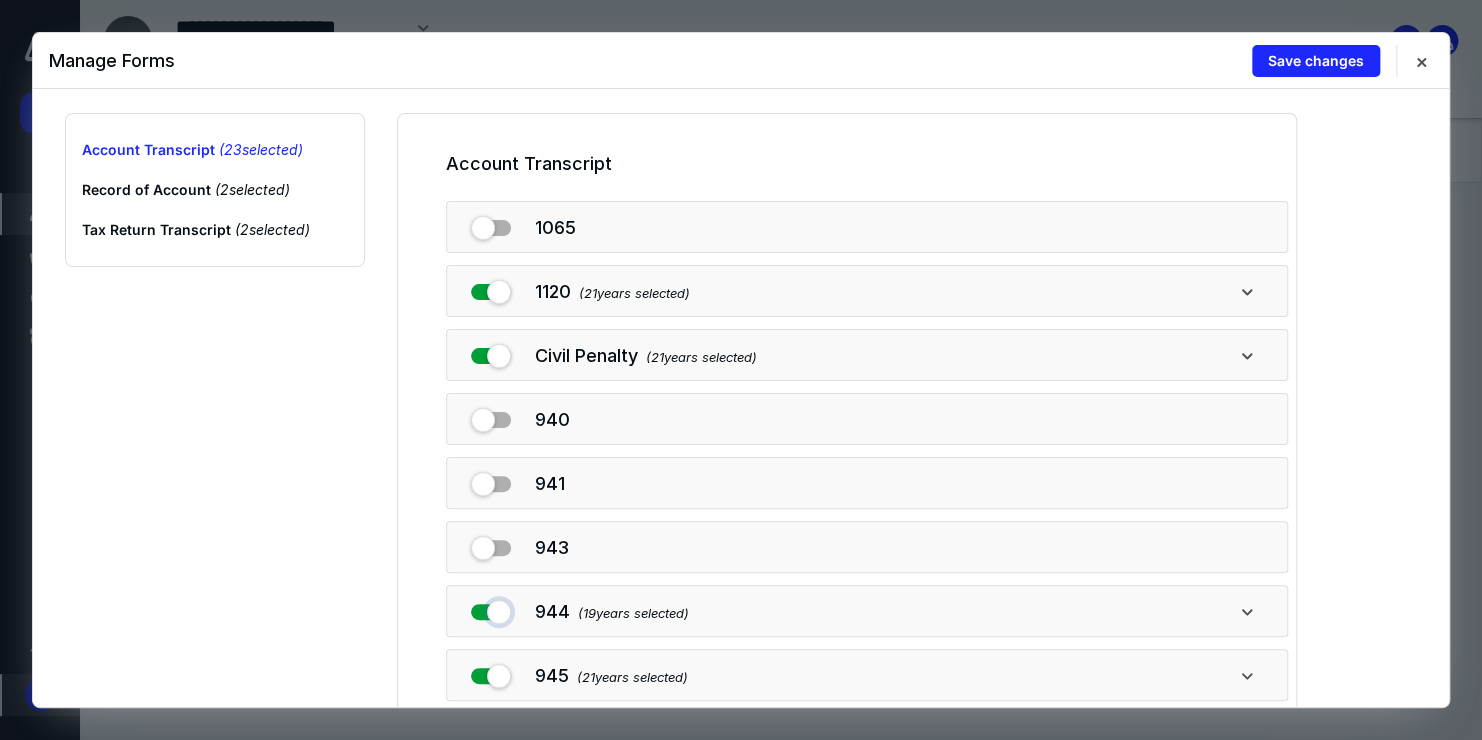 click at bounding box center (491, 608) 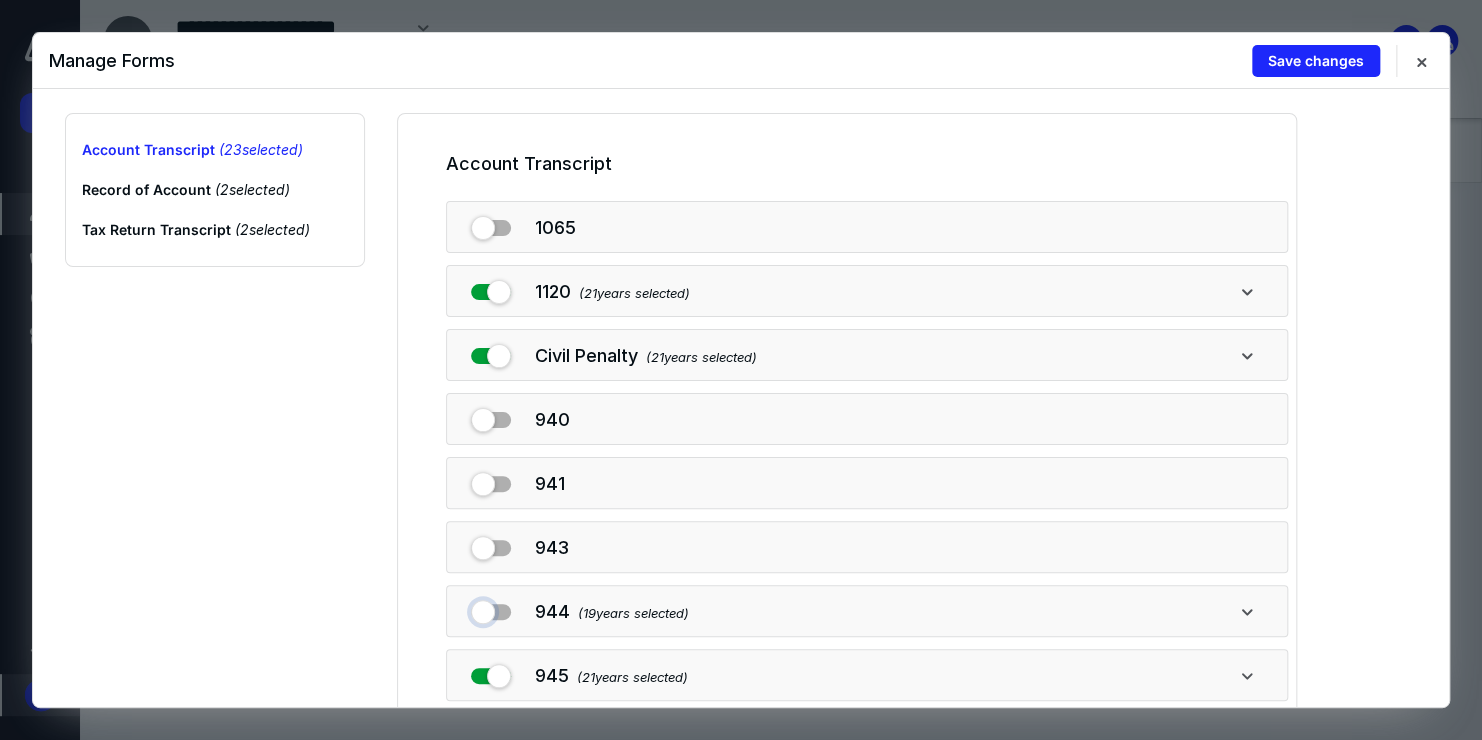 checkbox on "false" 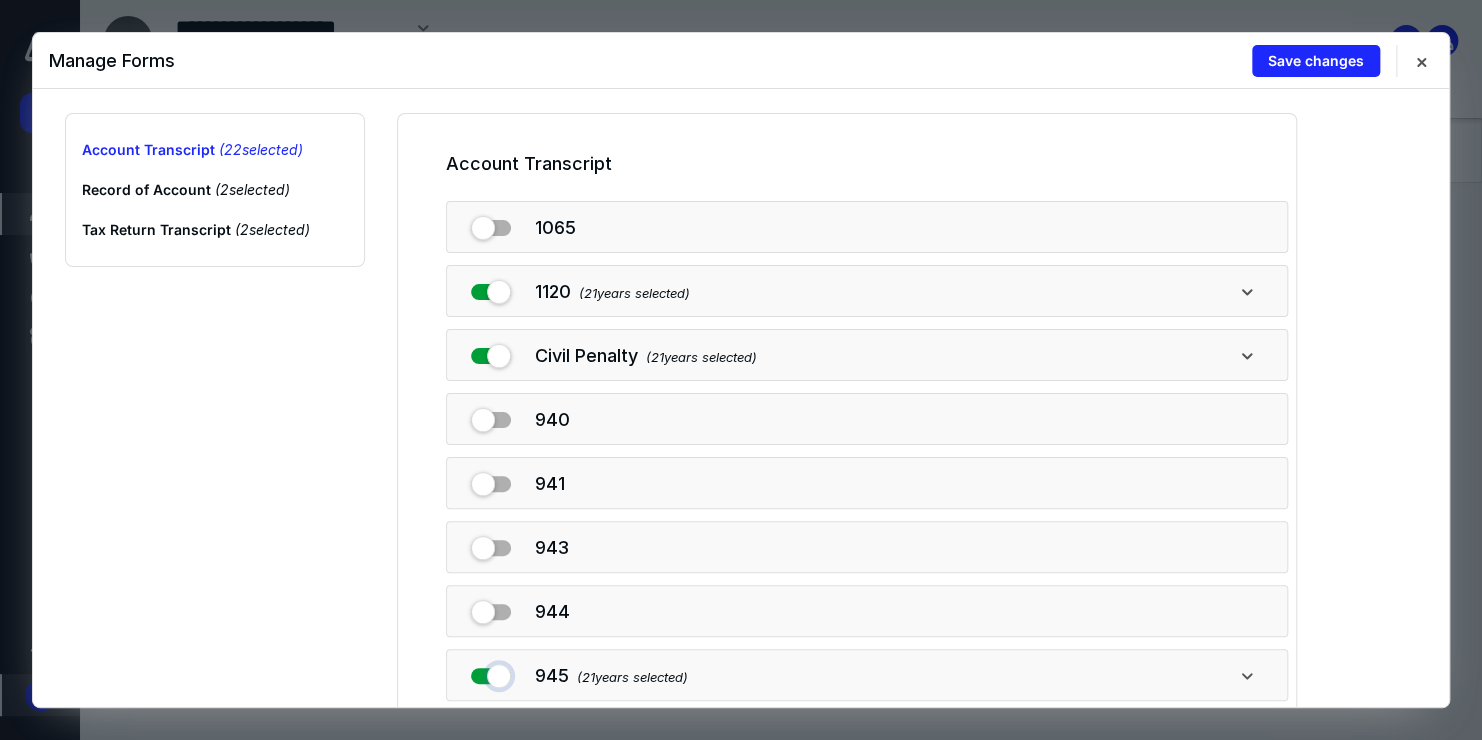 click at bounding box center [491, 672] 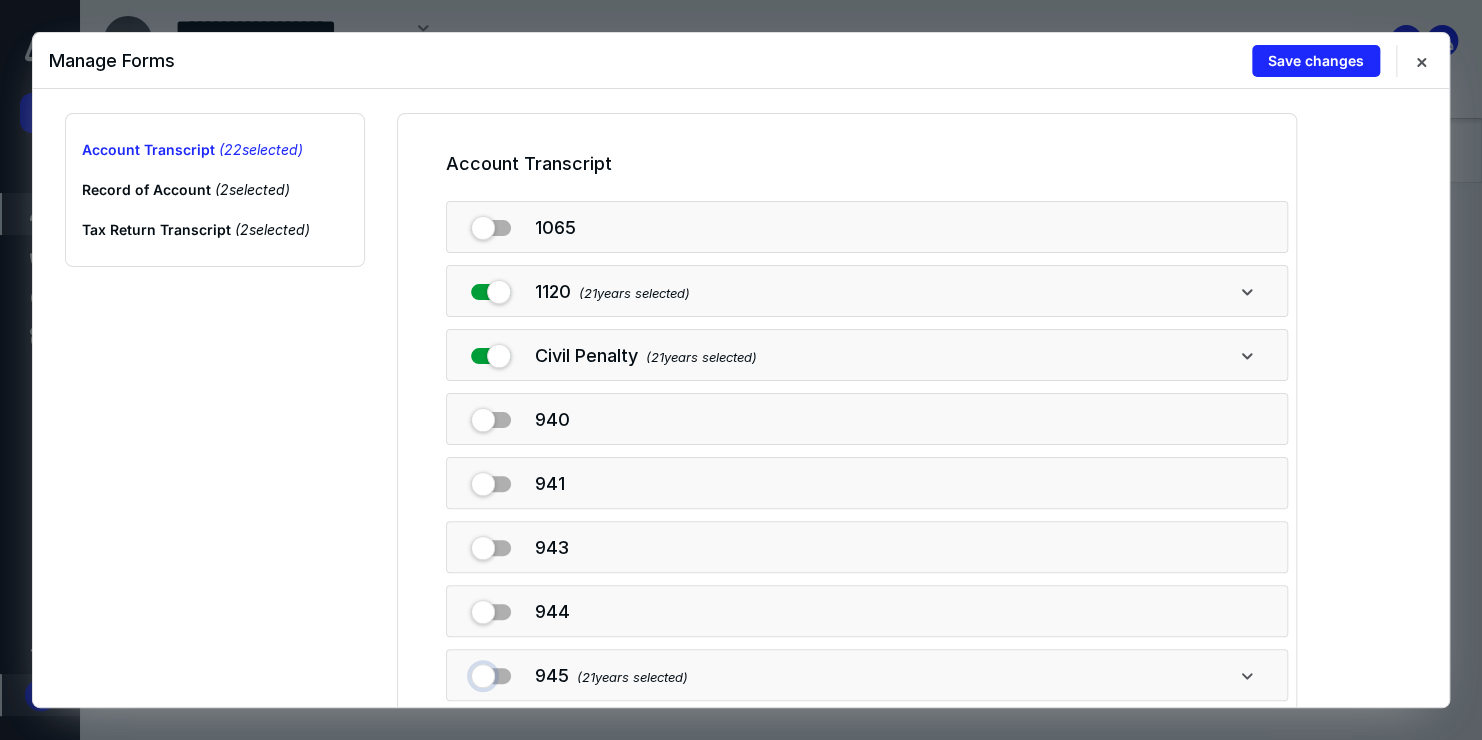 checkbox on "false" 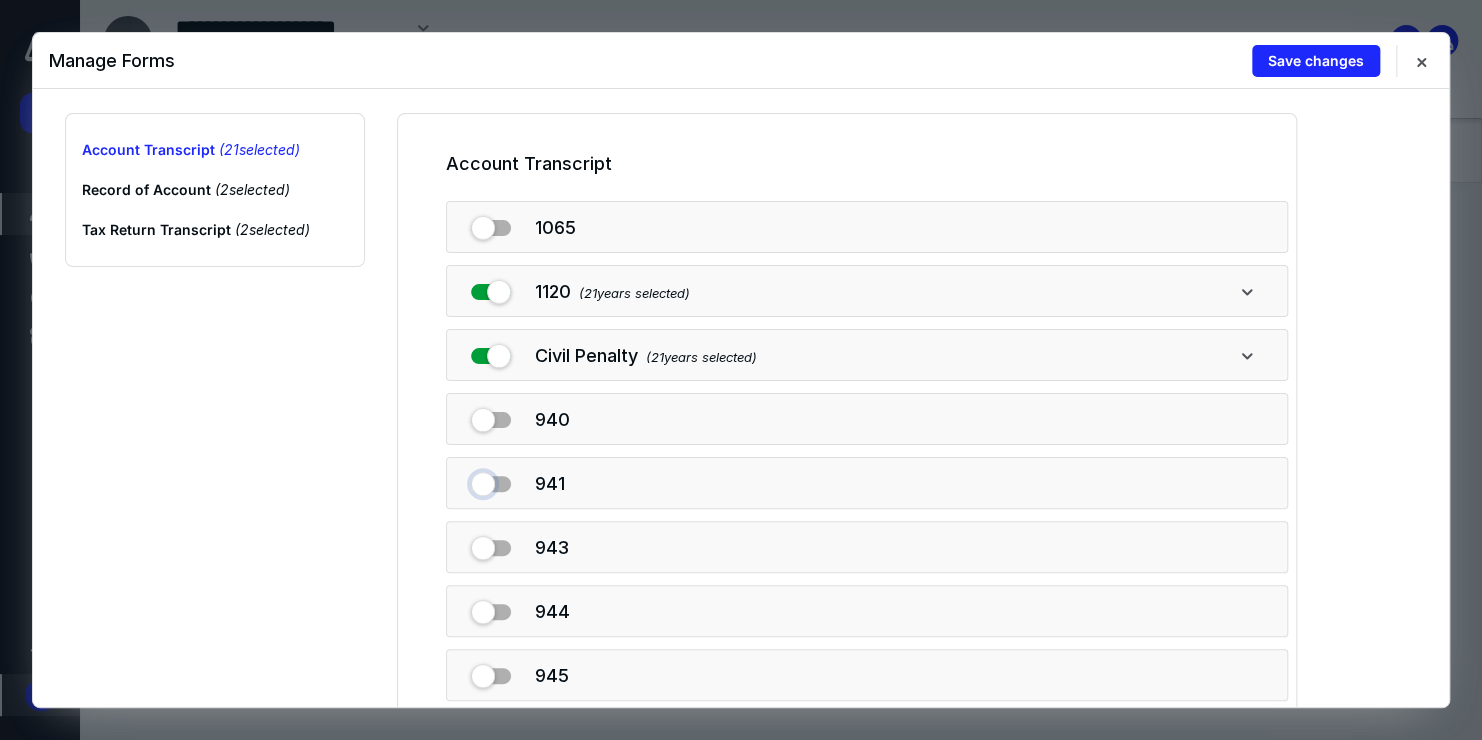 click at bounding box center (491, 480) 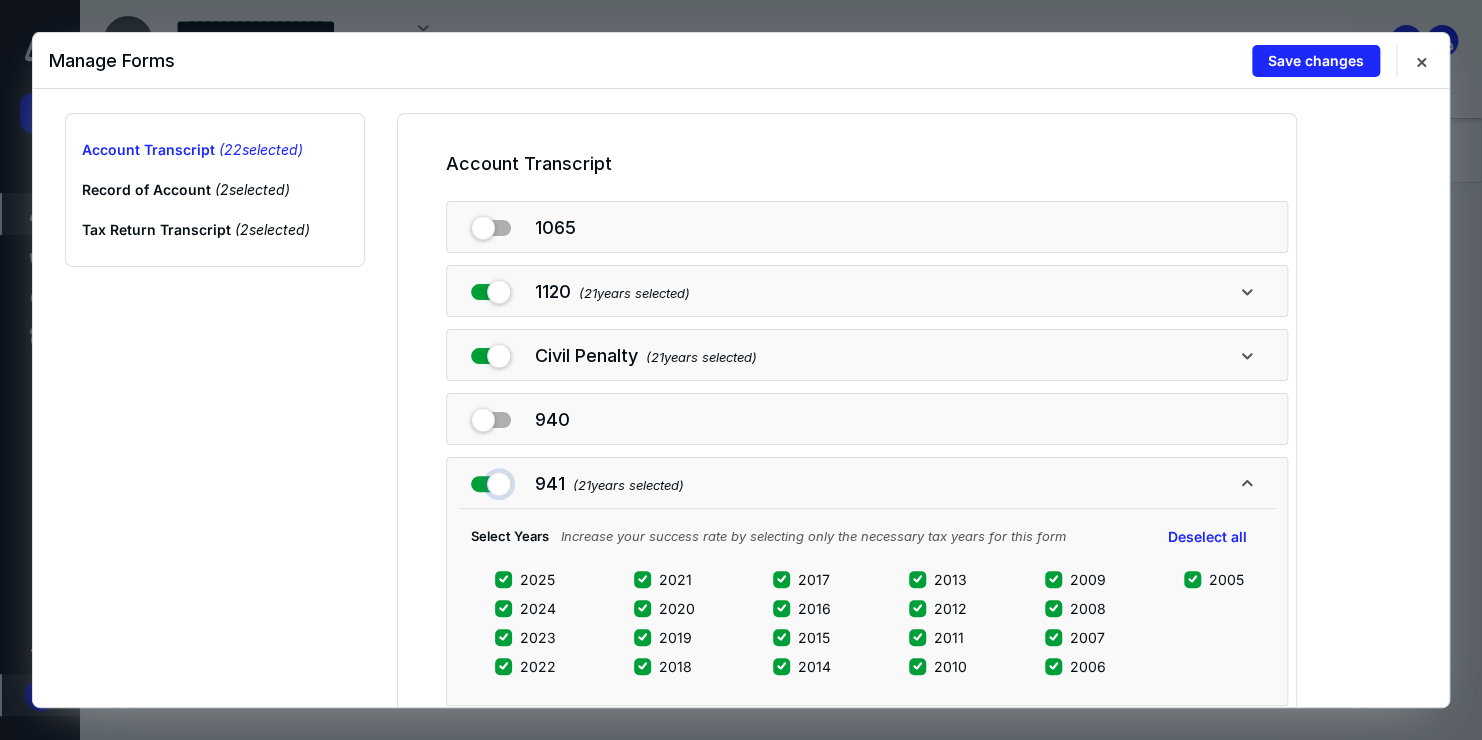 click at bounding box center [491, 480] 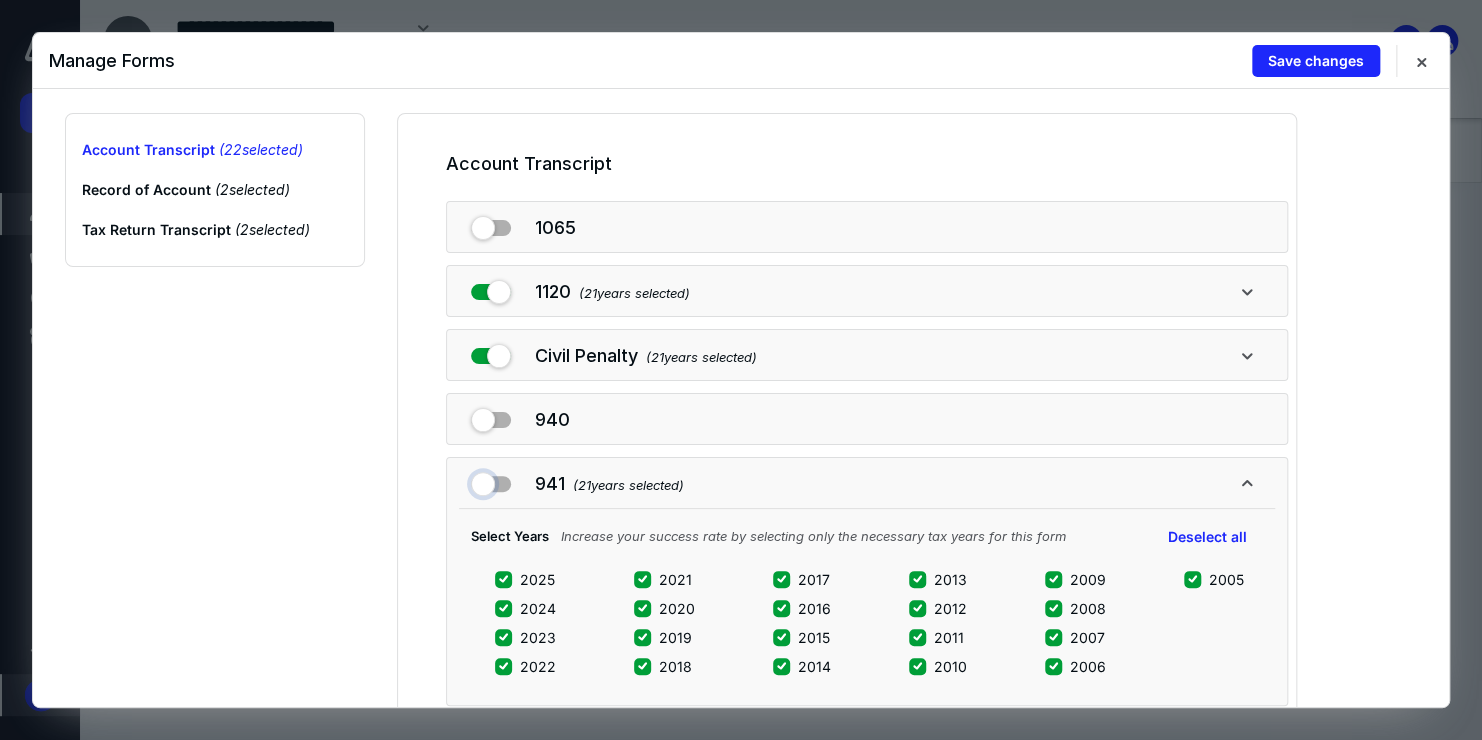 checkbox on "false" 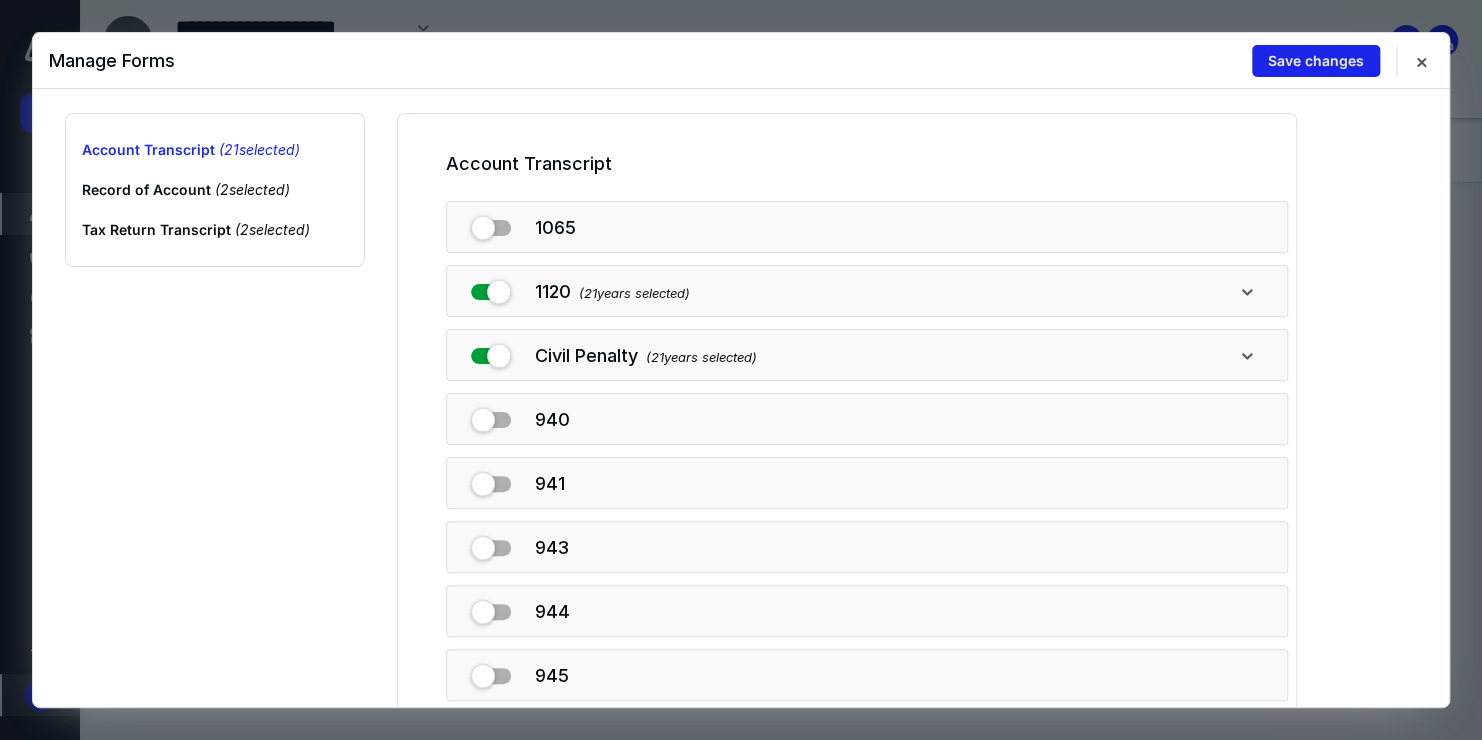click on "Save changes" at bounding box center (1316, 61) 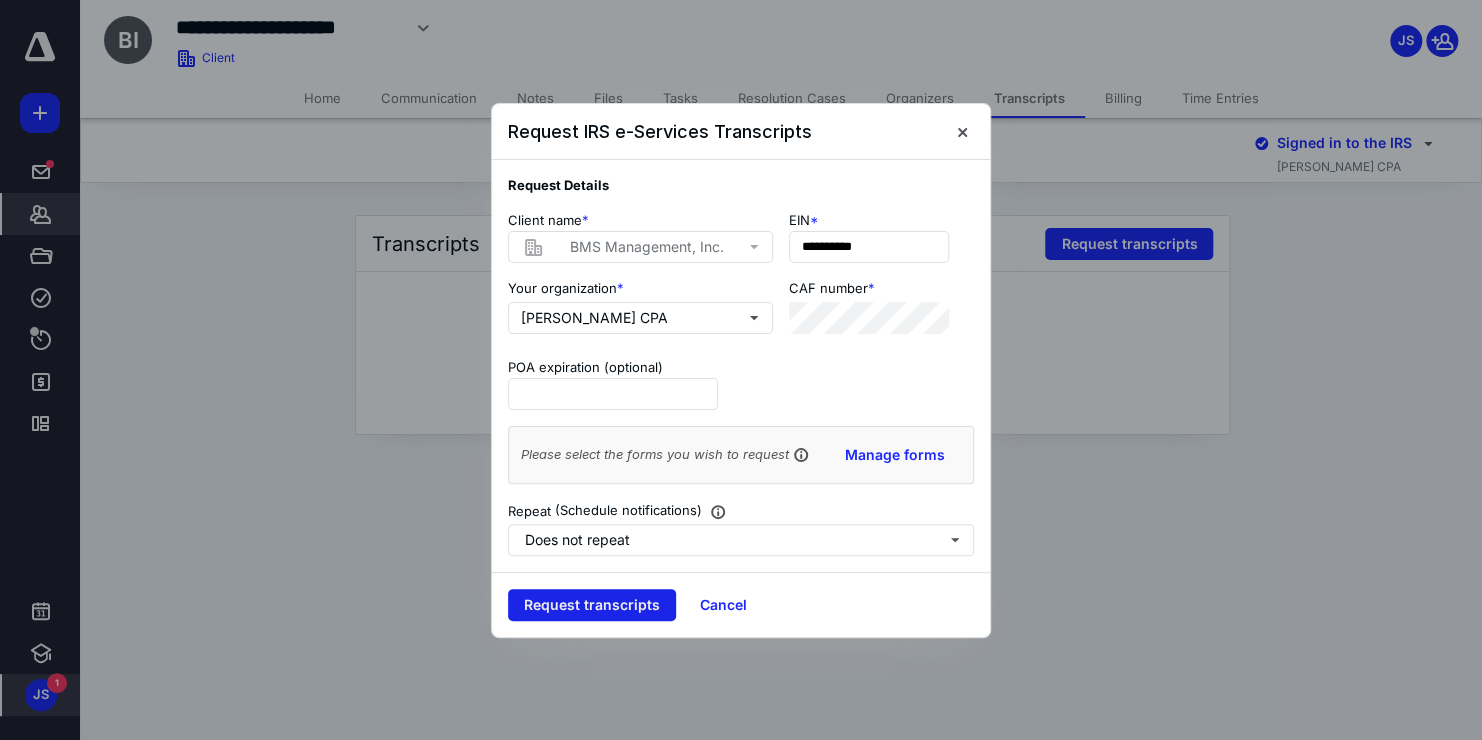 click on "Request transcripts" at bounding box center [592, 605] 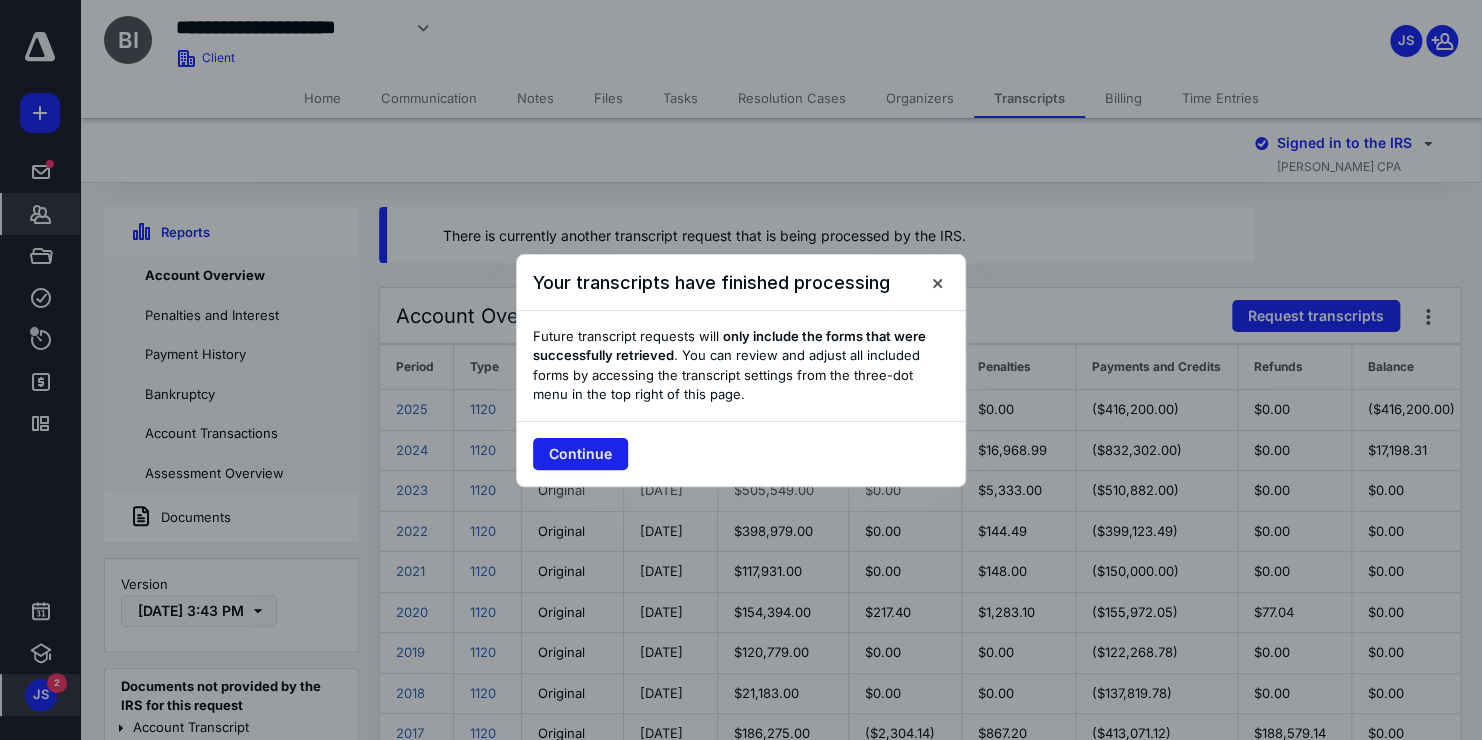 click on "Continue" at bounding box center [580, 454] 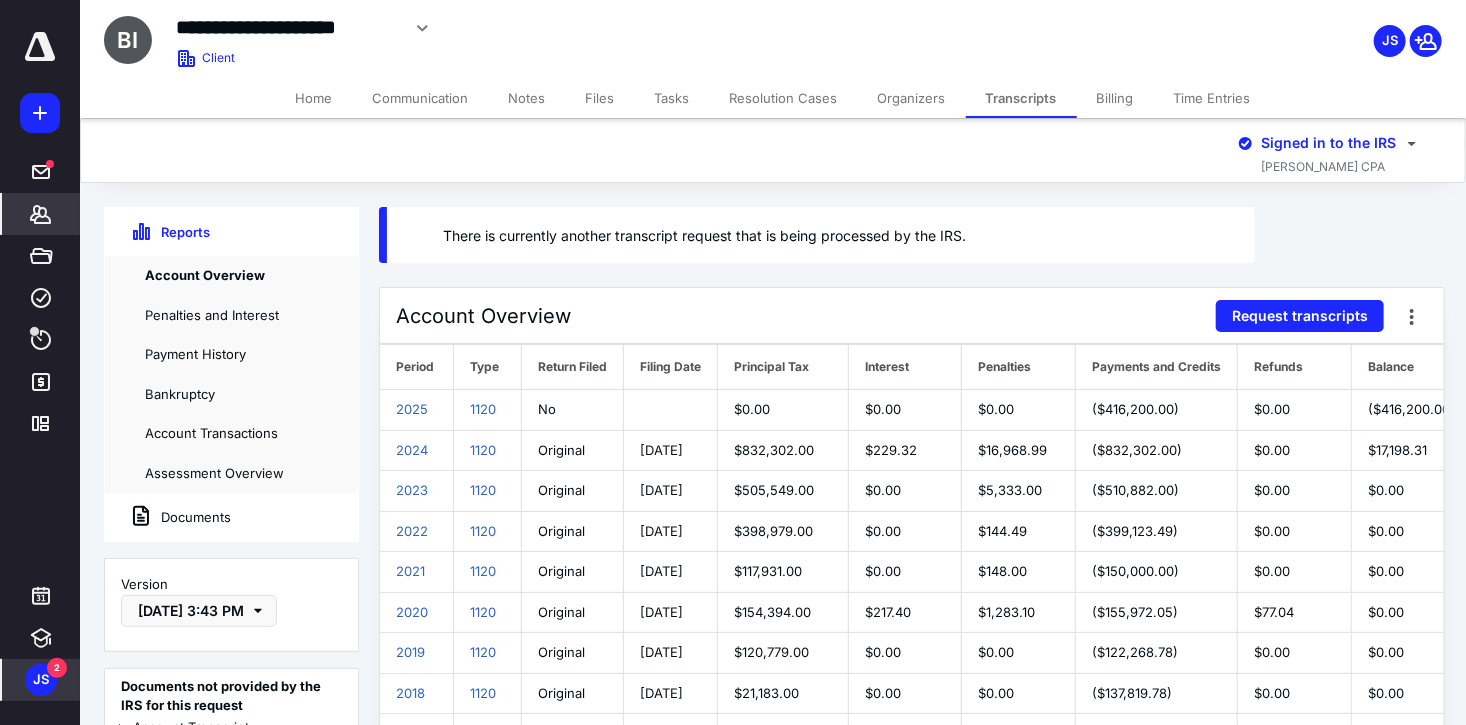 scroll, scrollTop: 0, scrollLeft: 20, axis: horizontal 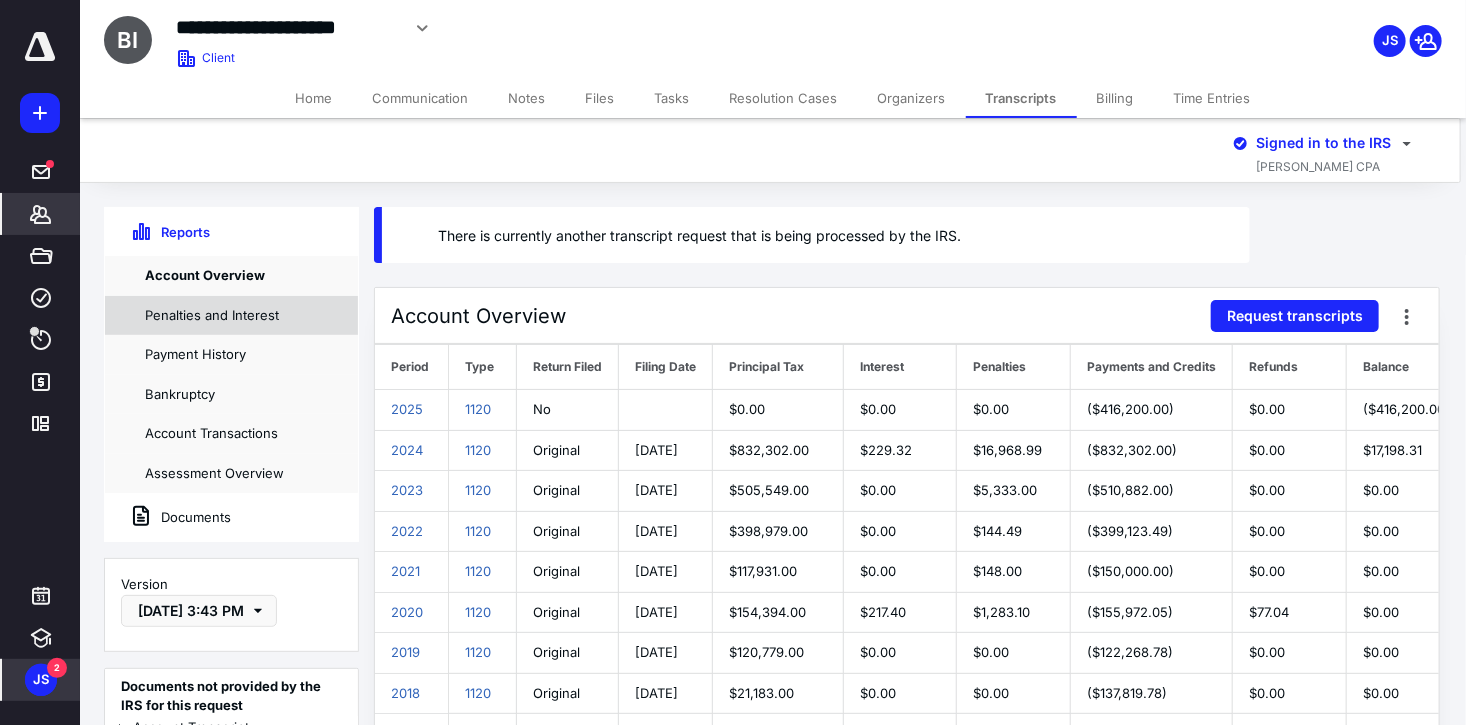click on "Penalties and Interest" at bounding box center (231, 316) 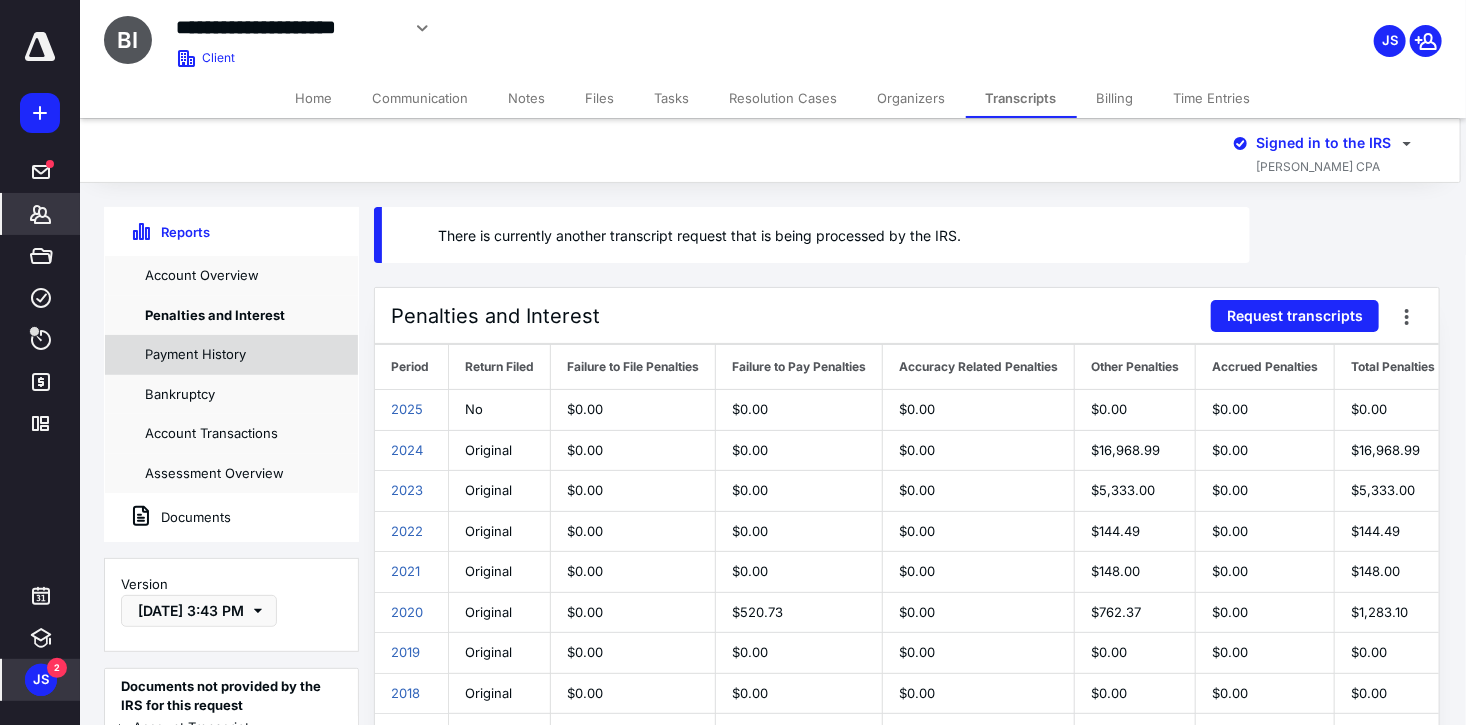 click on "Payment History" at bounding box center (231, 355) 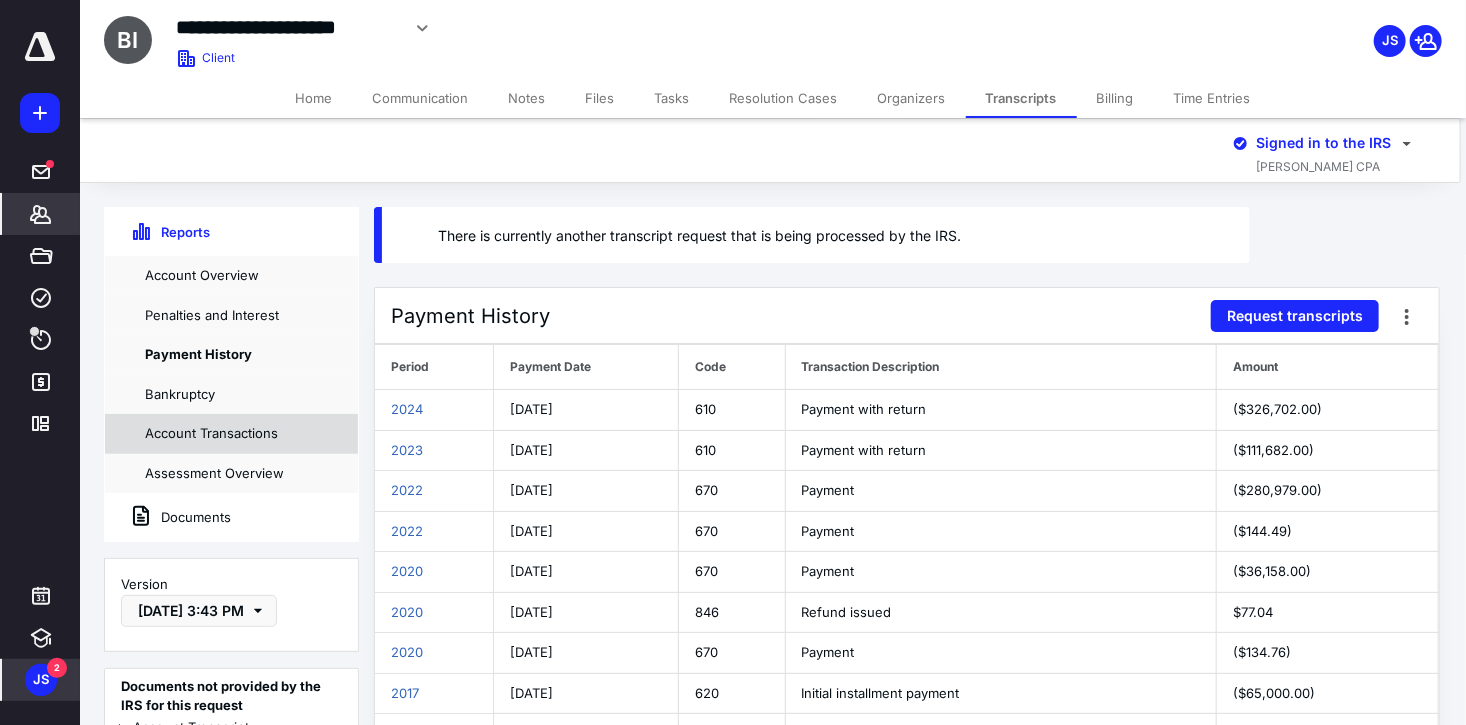 click on "Account Transactions" at bounding box center (231, 434) 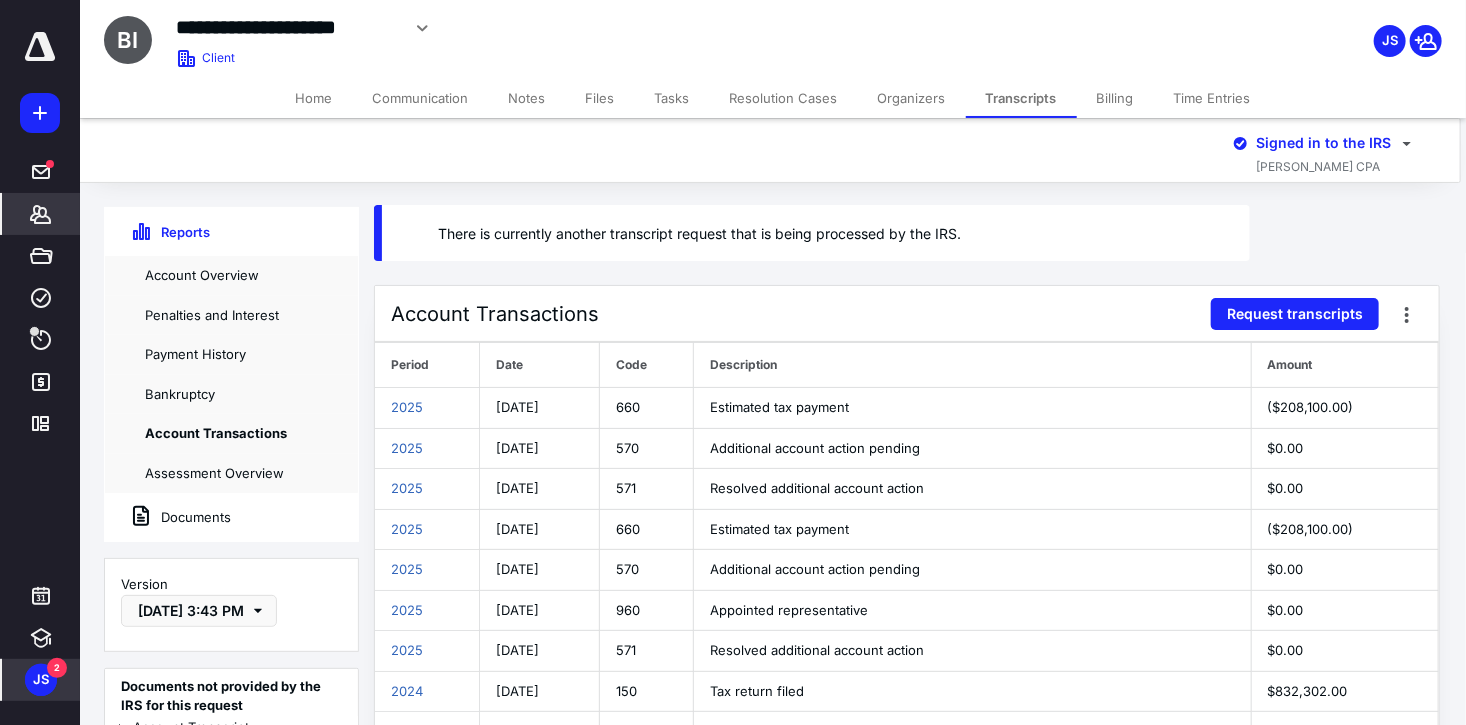 scroll, scrollTop: 0, scrollLeft: 20, axis: horizontal 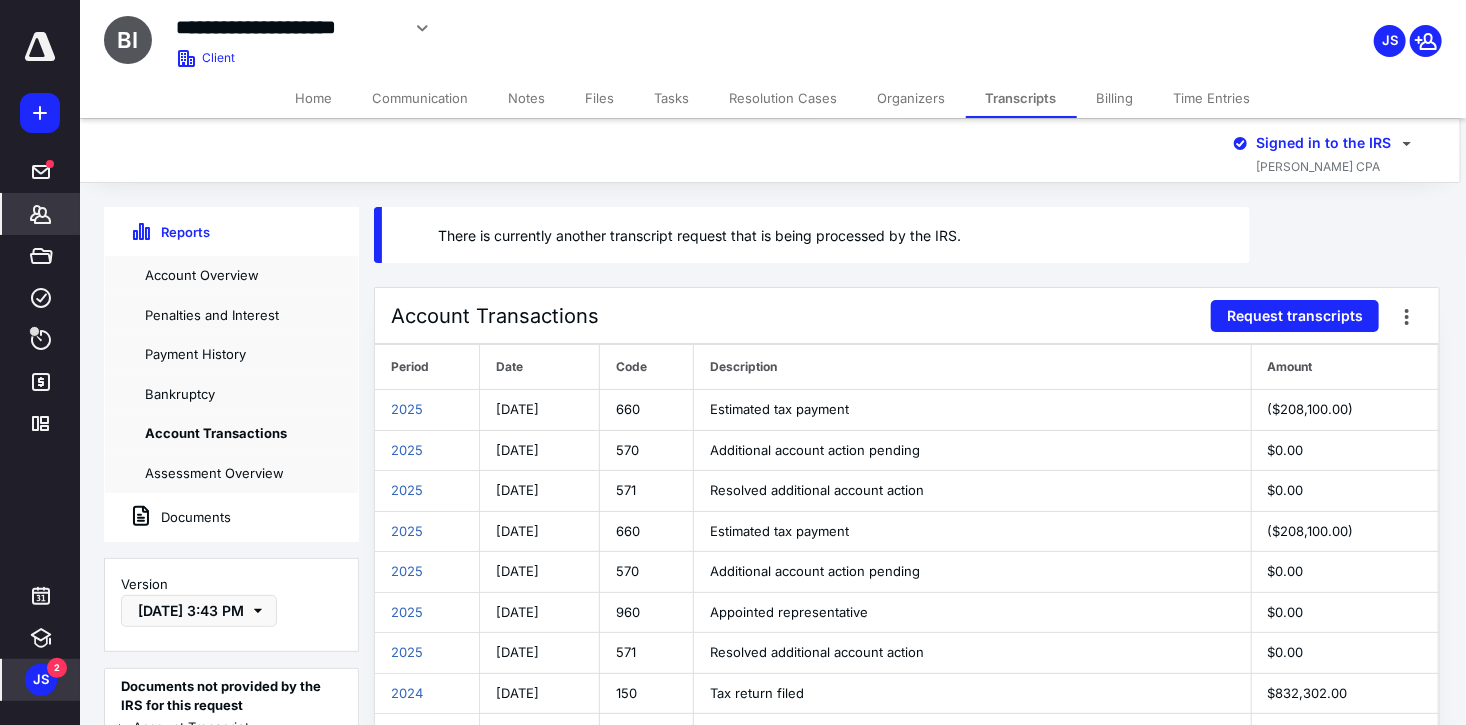 click on "2" at bounding box center [57, 668] 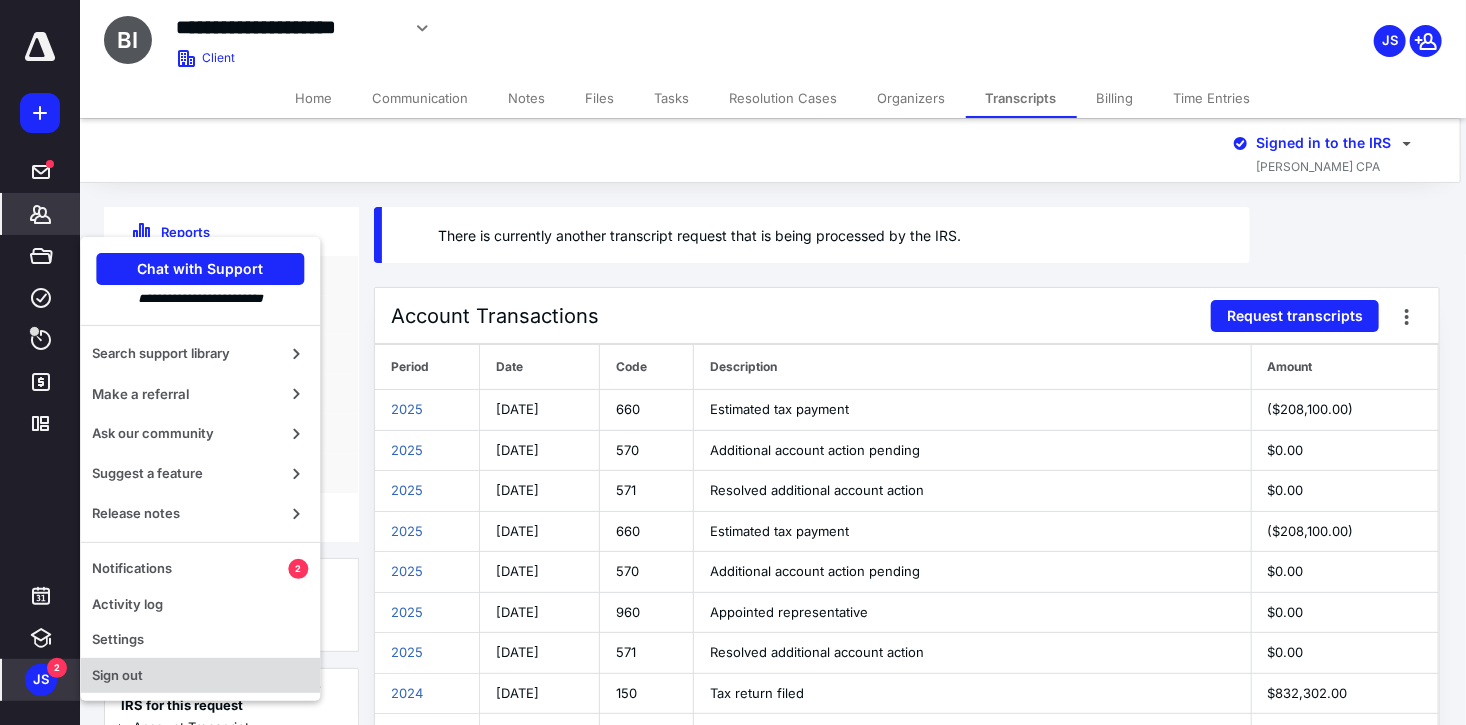 click on "Sign out" at bounding box center [200, 676] 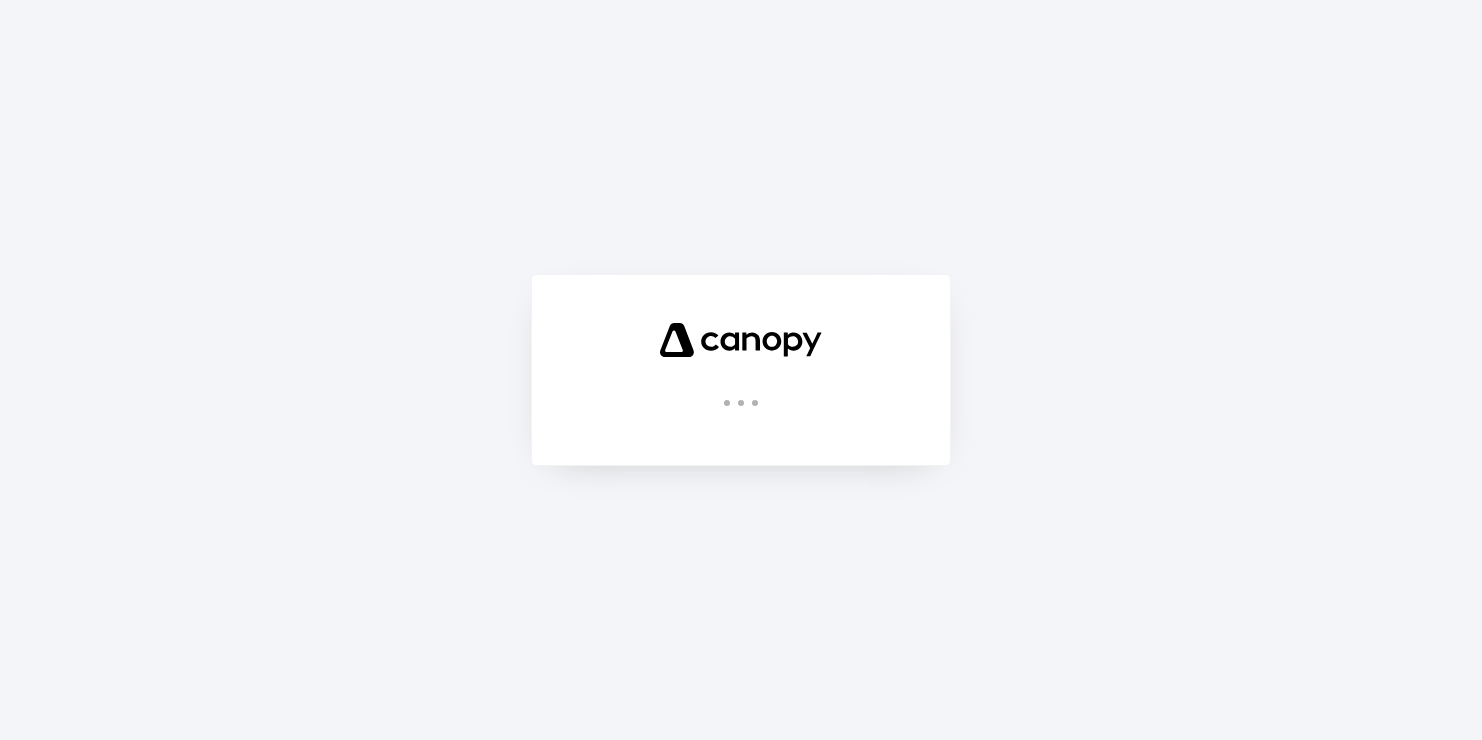 scroll, scrollTop: 0, scrollLeft: 0, axis: both 